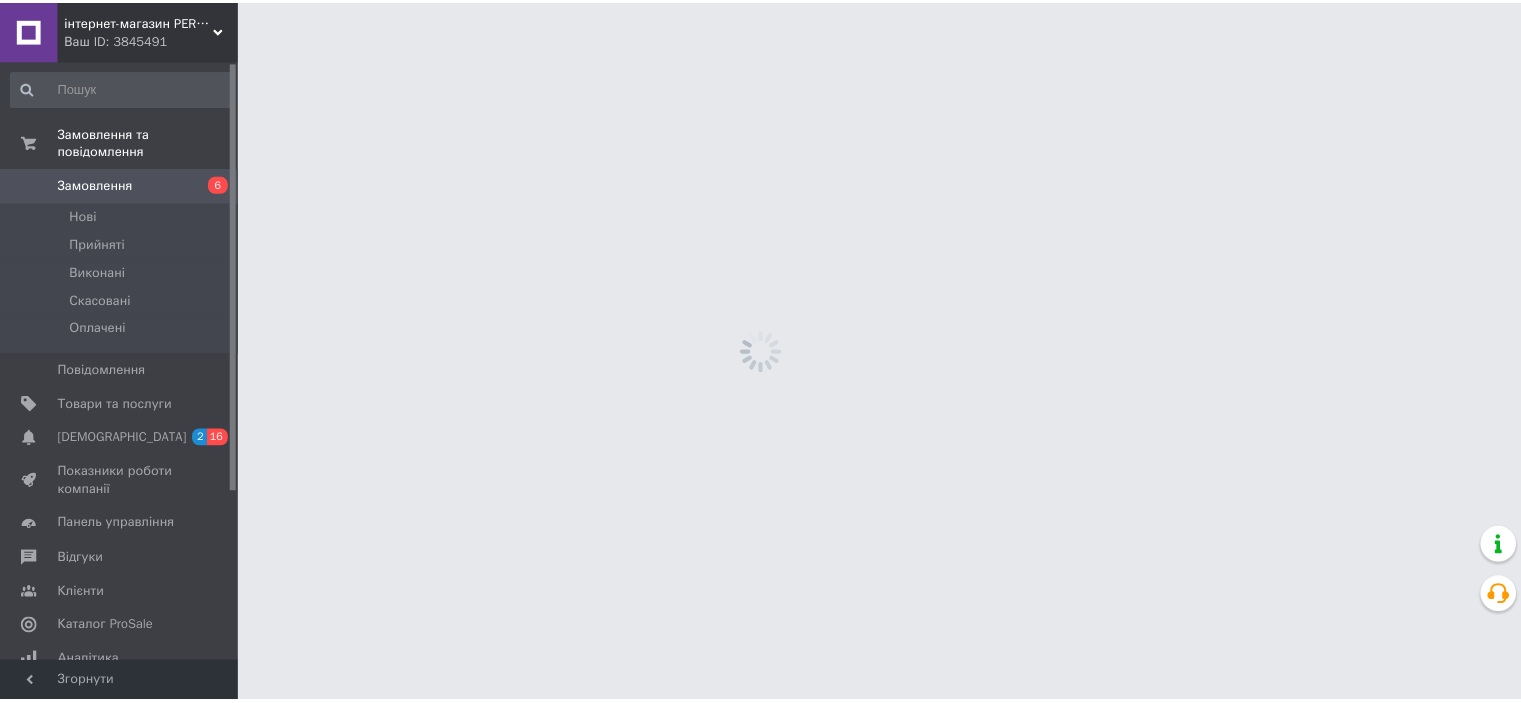 scroll, scrollTop: 0, scrollLeft: 0, axis: both 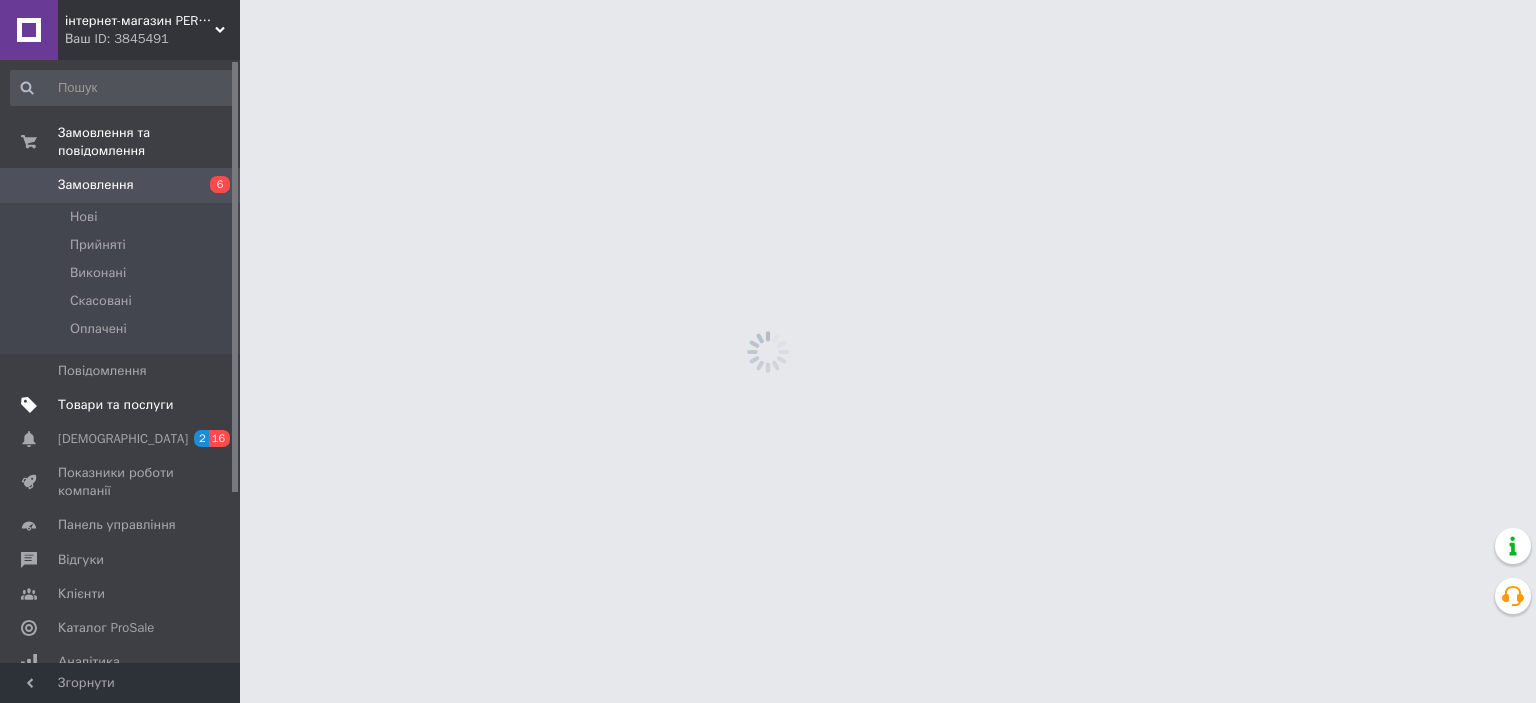 click on "Товари та послуги" at bounding box center (115, 405) 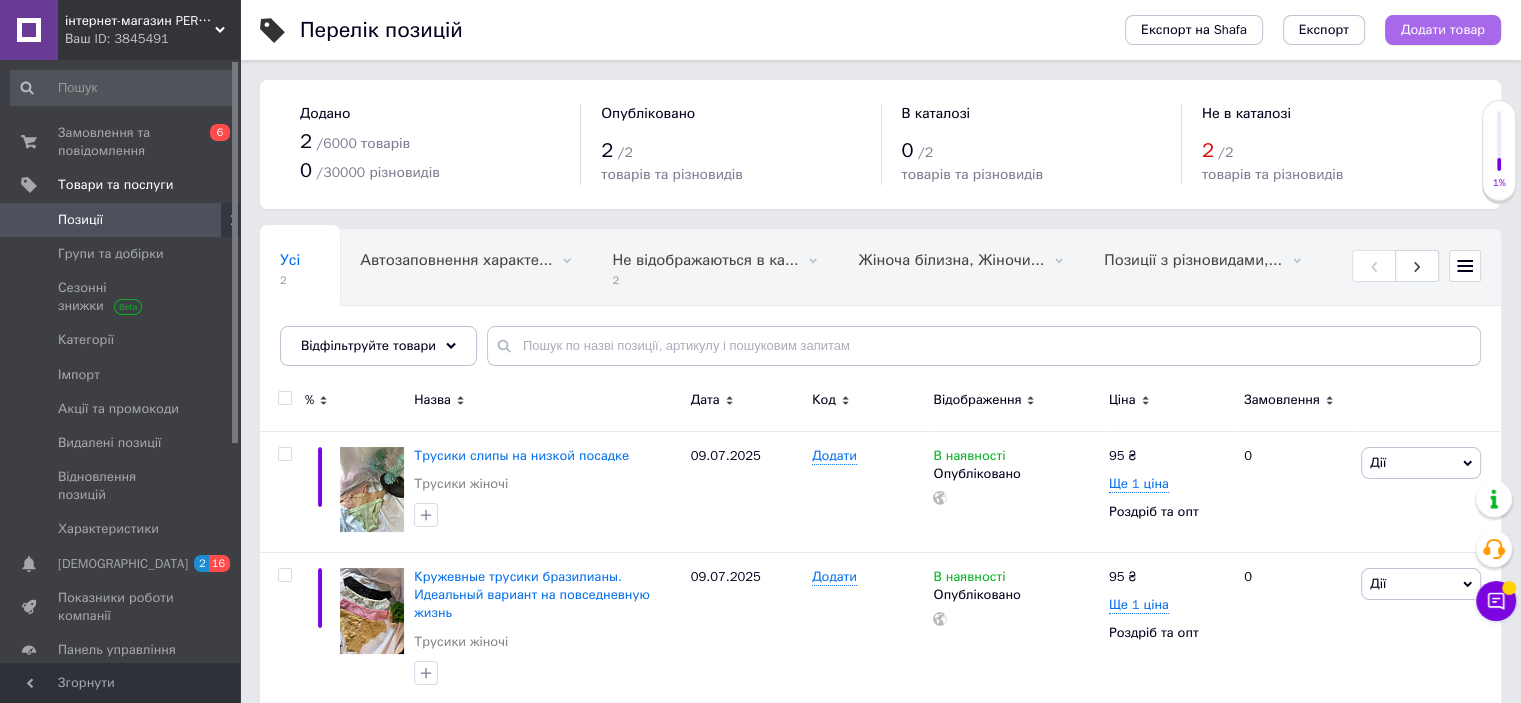 click on "Додати товар" at bounding box center [1443, 30] 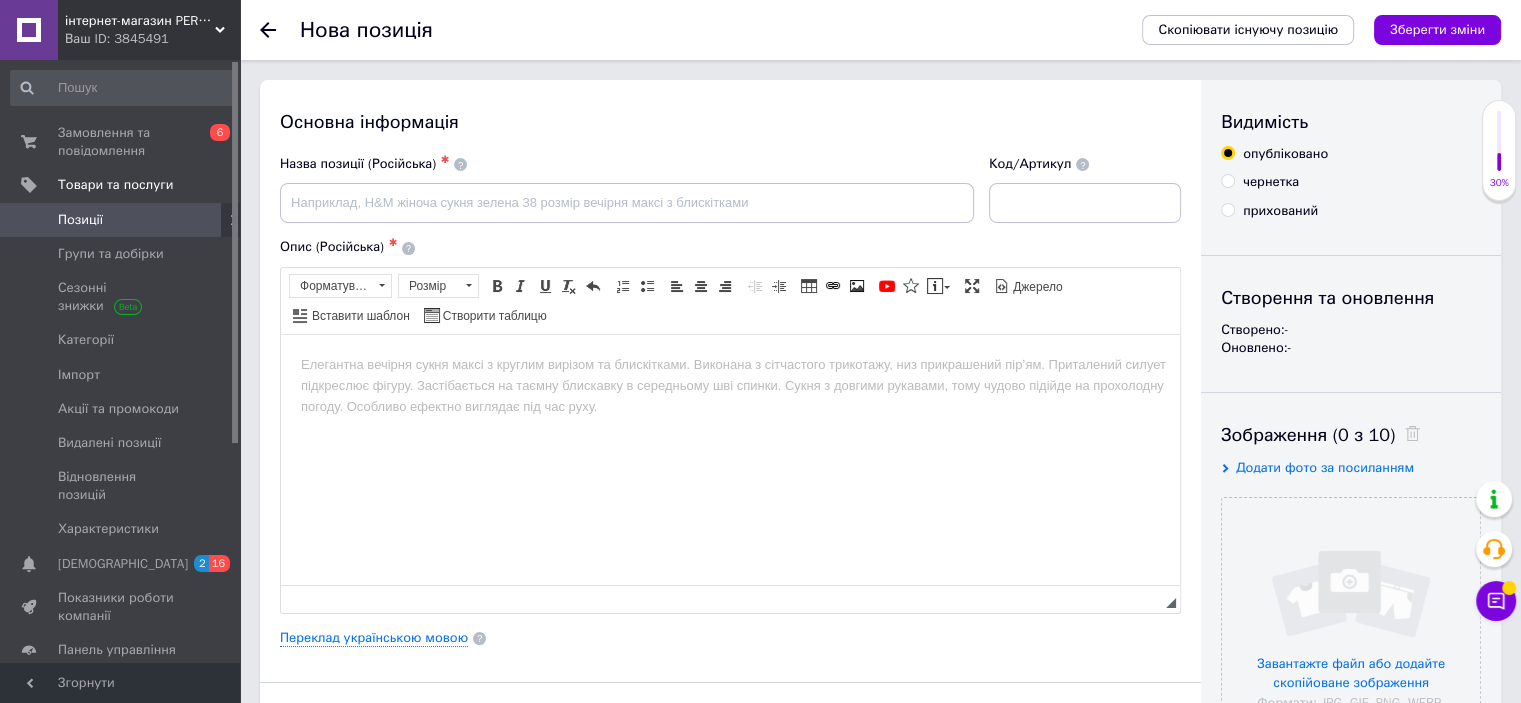 scroll, scrollTop: 0, scrollLeft: 0, axis: both 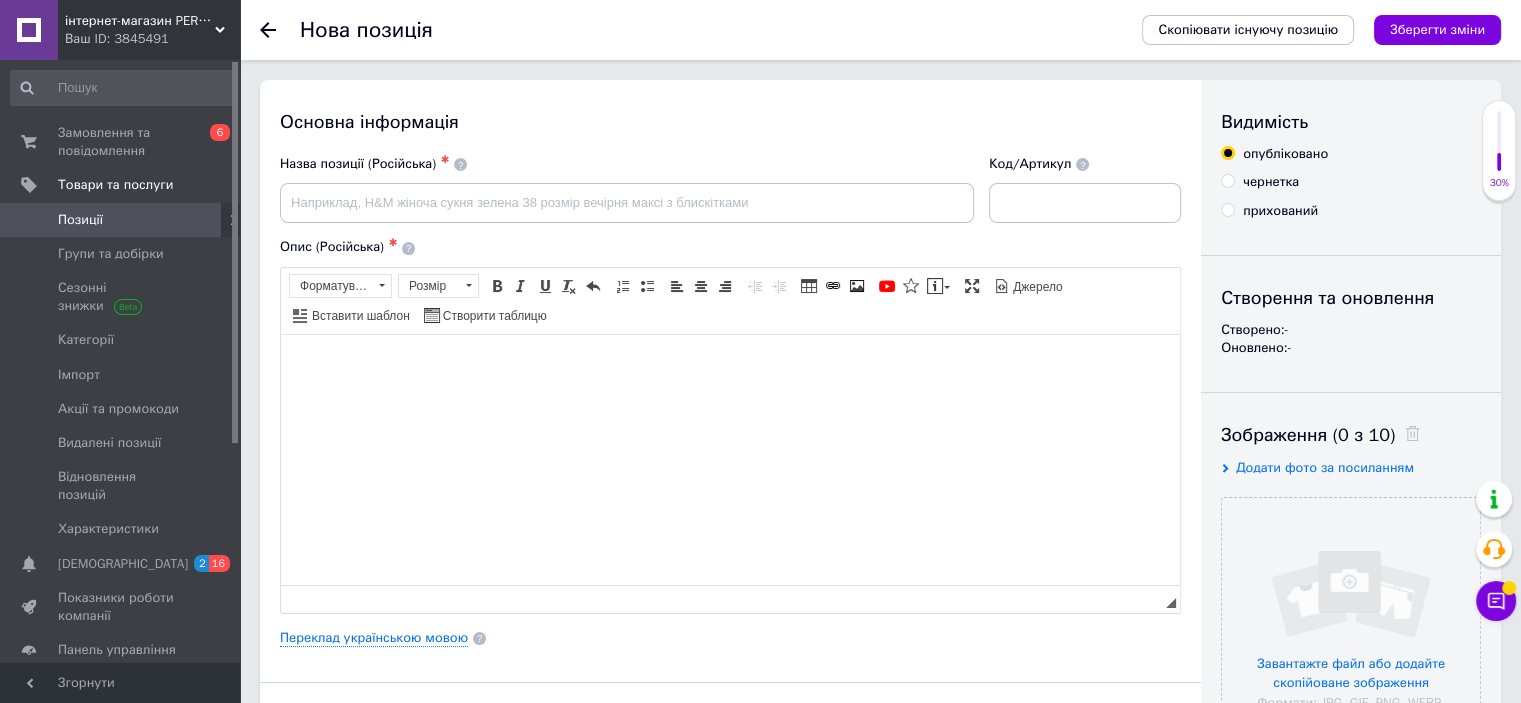 drag, startPoint x: 437, startPoint y: 384, endPoint x: 368, endPoint y: 363, distance: 72.12489 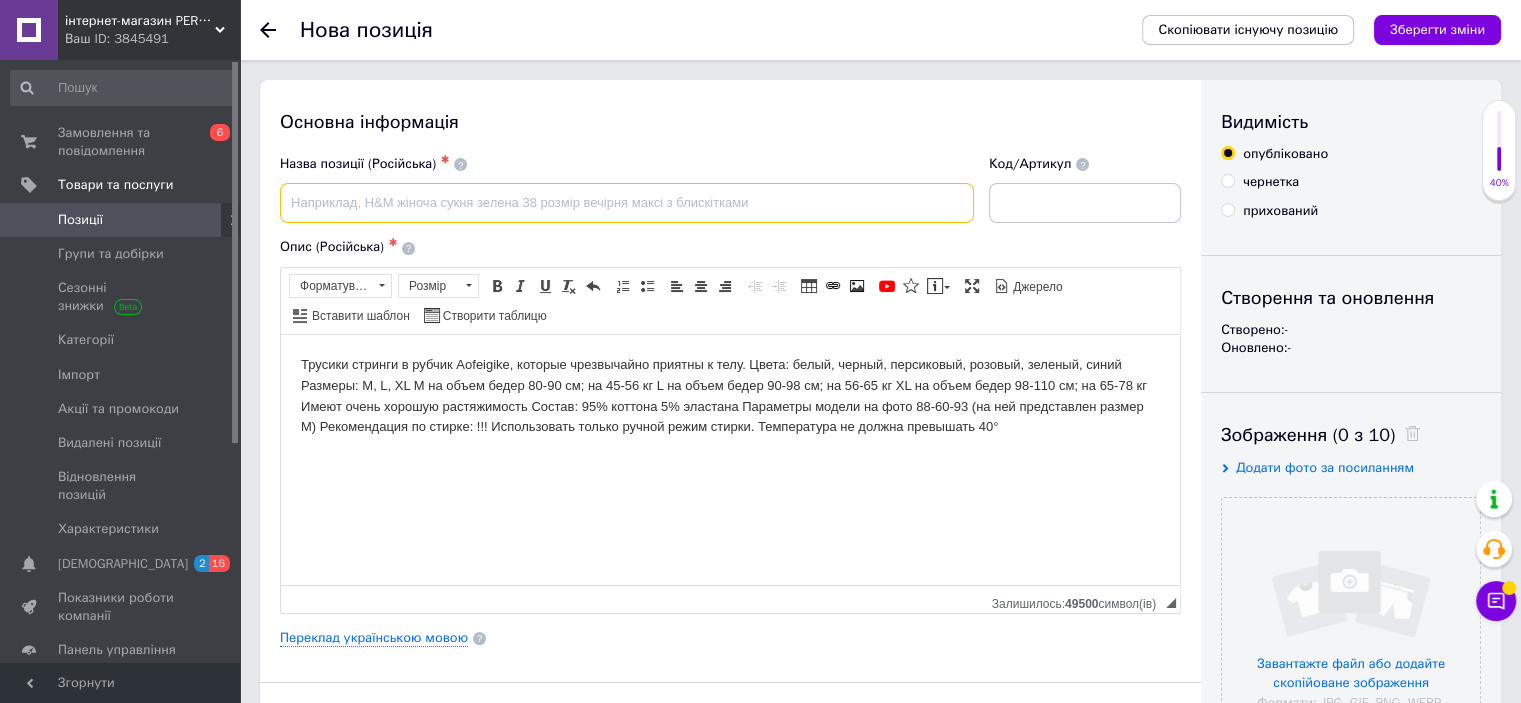 click at bounding box center [627, 203] 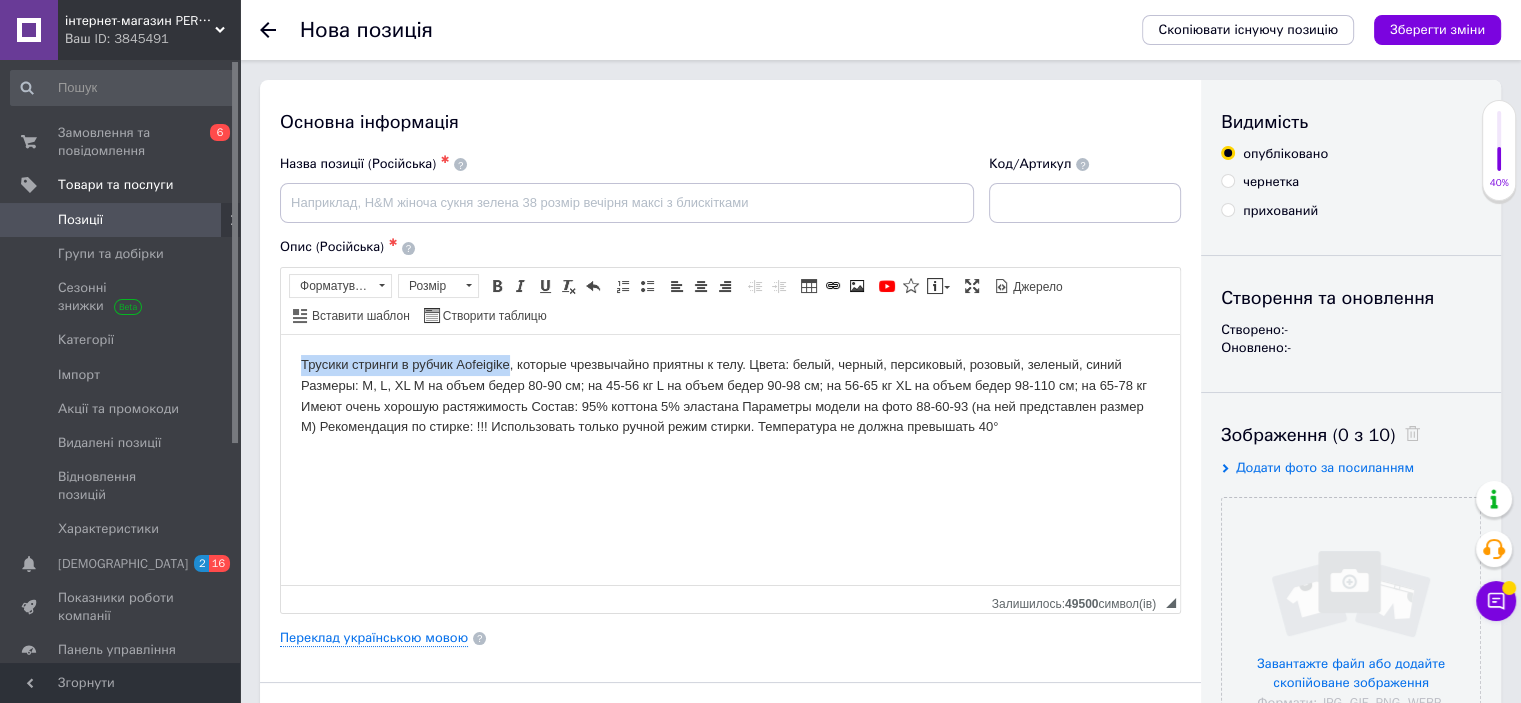 drag, startPoint x: 298, startPoint y: 360, endPoint x: 509, endPoint y: 360, distance: 211 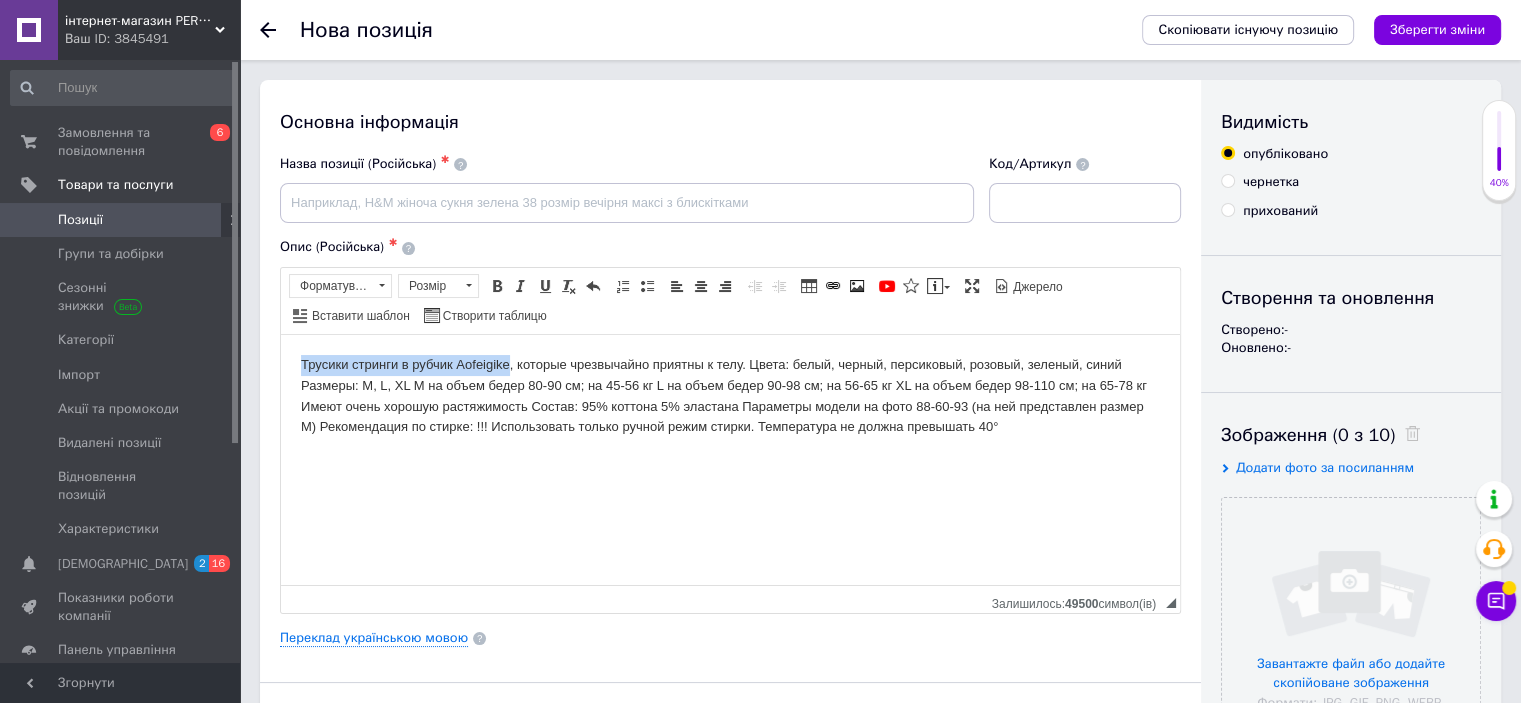 click on "Трусики стринги в рубчик Aofeigike, которые чрезвычайно приятны к телу. Цвета: белый, черный, персиковый, розовый, зеленый, синий Размеры: M, L, XL M на объем бедер 80-90 см; на 45-56 кг L на объем бедер 90-98 см; на 56-65 кг XL на объем бедер 98-110 см; на 65-78 кг Имеют очень хорошую растяжимость Состав: 95% коттона 5% эластана Параметры модели на фото 88-60-93 (на ней представлен размер М) Рекомендация по стирке: !!! Использовать только ручной режим стирки. Температура не должна превышать 40°" at bounding box center (730, 395) 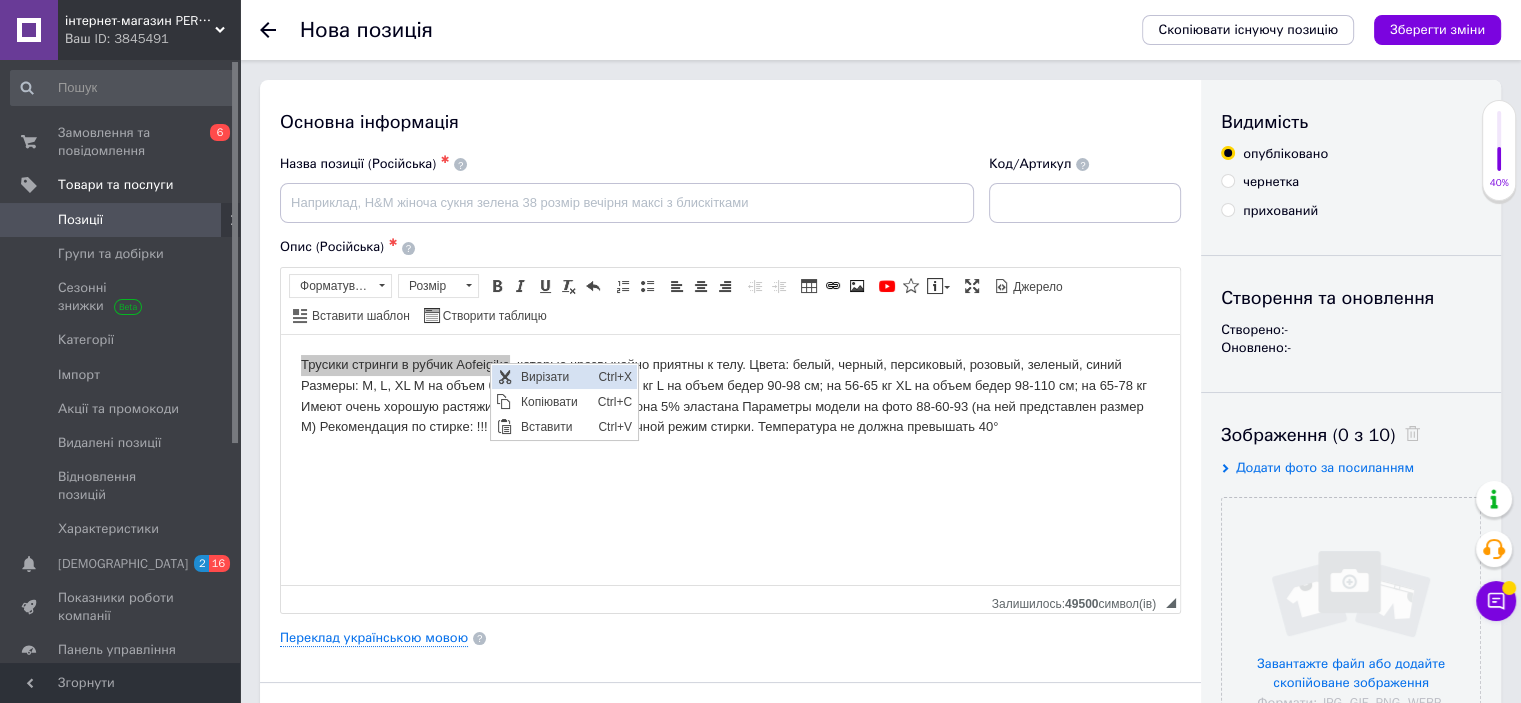 scroll, scrollTop: 0, scrollLeft: 0, axis: both 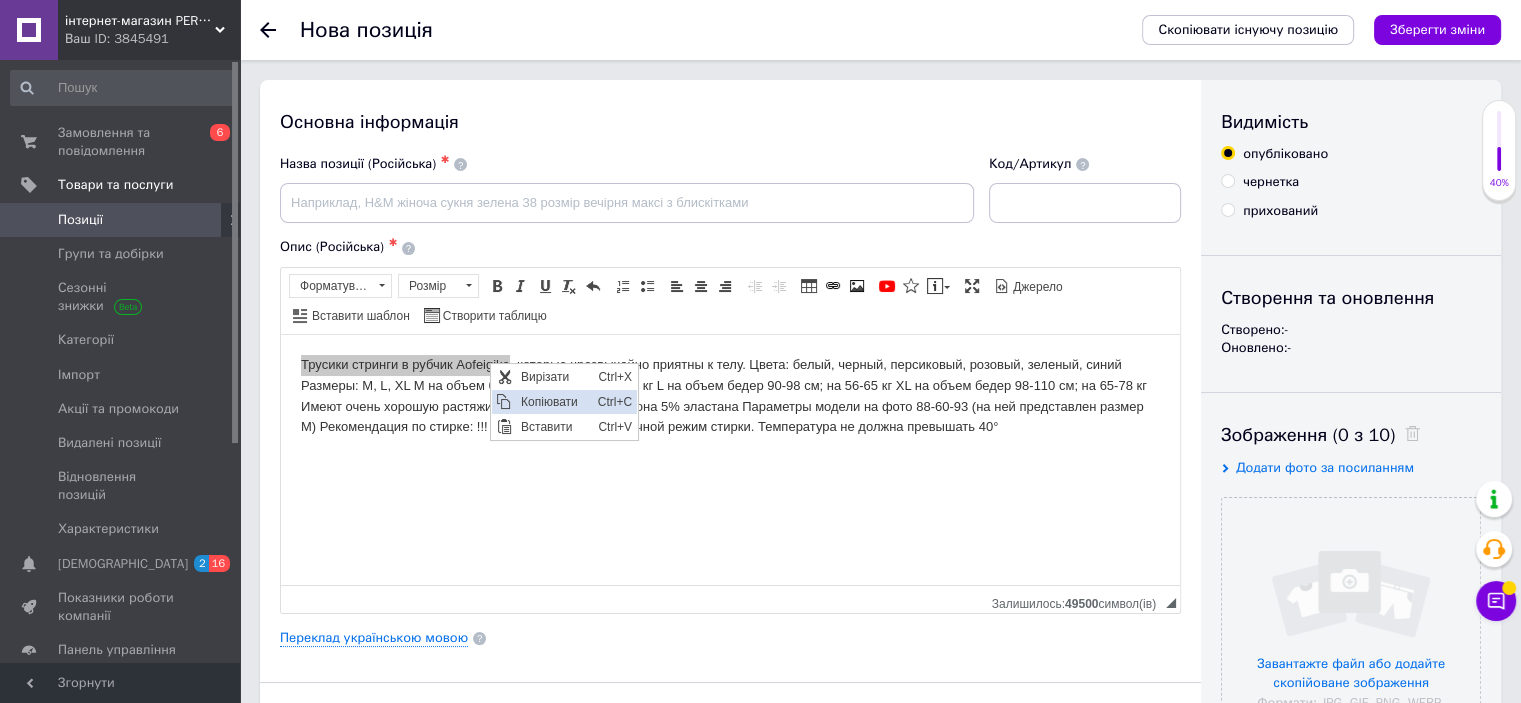 click on "Копіювати" at bounding box center [553, 402] 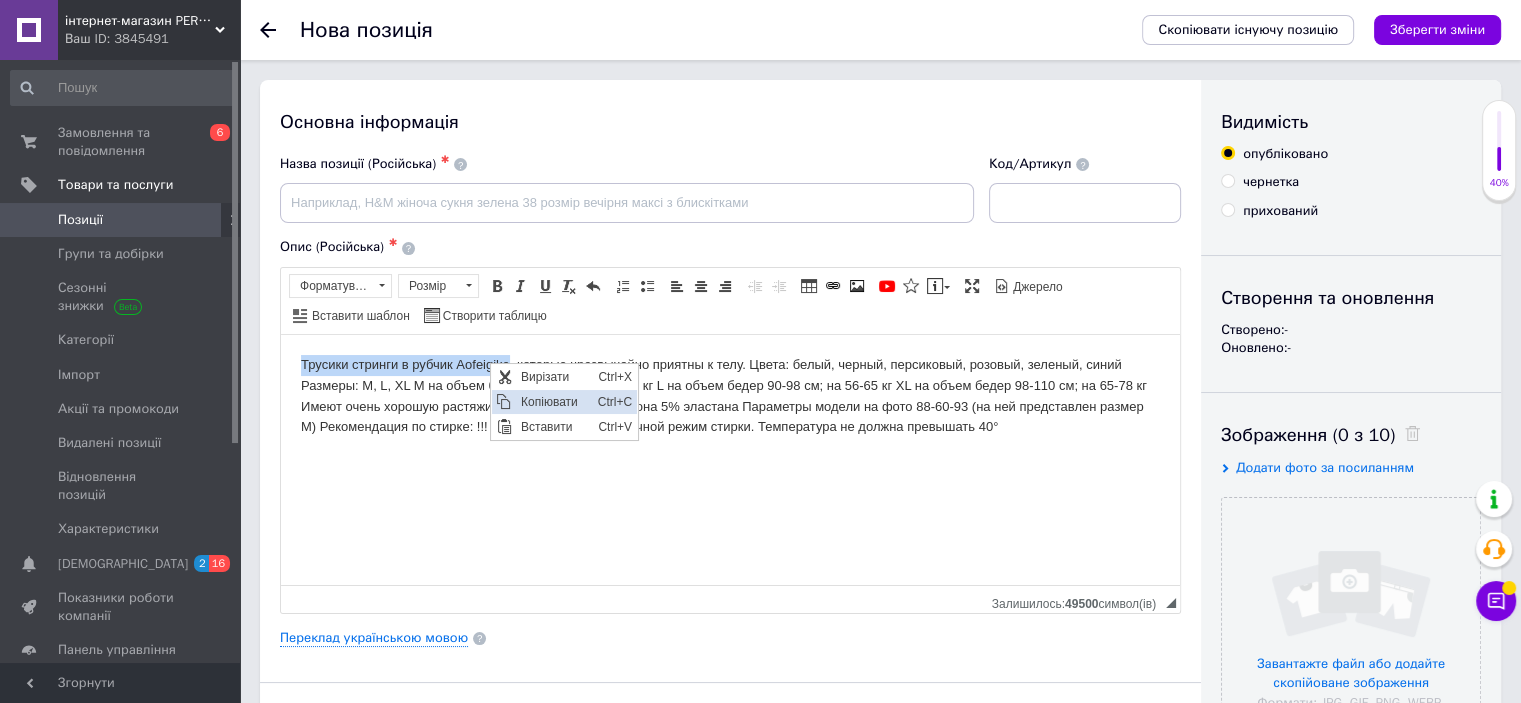 copy on "Трусики стринги в рубчик Aofeigike" 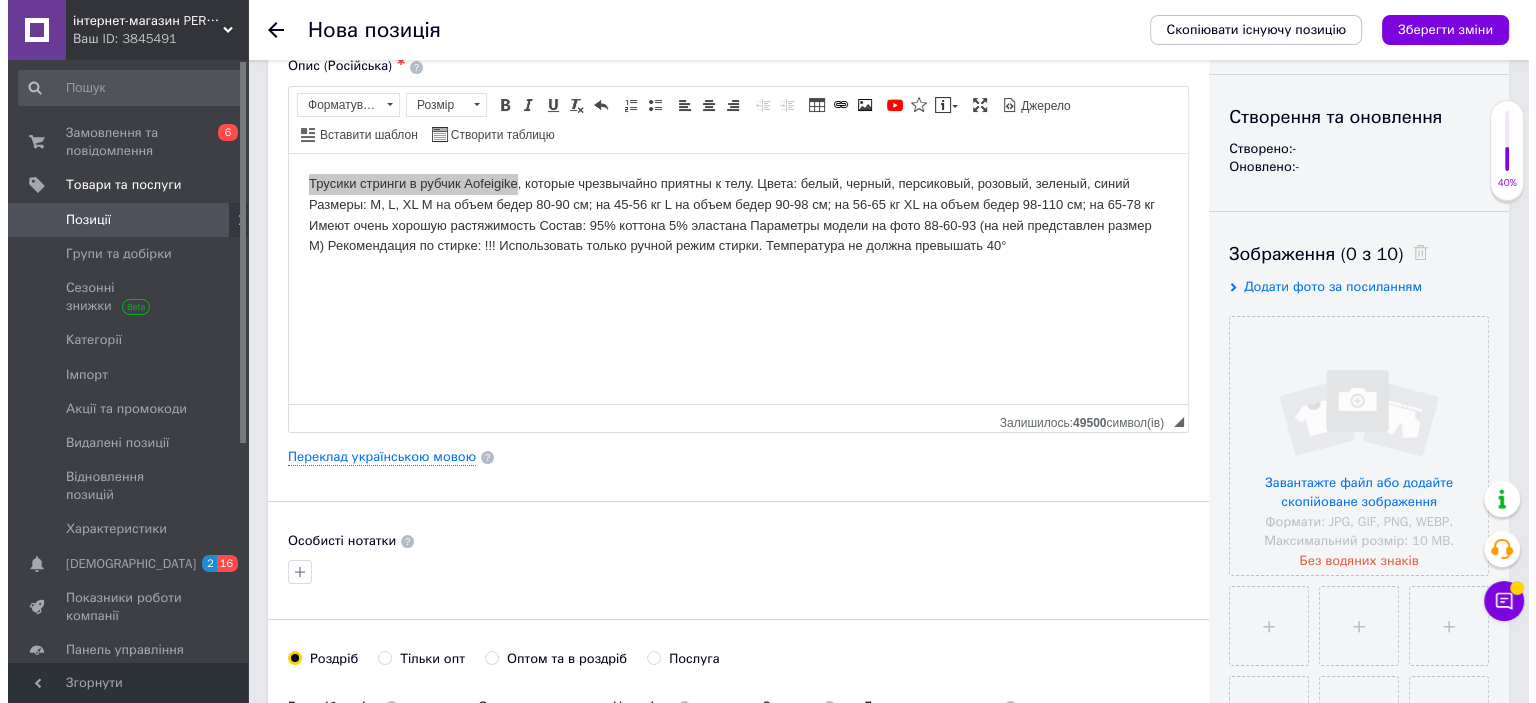 scroll, scrollTop: 200, scrollLeft: 0, axis: vertical 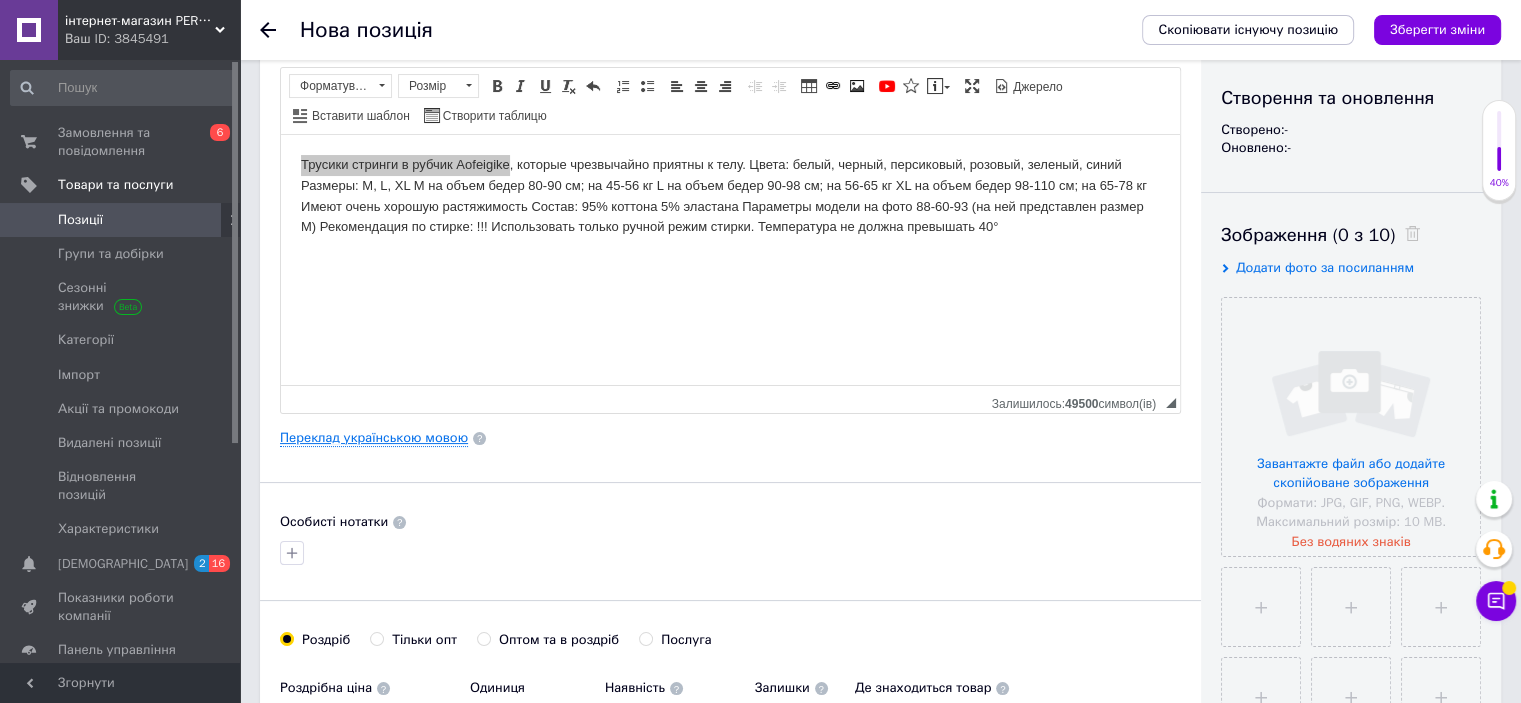 type on "Трусики стринги в рубчик Aofeigike" 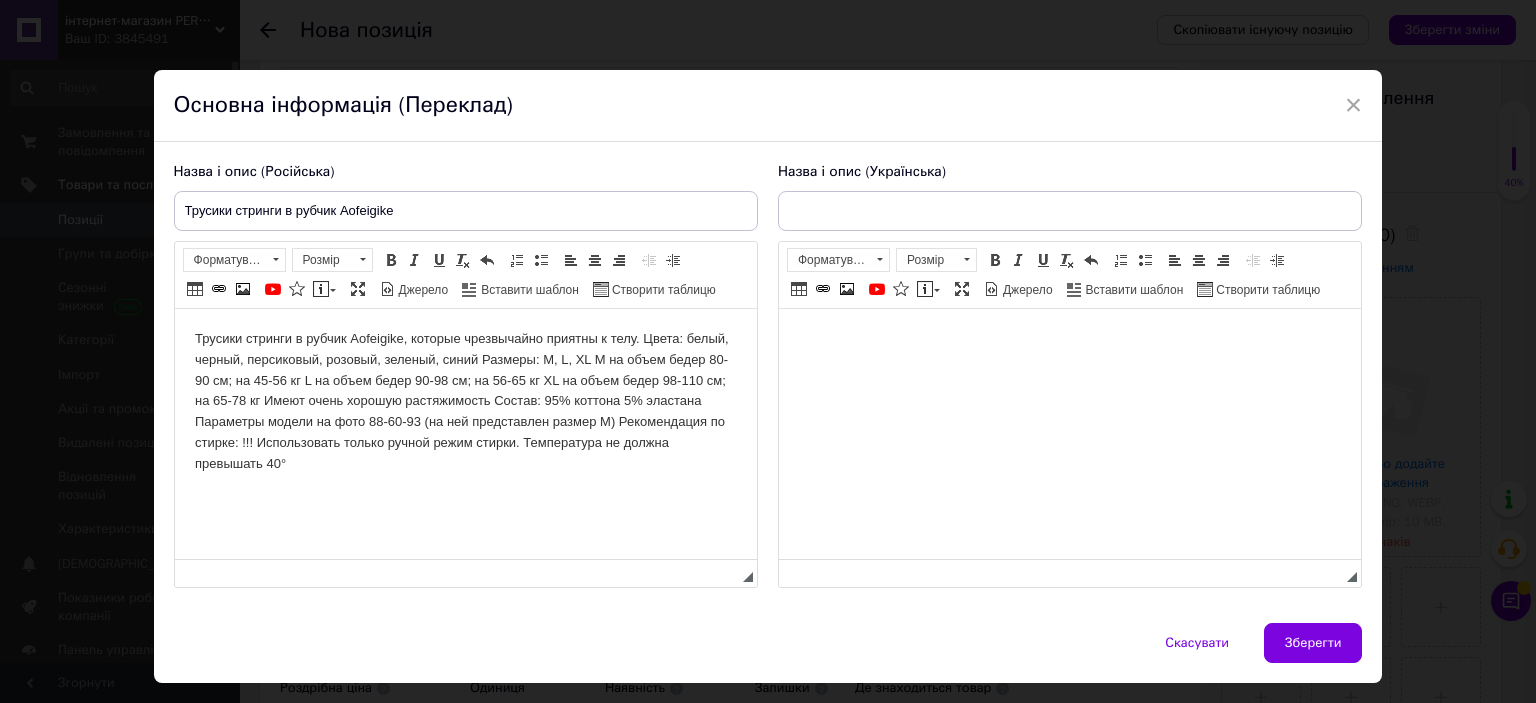 scroll, scrollTop: 0, scrollLeft: 0, axis: both 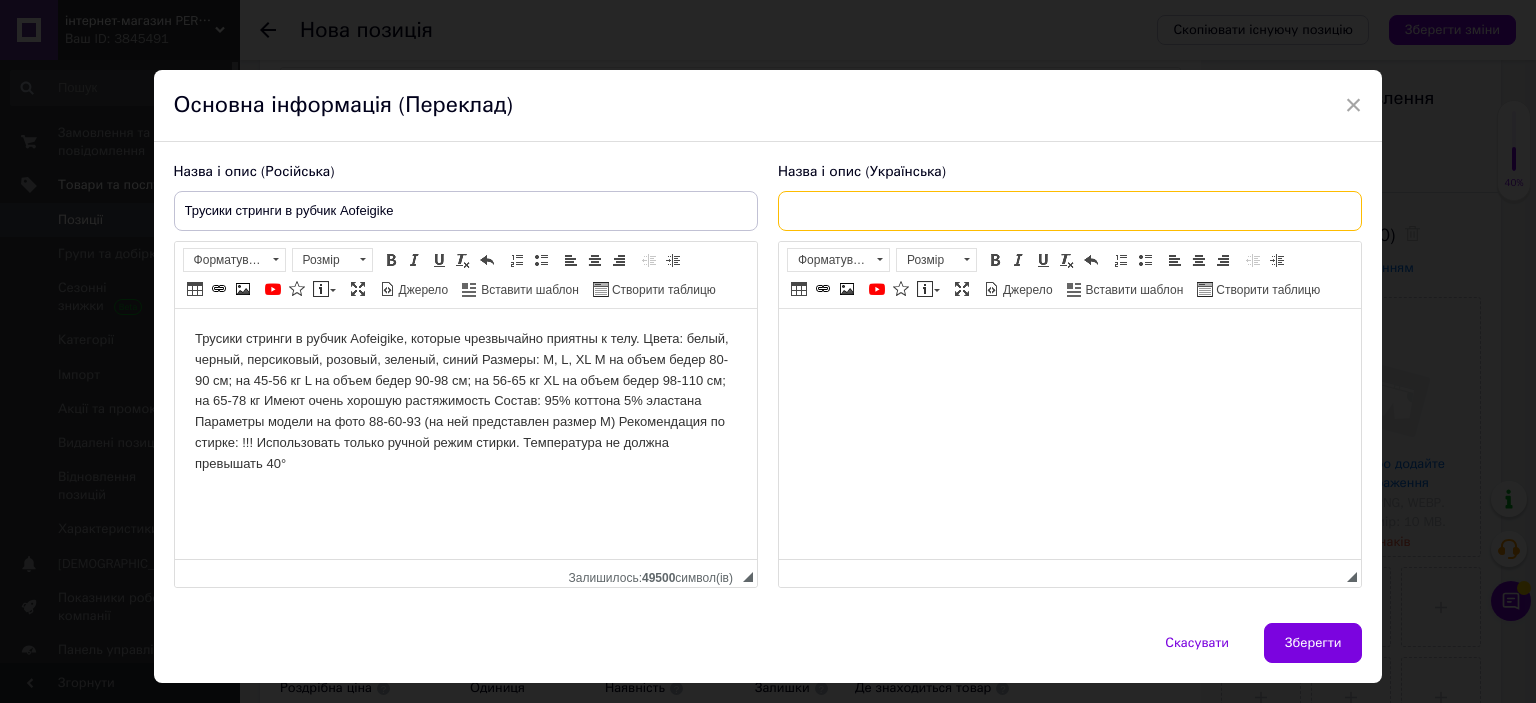 click at bounding box center (1070, 211) 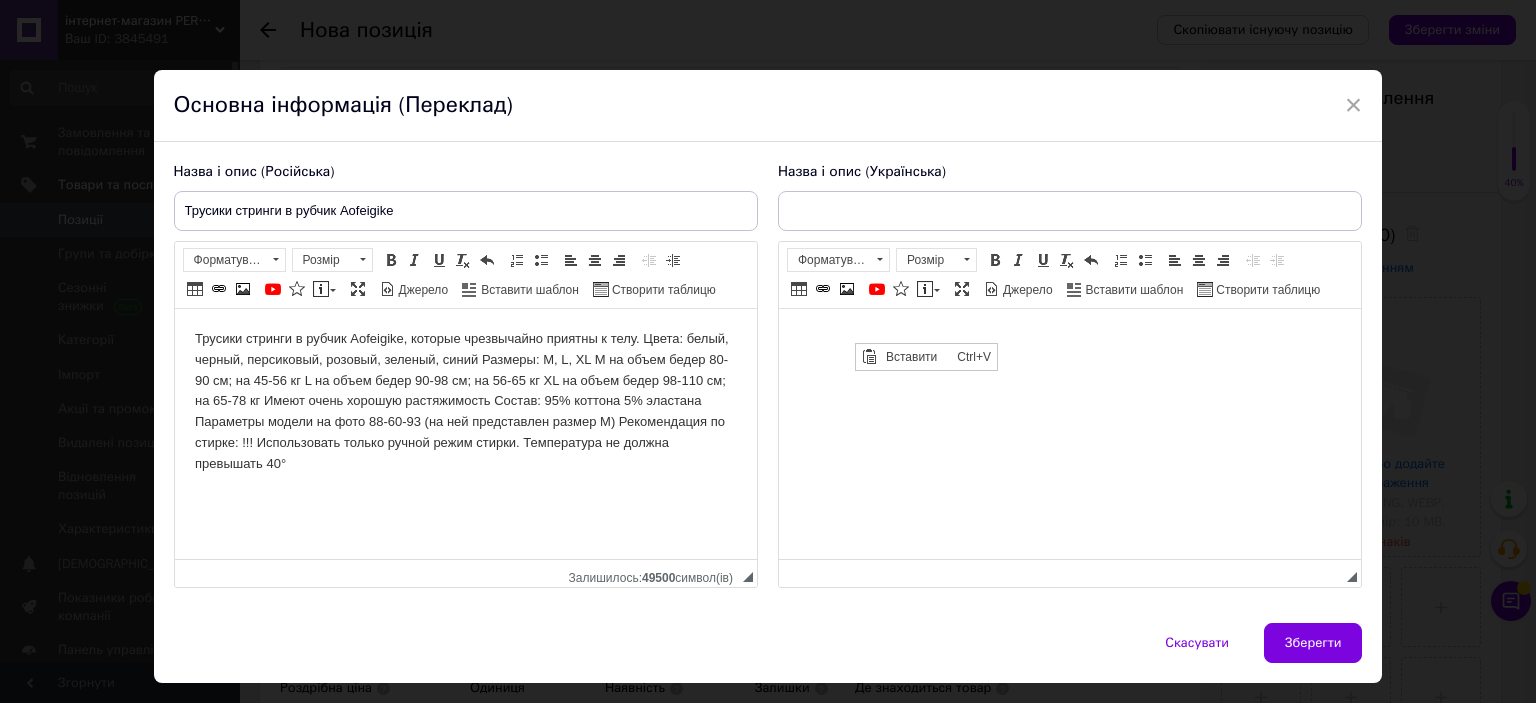 scroll, scrollTop: 0, scrollLeft: 0, axis: both 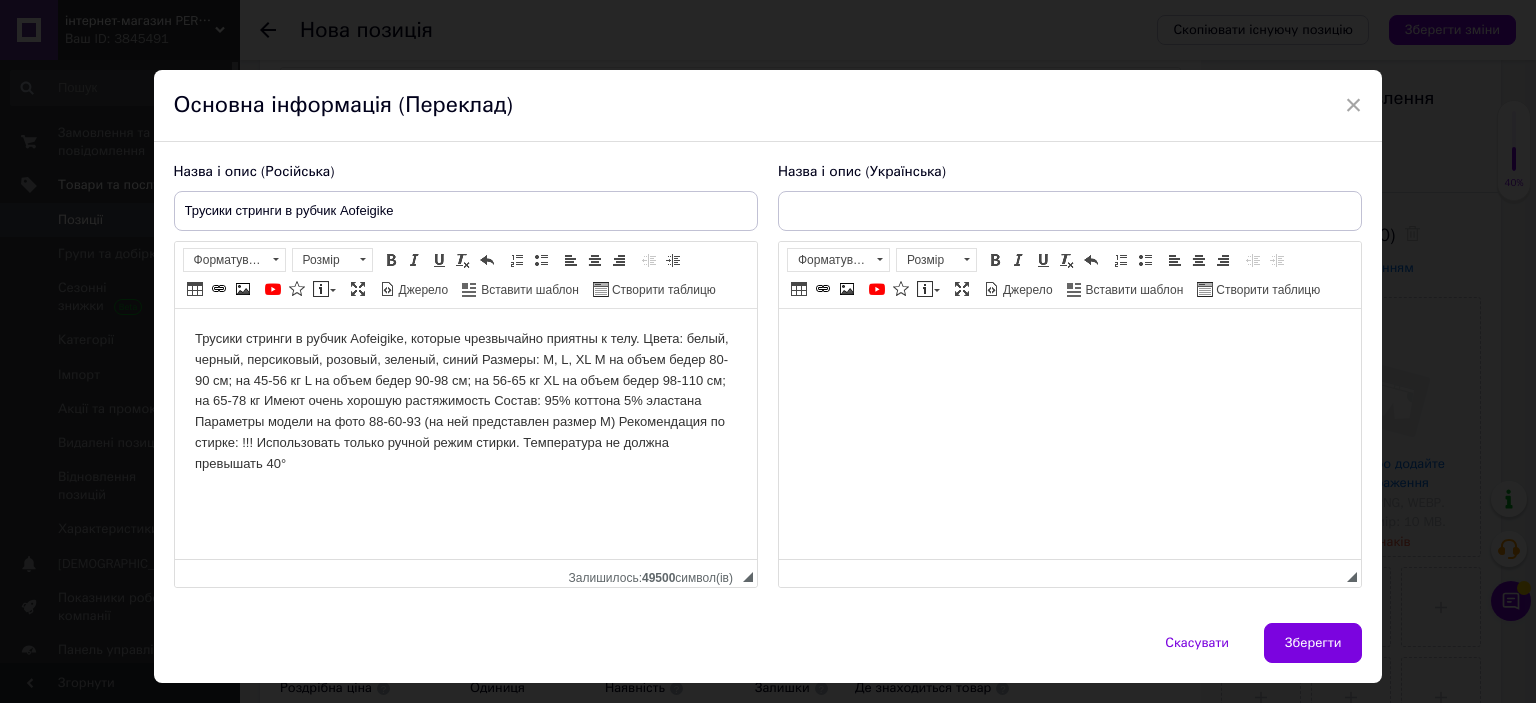 click at bounding box center [1069, 339] 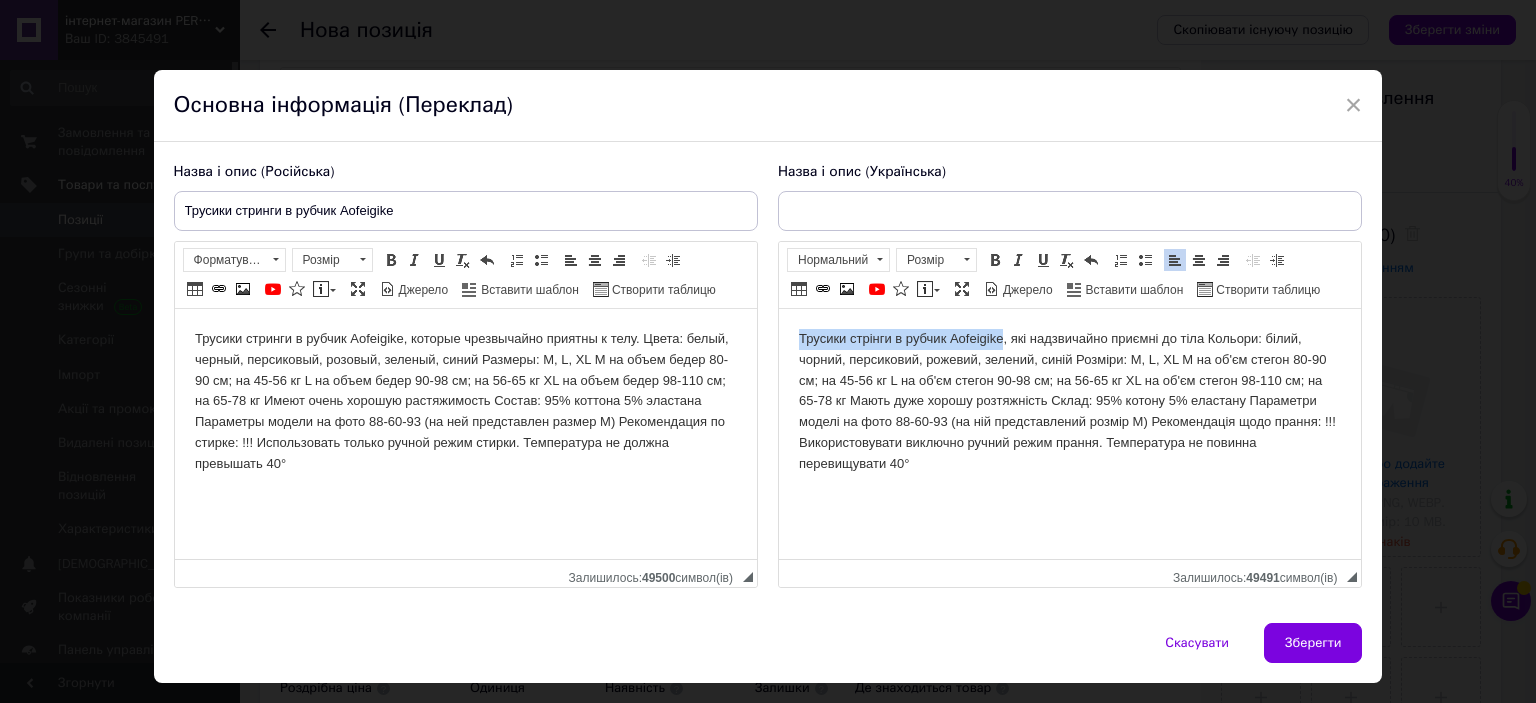 drag, startPoint x: 795, startPoint y: 339, endPoint x: 1001, endPoint y: 332, distance: 206.1189 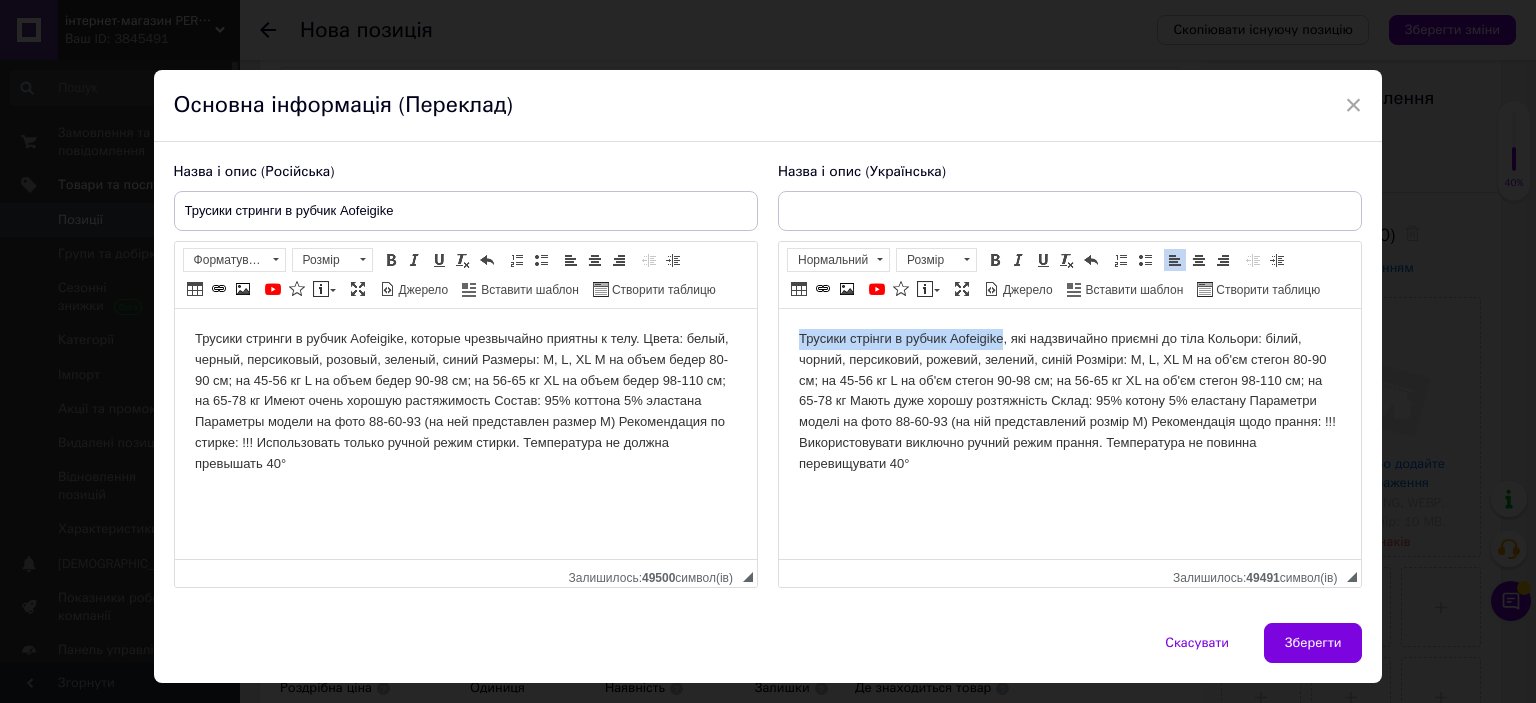 click on "Трусики стрінги в рубчик Aofeigike, які надзвичайно приємні до тіла Кольори: білий, чорний, персиковий, рожевий, зелений, синій Розміри: M, L, XL M на об'єм стегон 80-90 см; на 45-56 кг L на об'єм стегон 90-98 см; на 56-65 кг XL на об'єм стегон 98-110 см; на 65-78 кг Мають дуже хорошу розтяжність Склад: 95% котону 5% еластану Параметри моделі на фото 88-60-93 (на ній представлений розмір М) Рекомендація щодо прання: !!! Використовувати виключно ручний режим прання. Температура не повинна перевищувати 40°" at bounding box center [1069, 402] 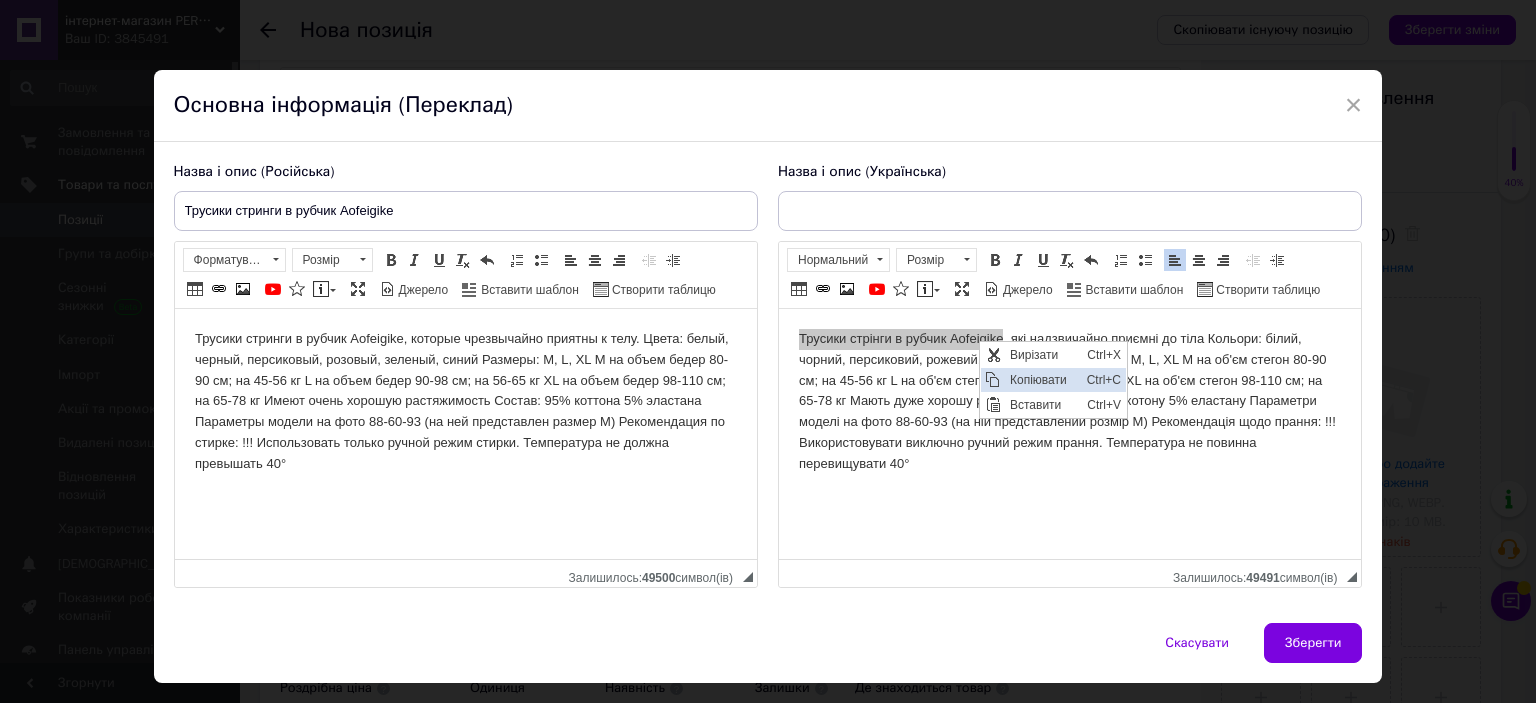 click on "Копіювати" at bounding box center (1042, 379) 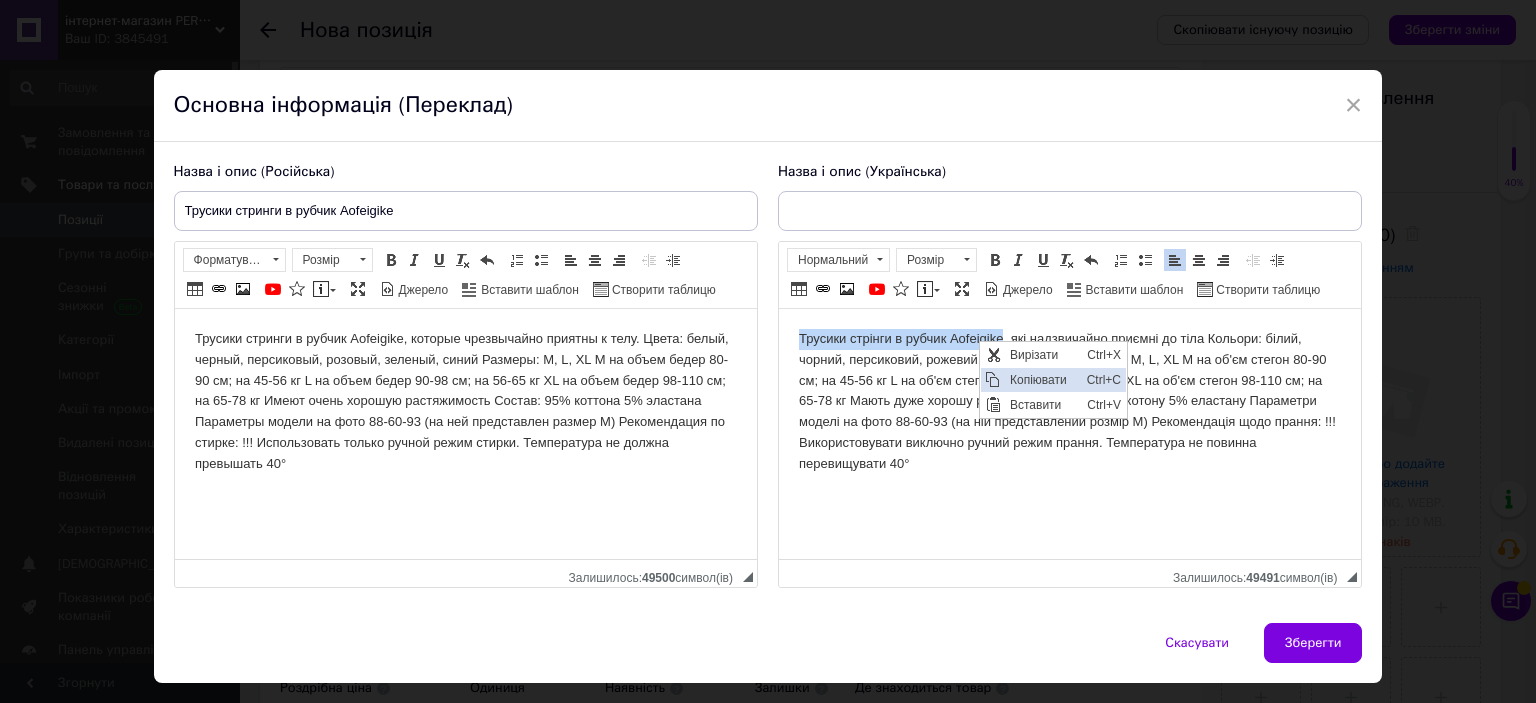 copy on "Трусики стрінги в рубчик Aofeigike" 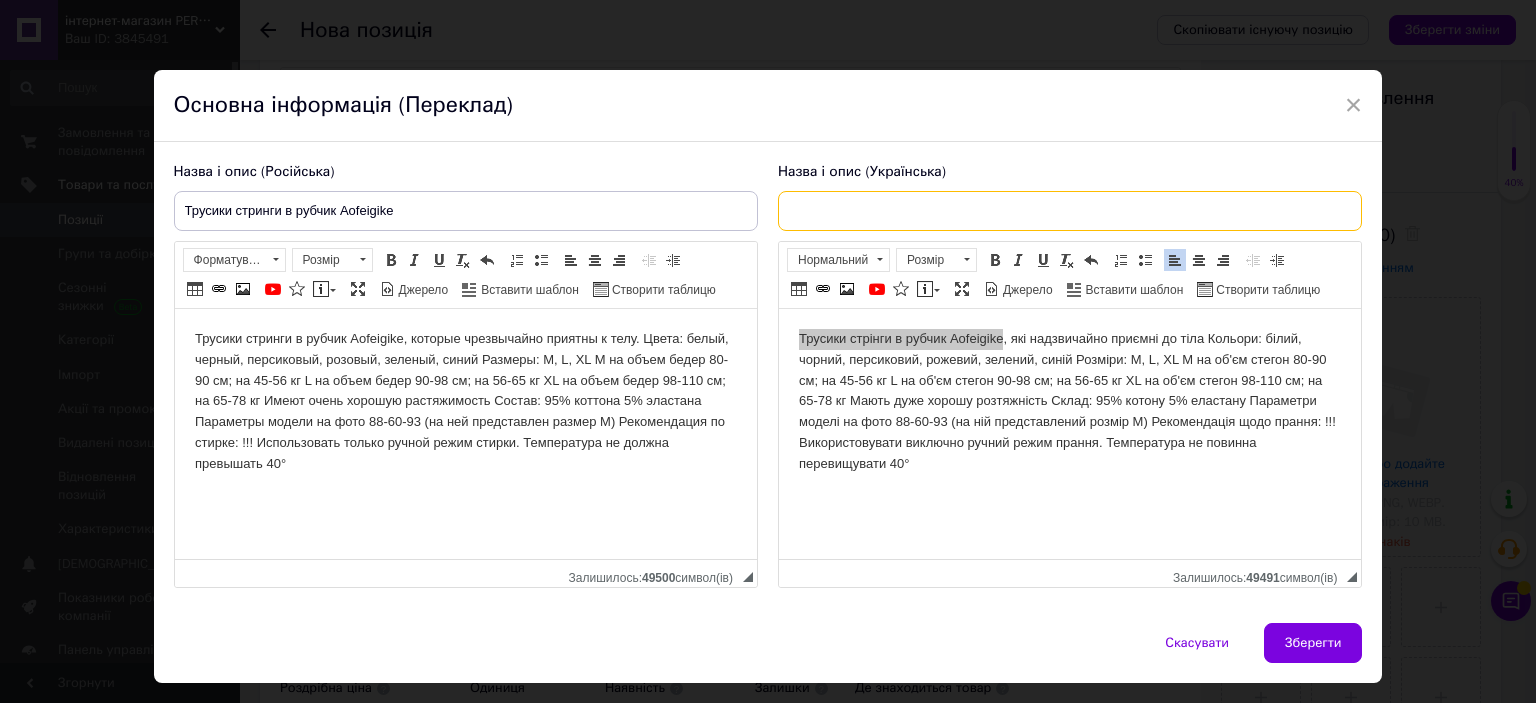 click at bounding box center (1070, 211) 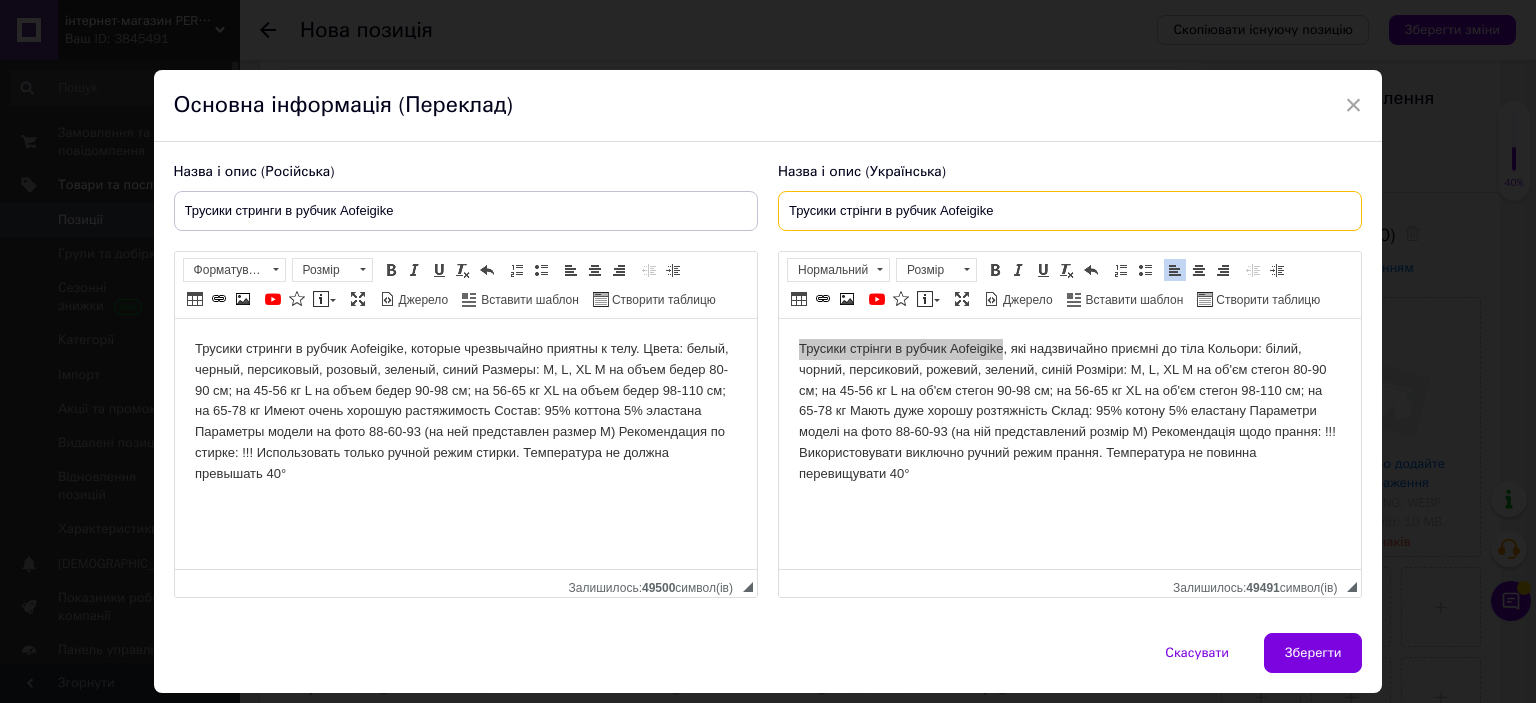 type on "Трусики стрінги в рубчик Aofeigike" 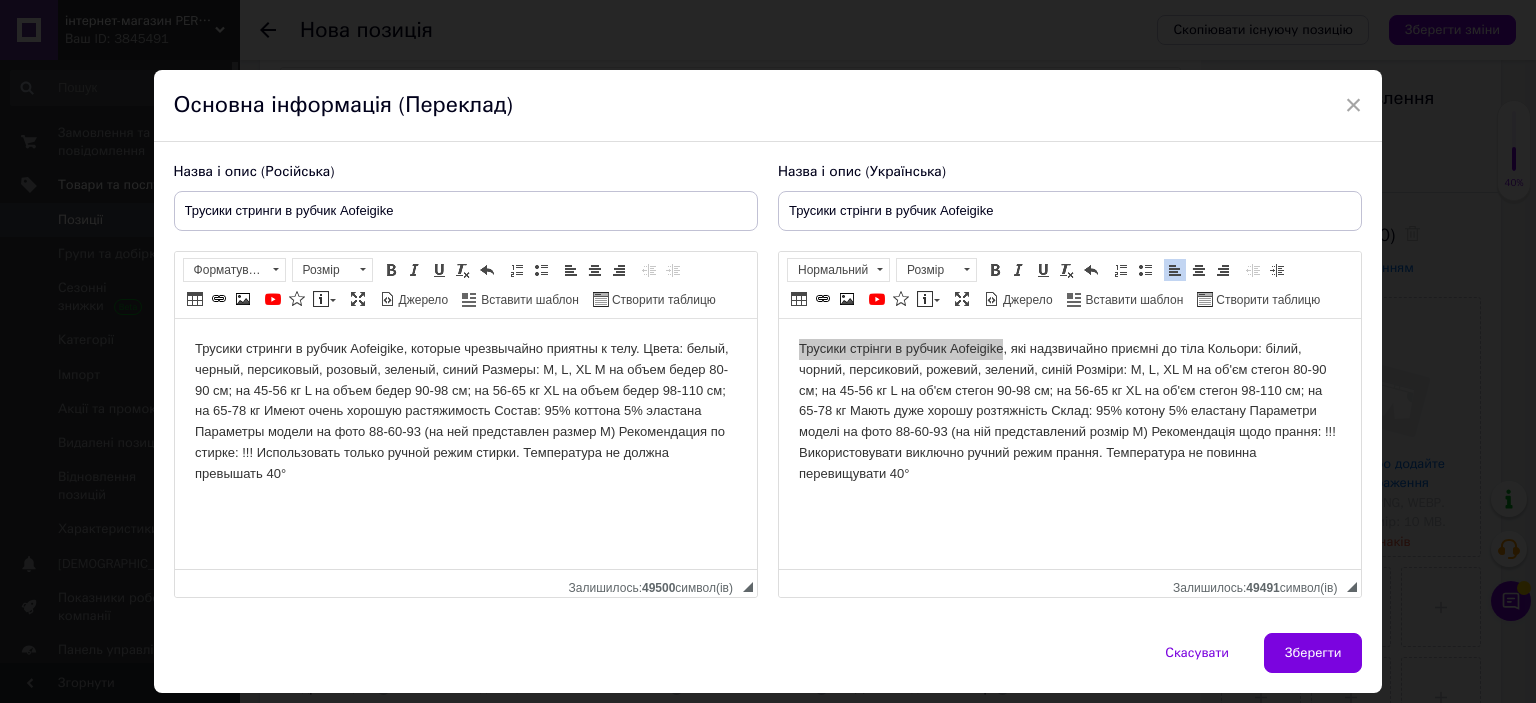 drag, startPoint x: 404, startPoint y: 347, endPoint x: 425, endPoint y: 358, distance: 23.70654 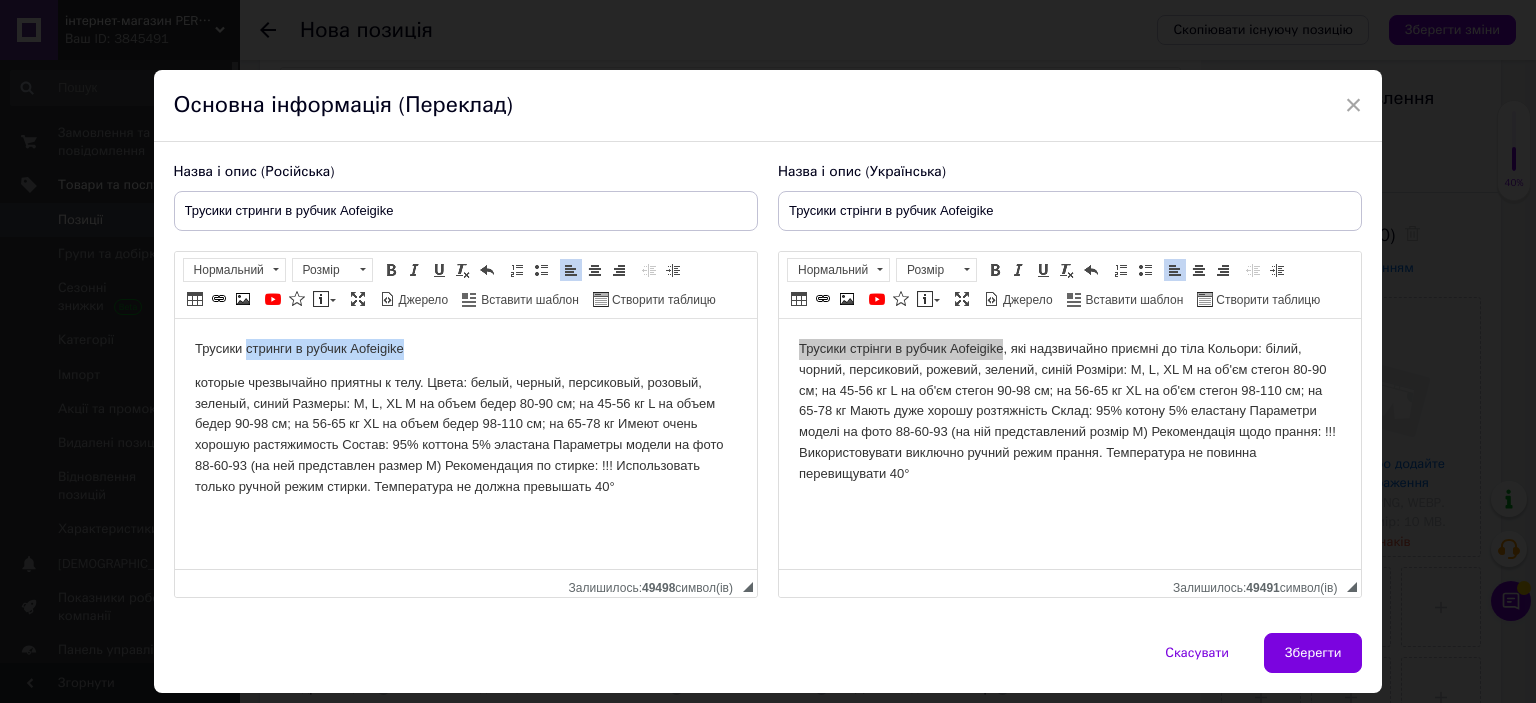 drag, startPoint x: 246, startPoint y: 347, endPoint x: 402, endPoint y: 349, distance: 156.01282 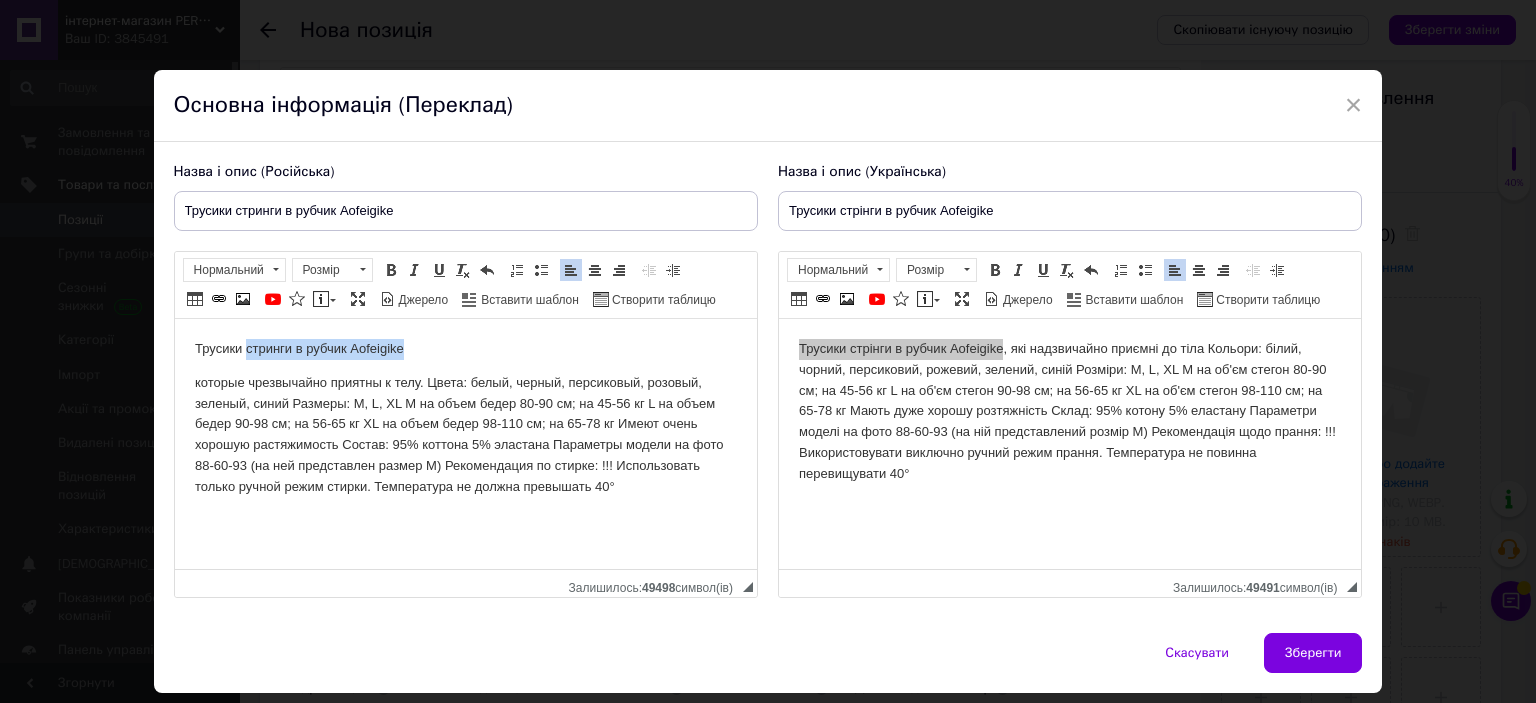 click on "Трусики стринги в рубчик Aofeigike" at bounding box center (465, 349) 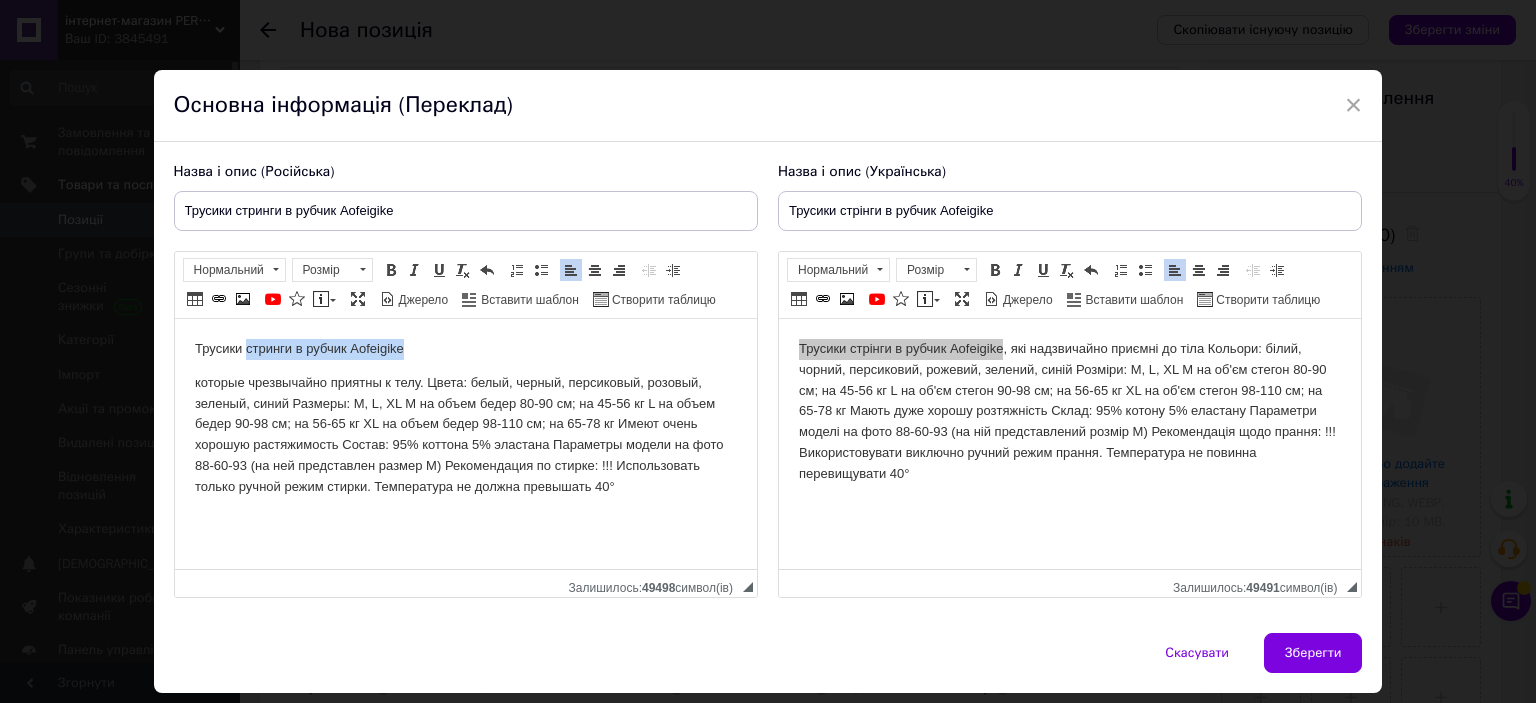 click on "Трусики стринги в рубчик Aofeigike" at bounding box center (465, 349) 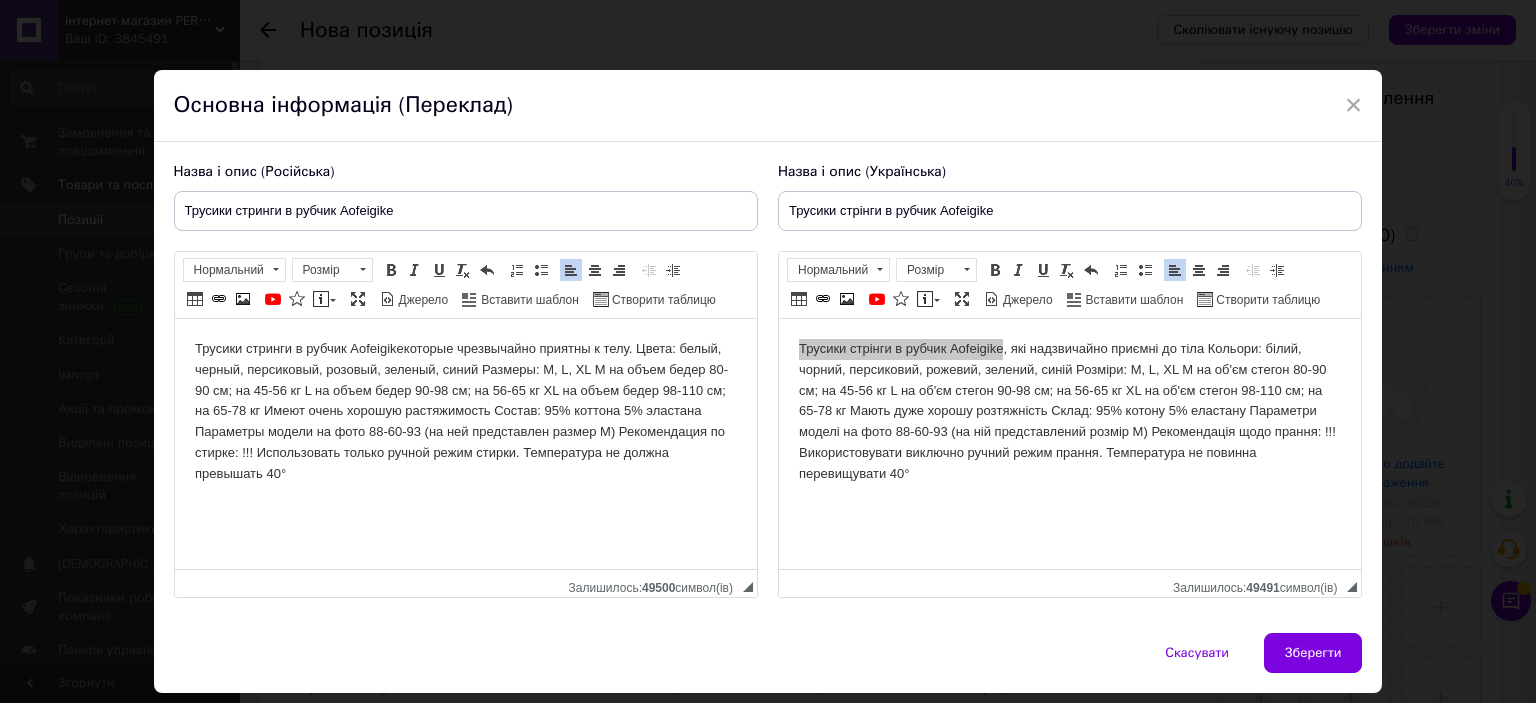 click on "Трусики стринги в рубчик Aofeigike  которые чрезвычайно приятны к телу. Цвета: белый, черный, персиковый, розовый, зеленый, синий Размеры: M, L, XL M на объем бедер 80-90 см; на 45-56 кг L на объем бедер 90-98 см; на 56-65 кг XL на объем бедер 98-110 см; на 65-78 кг Имеют очень хорошую растяжимость Состав: 95% коттона 5% эластана Параметры модели на фото 88-60-93 (на ней представлен размер М) Рекомендация по стирке: !!! Использовать только ручной режим стирки. Температура не должна превышать 40°" at bounding box center [465, 412] 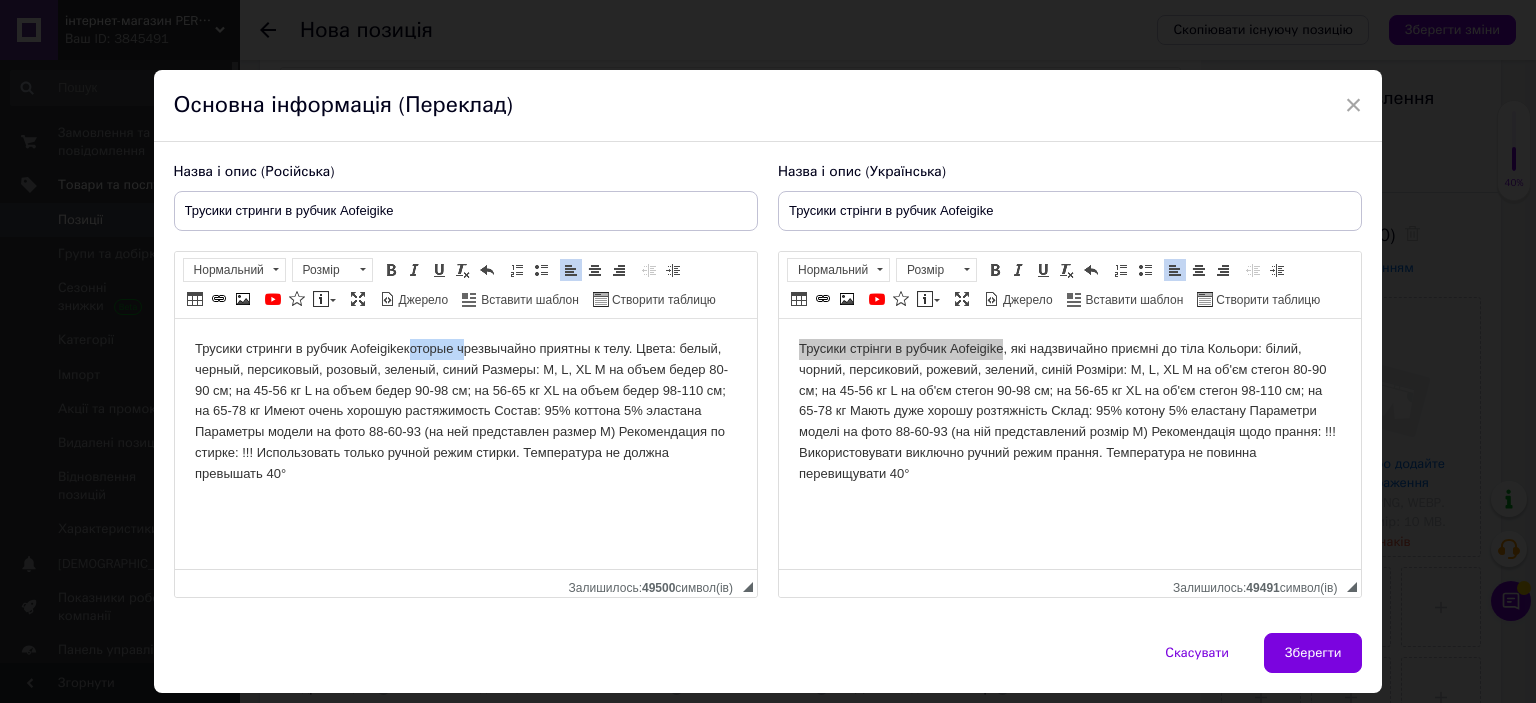 click on "Трусики стринги в рубчик Aofeigike  которые чрезвычайно приятны к телу. Цвета: белый, черный, персиковый, розовый, зеленый, синий Размеры: M, L, XL M на объем бедер 80-90 см; на 45-56 кг L на объем бедер 90-98 см; на 56-65 кг XL на объем бедер 98-110 см; на 65-78 кг Имеют очень хорошую растяжимость Состав: 95% коттона 5% эластана Параметры модели на фото 88-60-93 (на ней представлен размер М) Рекомендация по стирке: !!! Использовать только ручной режим стирки. Температура не должна превышать 40°" at bounding box center (465, 412) 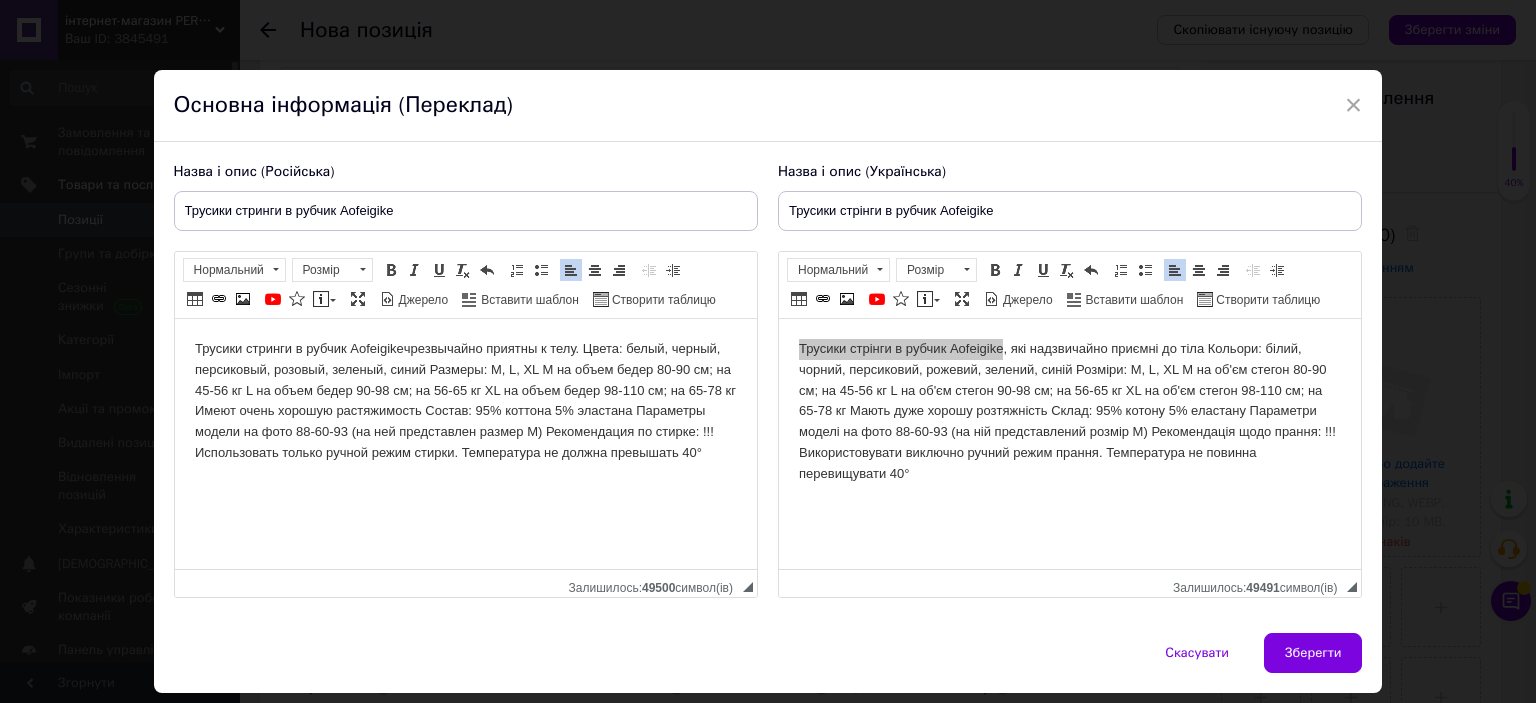 click on "Трусики стринги в рубчик Aofeigike  чрезвычайно приятны к телу. Цвета: белый, черный, персиковый, розовый, зеленый, синий Размеры: M, L, XL M на объем бедер 80-90 см; на 45-56 кг L на объем бедер 90-98 см; на 56-65 кг XL на объем бедер 98-110 см; на 65-78 кг Имеют очень хорошую растяжимость Состав: 95% коттона 5% эластана Параметры модели на фото 88-60-93 (на ней представлен размер М) Рекомендация по стирке: !!! Использовать только ручной режим стирки. Температура не должна превышать 40°" at bounding box center (465, 401) 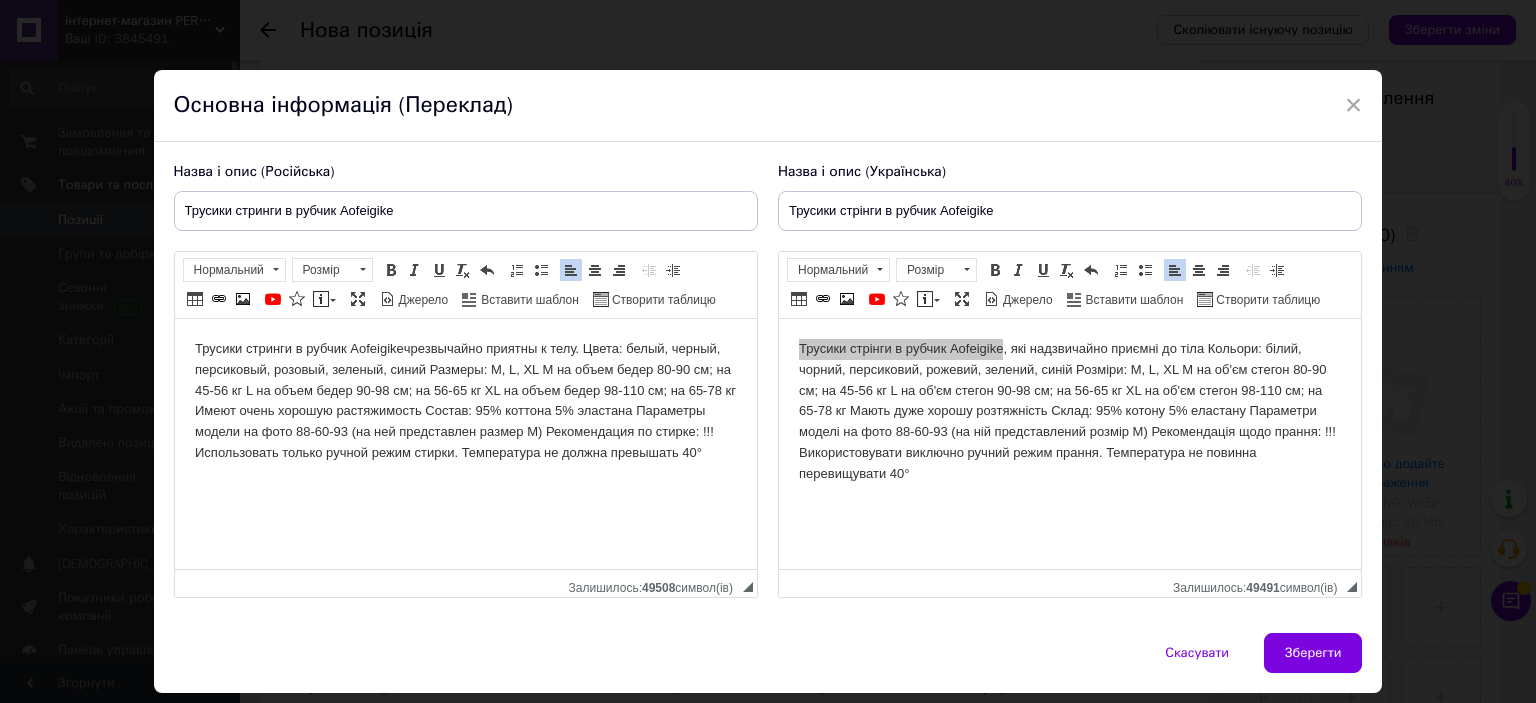 click on "Трусики стринги в рубчик Aofeigike  чрезвычайно приятны к телу. Цвета: белый, черный, персиковый, розовый, зеленый, синий Размеры: M, L, XL M на объем бедер 80-90 см; на 45-56 кг L на объем бедер 90-98 см; на 56-65 кг XL на объем бедер 98-110 см; на 65-78 кг Имеют очень хорошую растяжимость Состав: 95% коттона 5% эластана Параметры модели на фото 88-60-93 (на ней представлен размер М) Рекомендация по стирке: !!! Использовать только ручной режим стирки. Температура не должна превышать 40°" at bounding box center (465, 401) 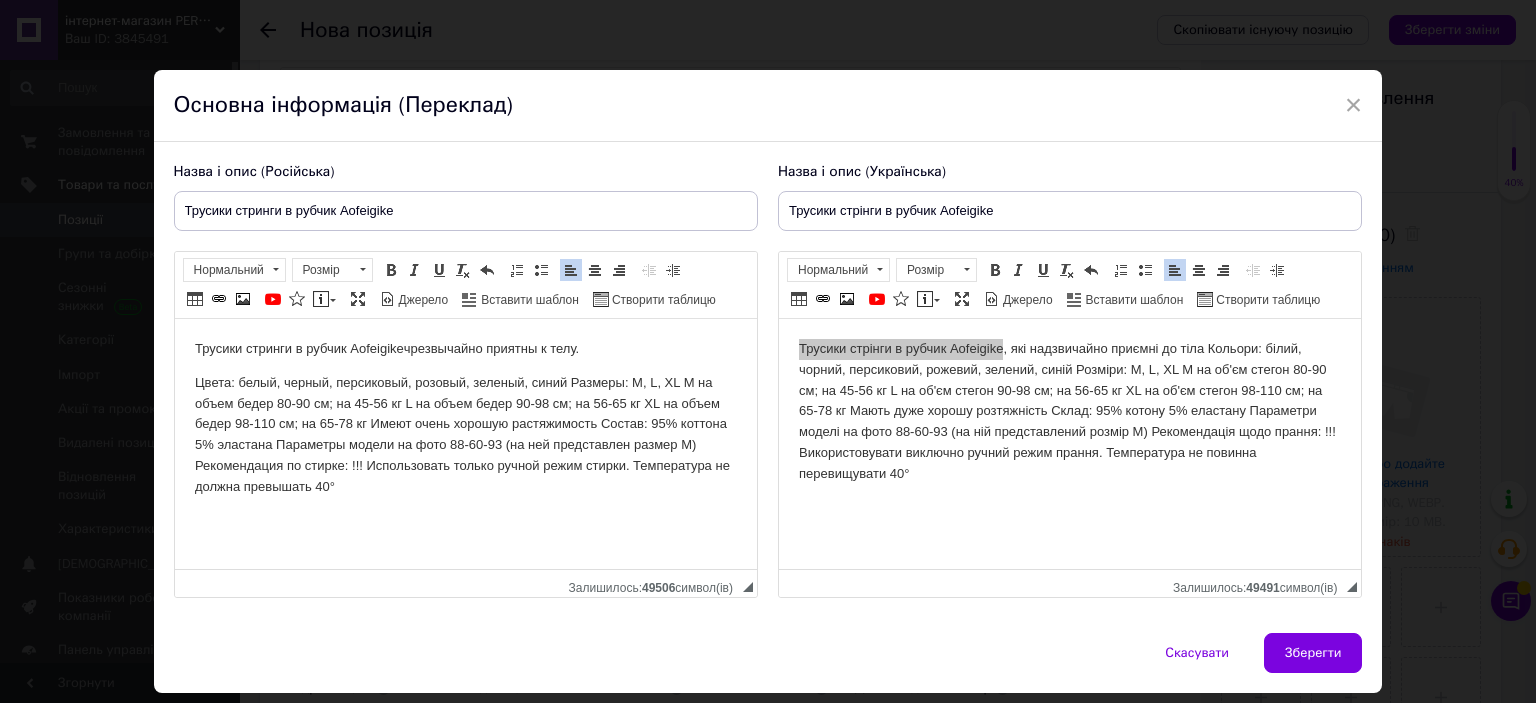 click on "Цвета: белый, черный, персиковый, розовый, зеленый, синий Размеры: M, L, XL M на объем бедер 80-90 см; на 45-56 кг L на объем бедер 90-98 см; на 56-65 кг XL на объем бедер 98-110 см; на 65-78 кг Имеют очень хорошую растяжимость Состав: 95% коттона 5% эластана Параметры модели на фото 88-60-93 (на ней представлен размер М) Рекомендация по стирке: !!! Использовать только ручной режим стирки. Температура не должна превышать 40°" at bounding box center (465, 435) 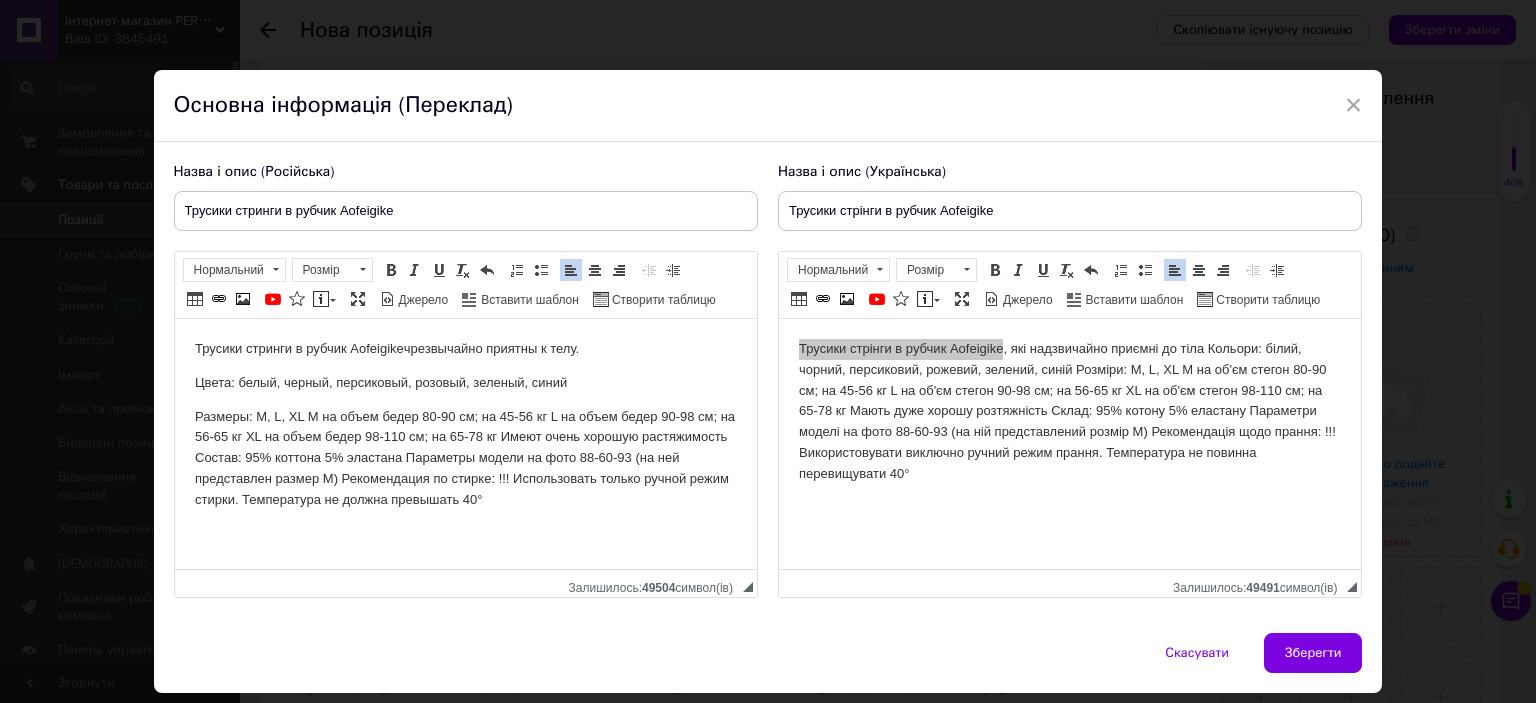 click on "Размеры: M, L, XL M на объем бедер 80-90 см; на 45-56 кг L на объем бедер 90-98 см; на 56-65 кг XL на объем бедер 98-110 см; на 65-78 кг Имеют очень хорошую растяжимость Состав: 95% коттона 5% эластана Параметры модели на фото 88-60-93 (на ней представлен размер М) Рекомендация по стирке: !!! Использовать только ручной режим стирки. Температура не должна превышать 40°" at bounding box center (465, 459) 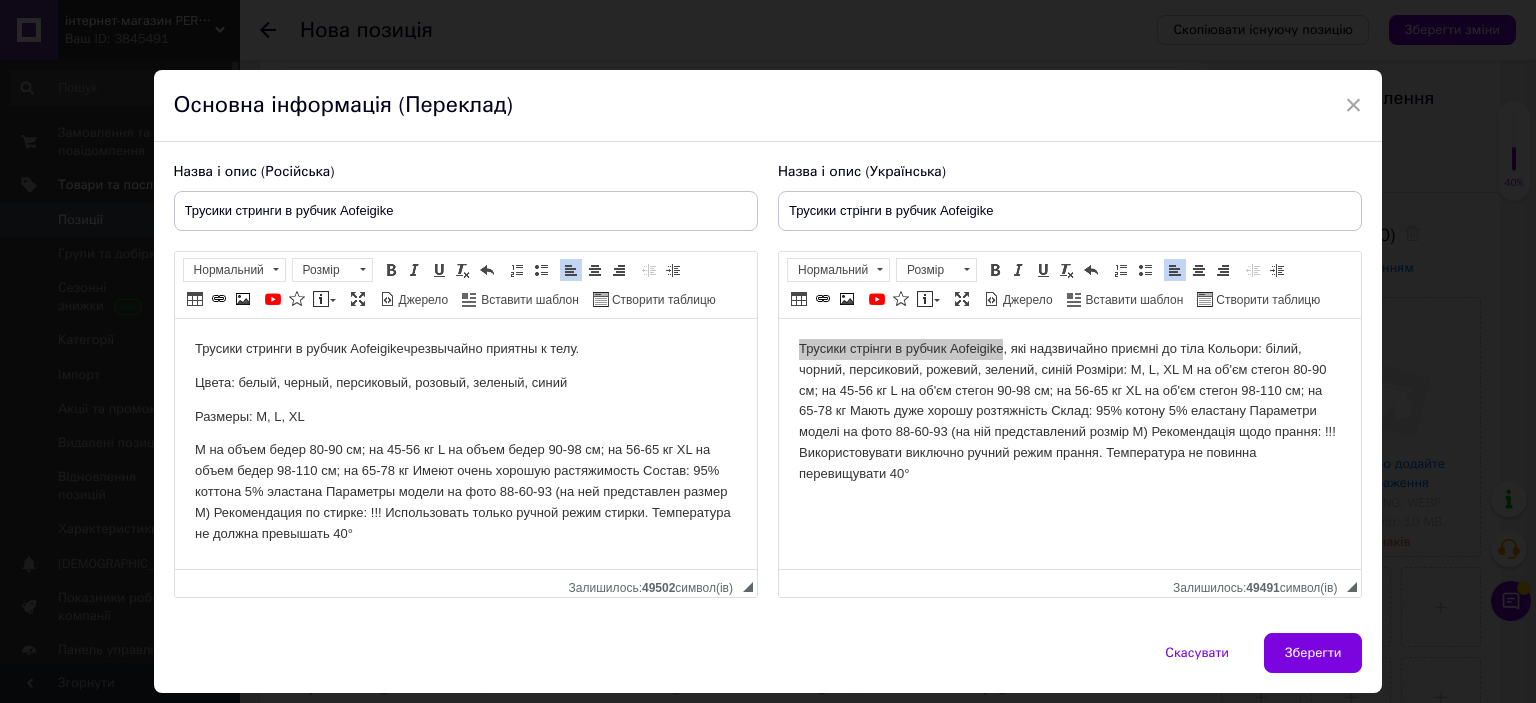 click on "M на объем бедер 80-90 см; на 45-56 кг L на объем бедер 90-98 см; на 56-65 кг XL на объем бедер 98-110 см; на 65-78 кг Имеют очень хорошую растяжимость Состав: 95% коттона 5% эластана Параметры модели на фото 88-60-93 (на ней представлен размер М) Рекомендация по стирке: !!! Использовать только ручной режим стирки. Температура не должна превышать 40°" at bounding box center [465, 492] 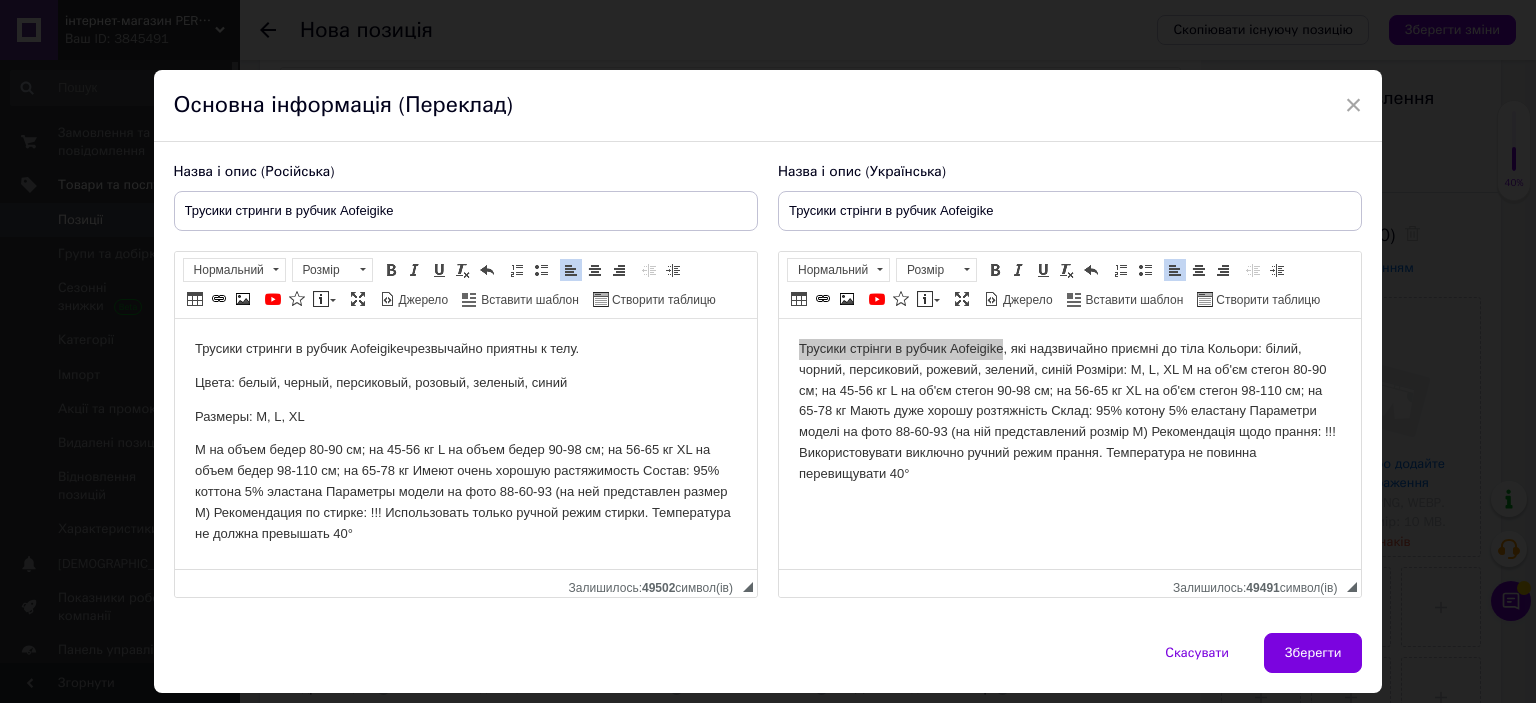 click on "M на объем бедер 80-90 см; на 45-56 кг L на объем бедер 90-98 см; на 56-65 кг XL на объем бедер 98-110 см; на 65-78 кг Имеют очень хорошую растяжимость Состав: 95% коттона 5% эластана Параметры модели на фото 88-60-93 (на ней представлен размер М) Рекомендация по стирке: !!! Использовать только ручной режим стирки. Температура не должна превышать 40°" at bounding box center [465, 492] 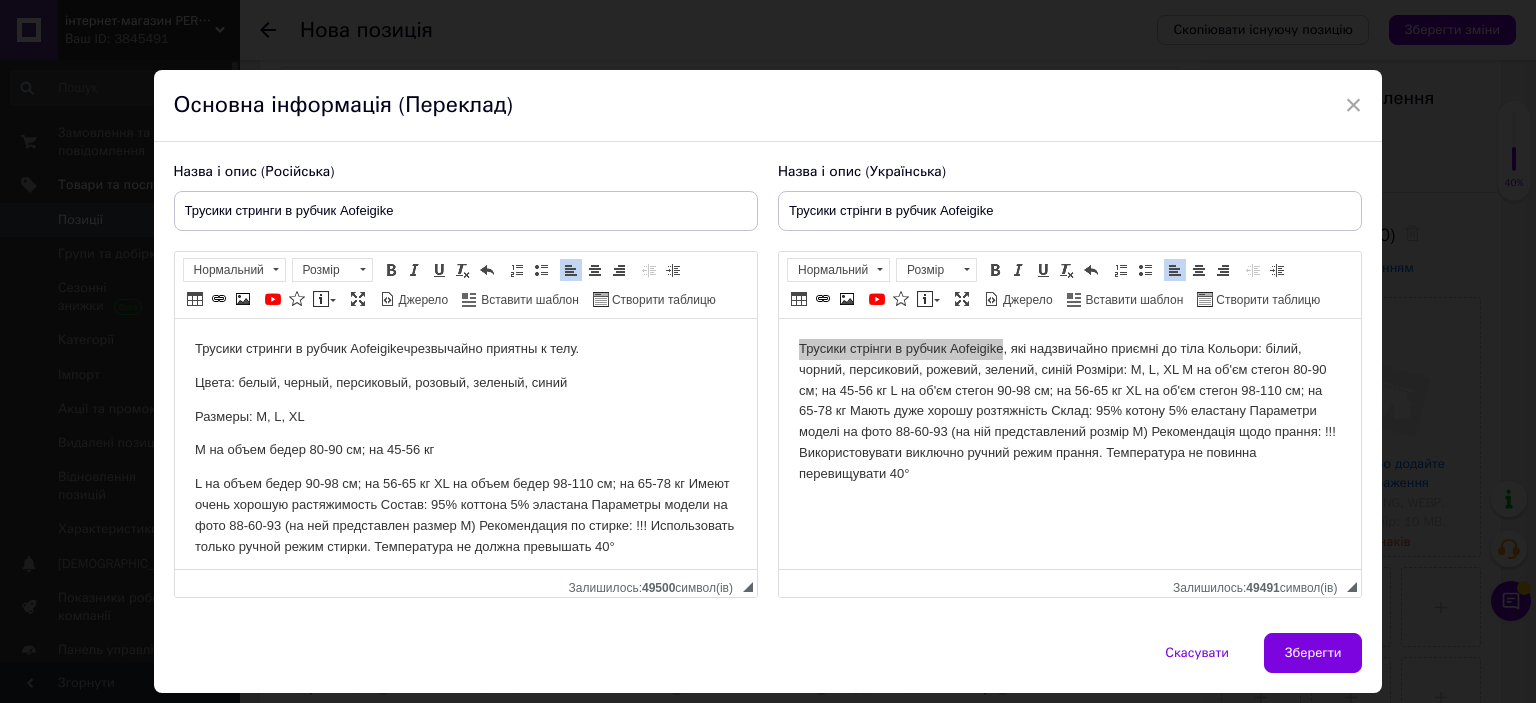 scroll, scrollTop: 8, scrollLeft: 0, axis: vertical 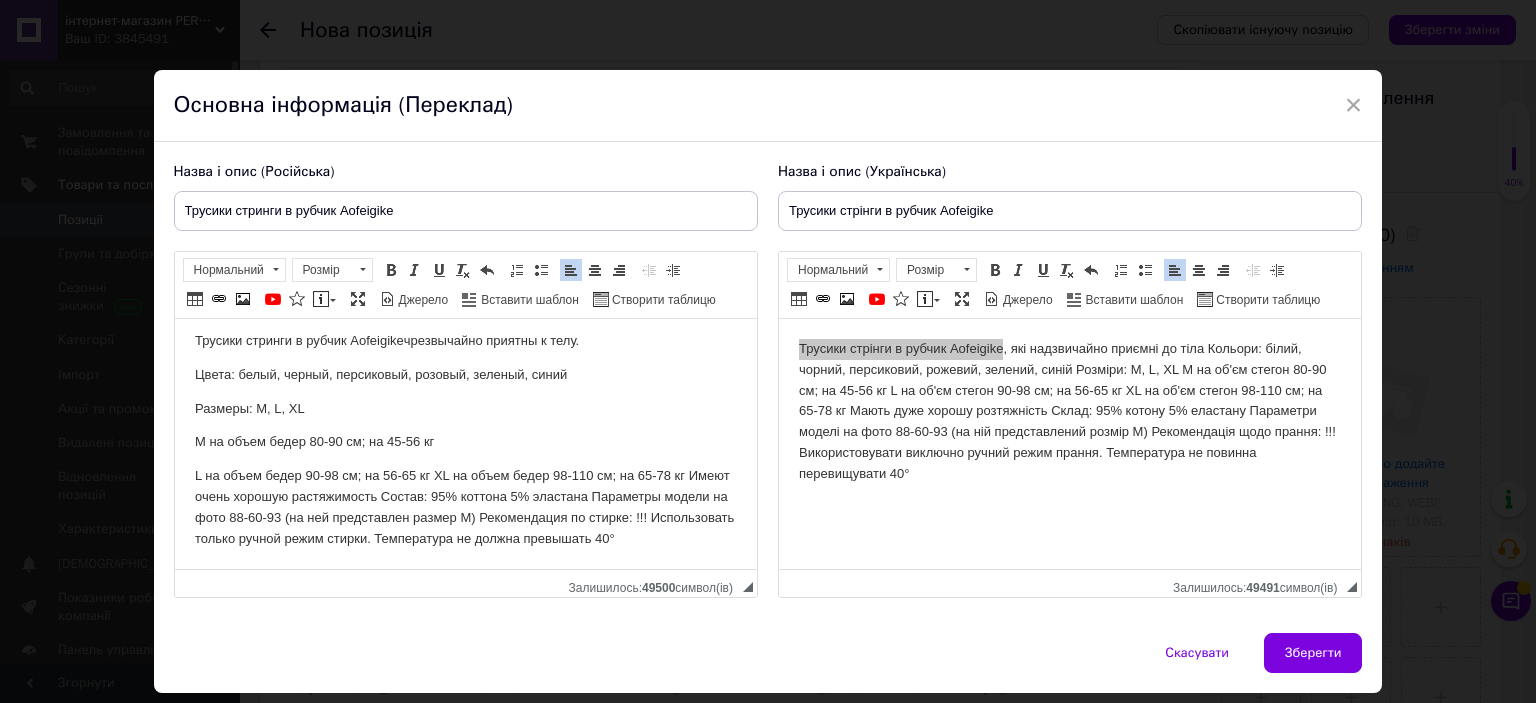 click on "L на объем бедер 90-98 см; на 56-65 кг XL на объем бедер 98-110 см; на 65-78 кг Имеют очень хорошую растяжимость Состав: 95% коттона 5% эластана Параметры модели на фото 88-60-93 (на ней представлен размер М) Рекомендация по стирке: !!! Использовать только ручной режим стирки. Температура не должна превышать 40°" at bounding box center [465, 507] 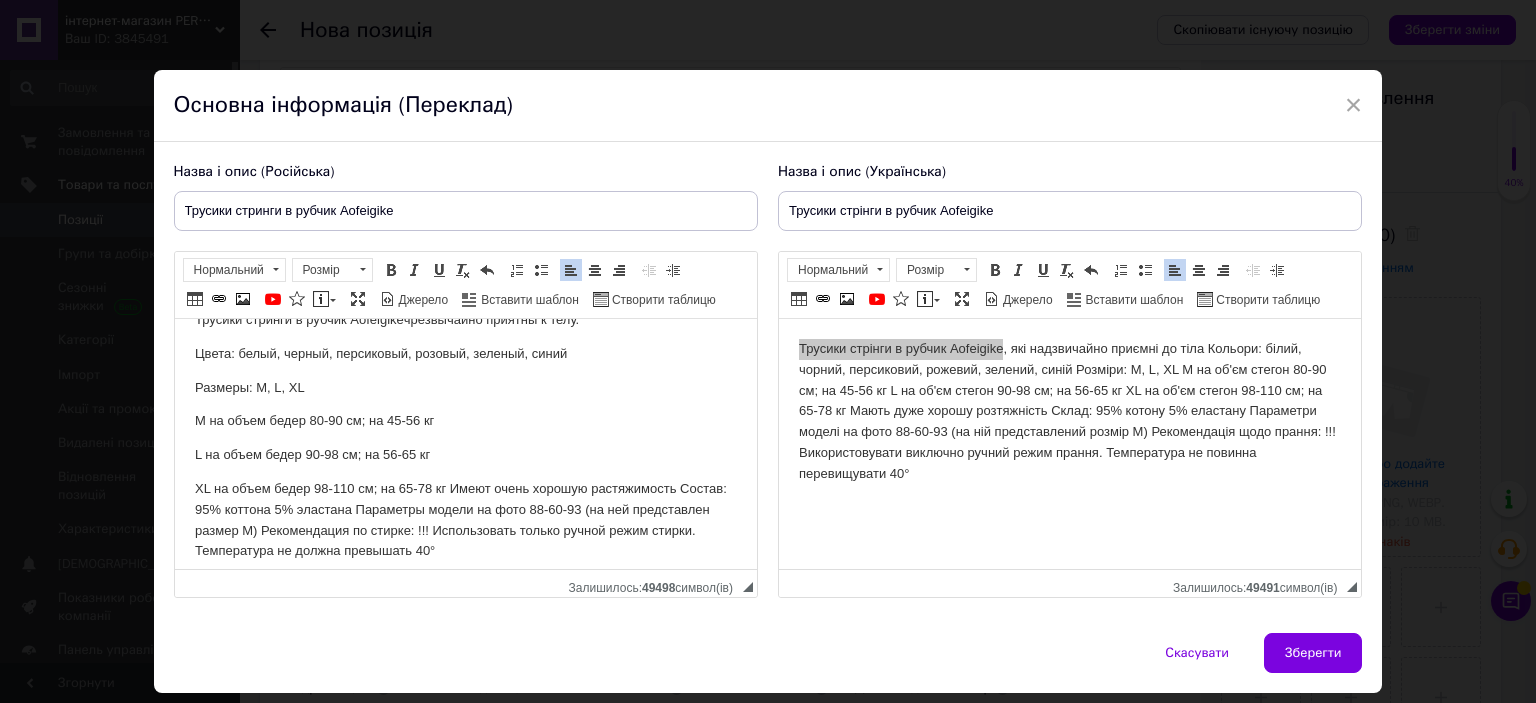 scroll, scrollTop: 41, scrollLeft: 0, axis: vertical 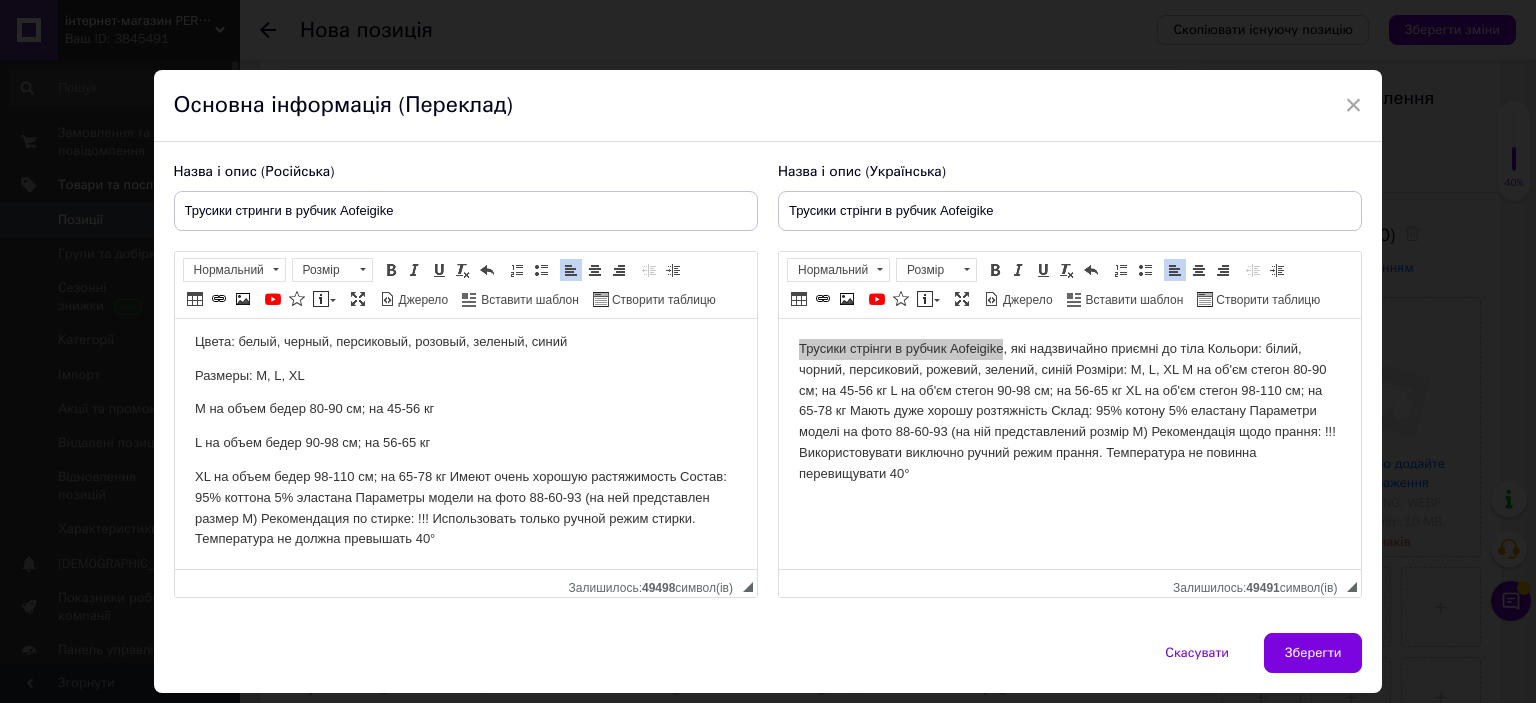 click on "XL на объем бедер 98-110 см; на 65-78 кг Имеют очень хорошую растяжимость Состав: 95% коттона 5% эластана Параметры модели на фото 88-60-93 (на ней представлен размер М) Рекомендация по стирке: !!! Использовать только ручной режим стирки. Температура не должна превышать 40°" at bounding box center [465, 508] 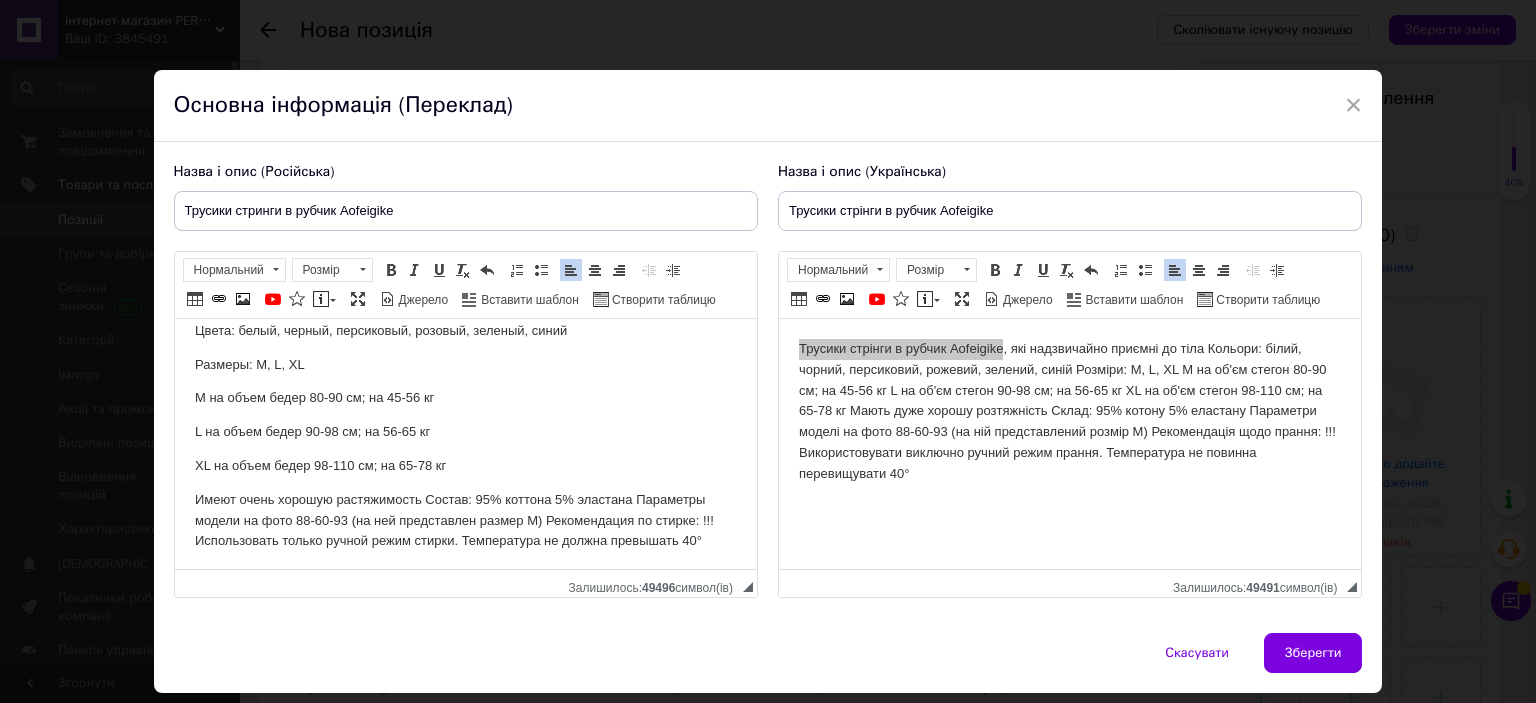 scroll, scrollTop: 55, scrollLeft: 0, axis: vertical 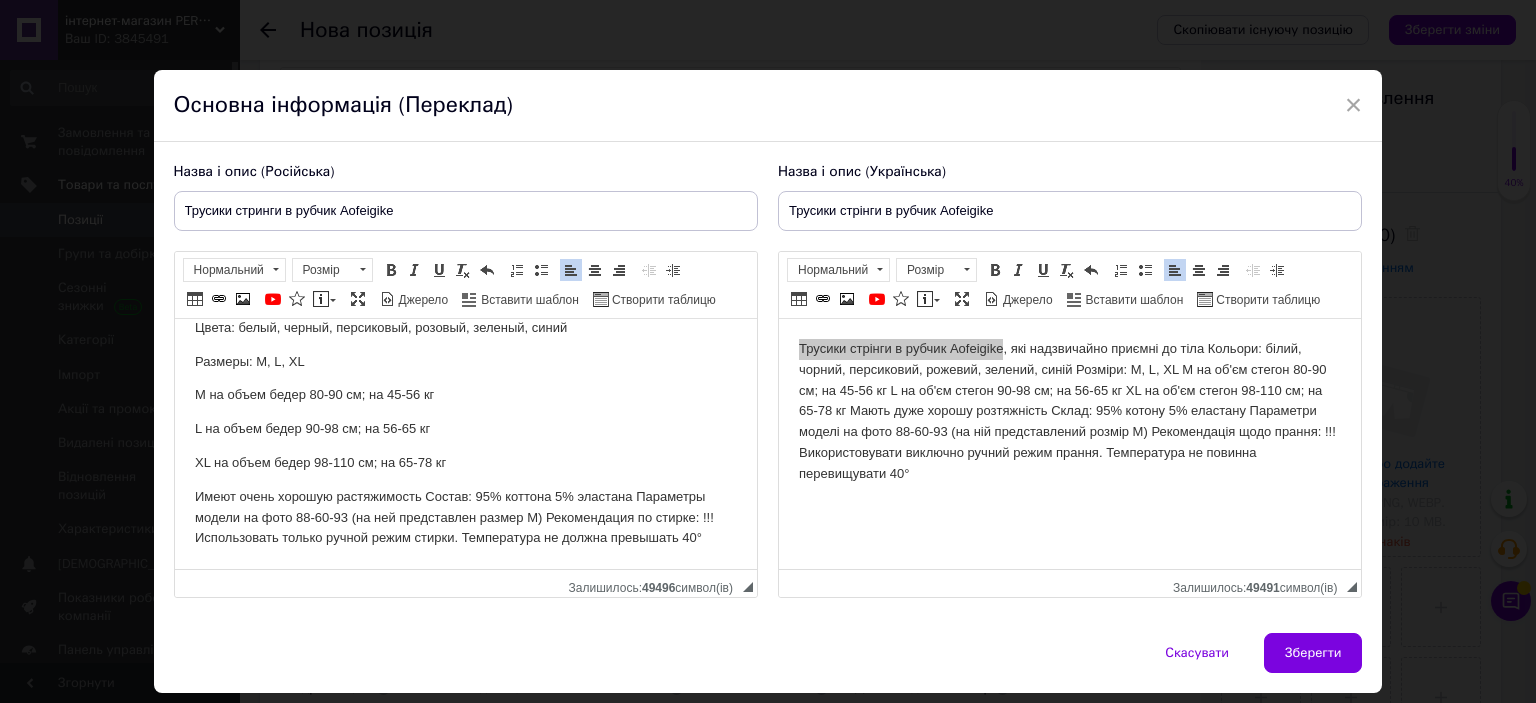 click on "Имеют очень хорошую растяжимость Состав: 95% коттона 5% эластана Параметры модели на фото 88-60-93 (на ней представлен размер М) Рекомендация по стирке: !!! Использовать только ручной режим стирки. Температура не должна превышать 40°" at bounding box center [465, 518] 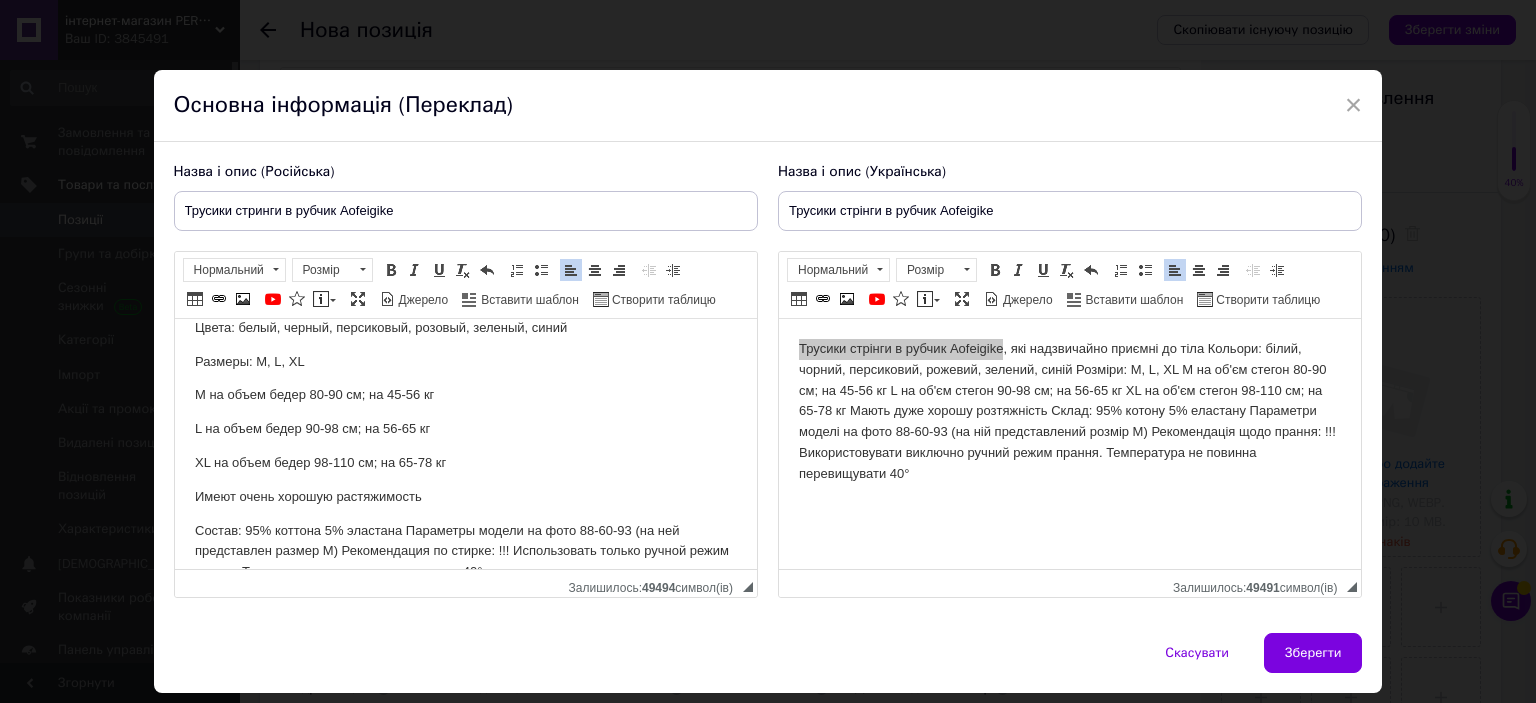 scroll, scrollTop: 88, scrollLeft: 0, axis: vertical 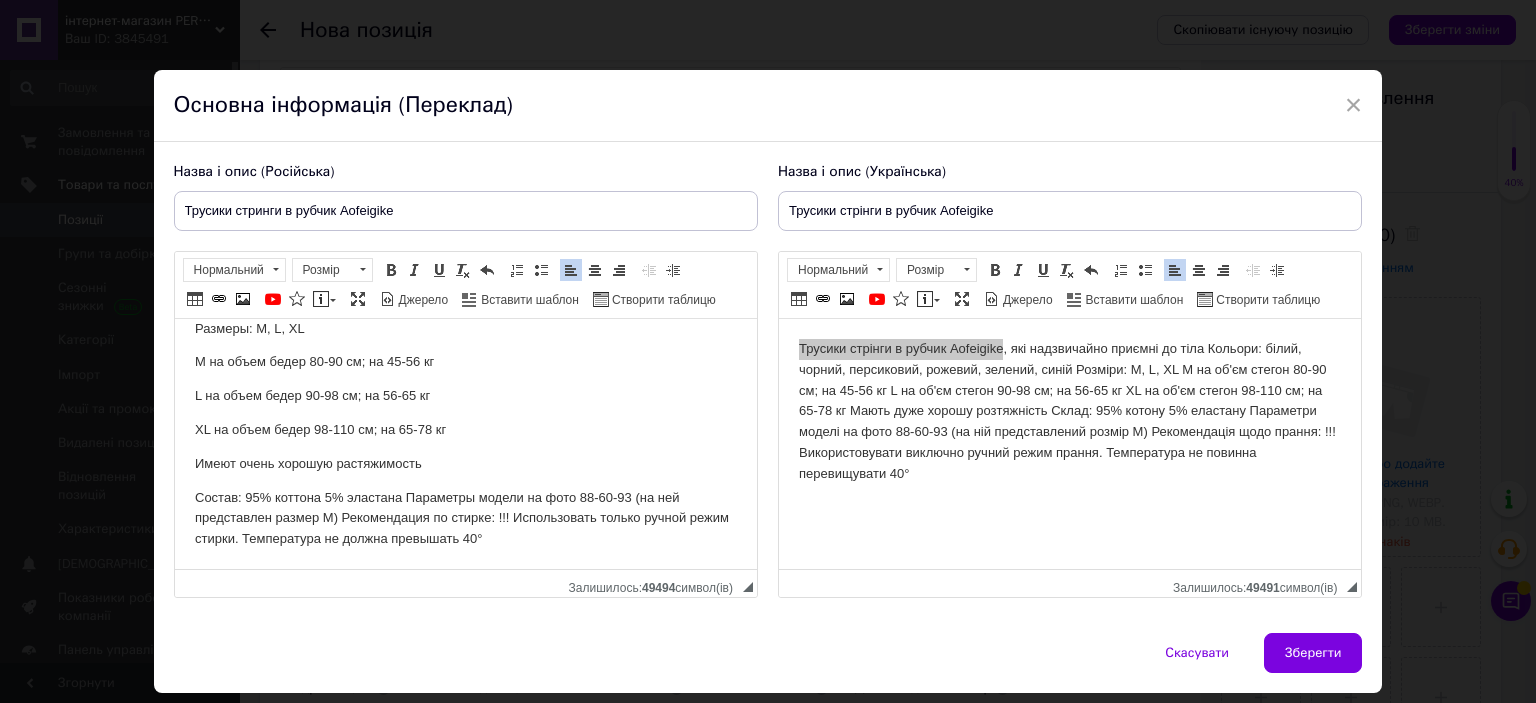 click on "Состав: 95% коттона 5% эластана Параметры модели на фото 88-60-93 (на ней представлен размер М) Рекомендация по стирке: !!! Использовать только ручной режим стирки. Температура не должна превышать 40°" at bounding box center [465, 519] 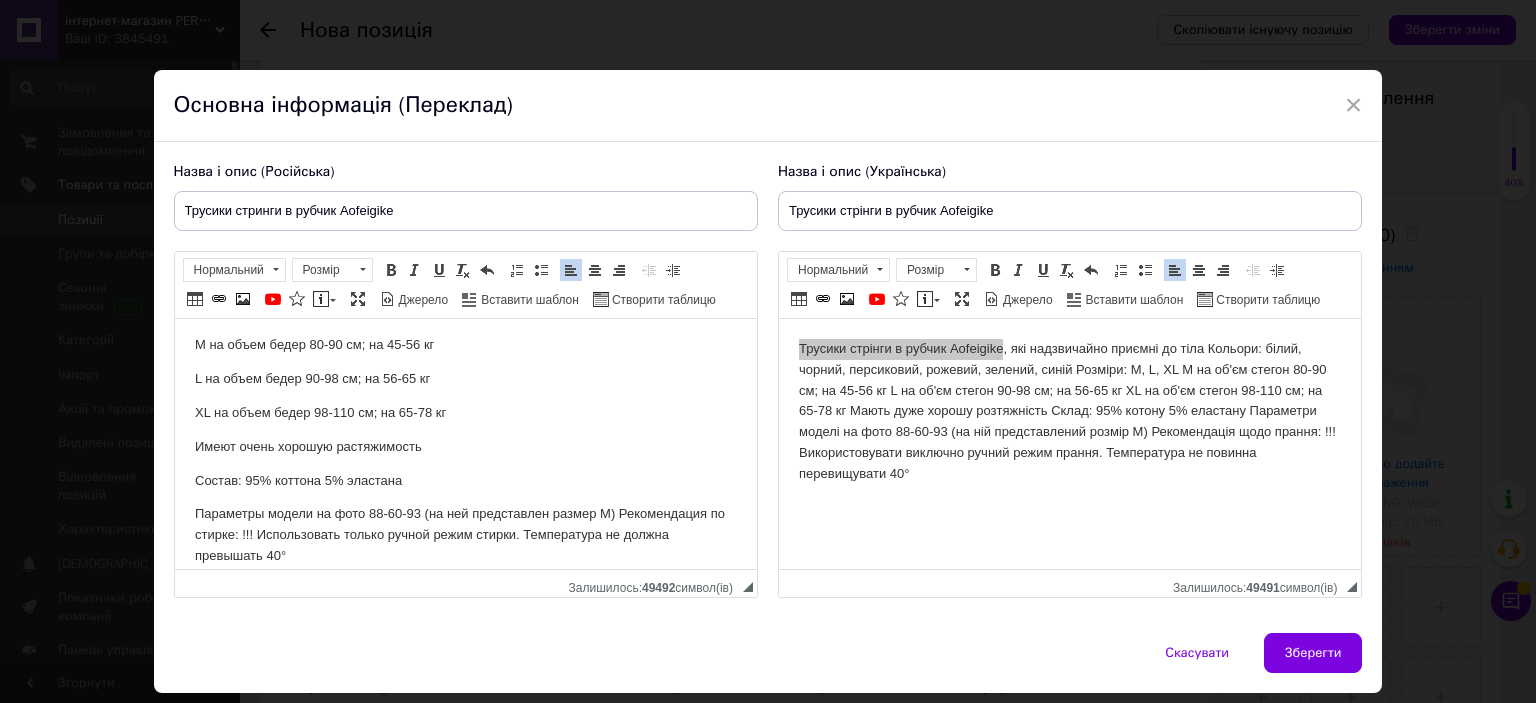 scroll, scrollTop: 122, scrollLeft: 0, axis: vertical 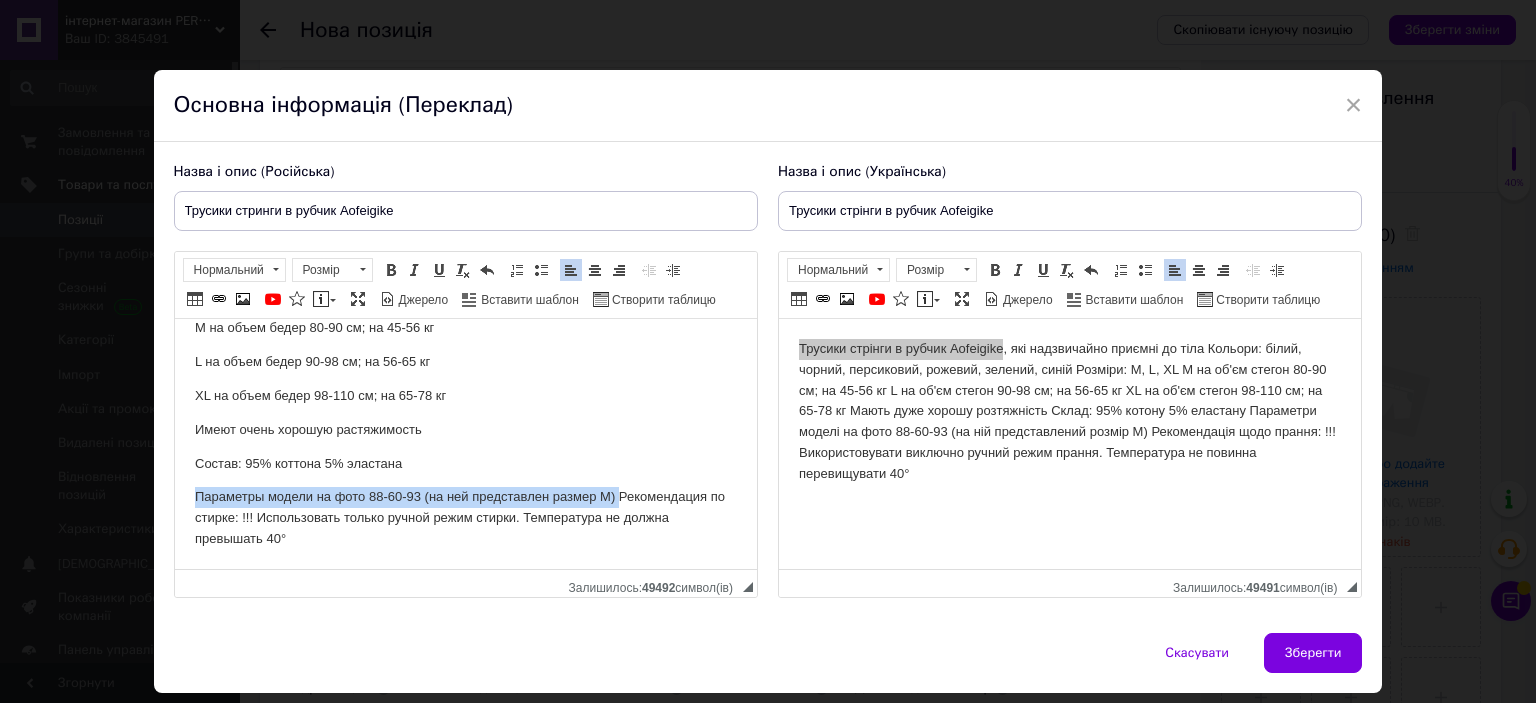 drag, startPoint x: 196, startPoint y: 497, endPoint x: 616, endPoint y: 502, distance: 420.02975 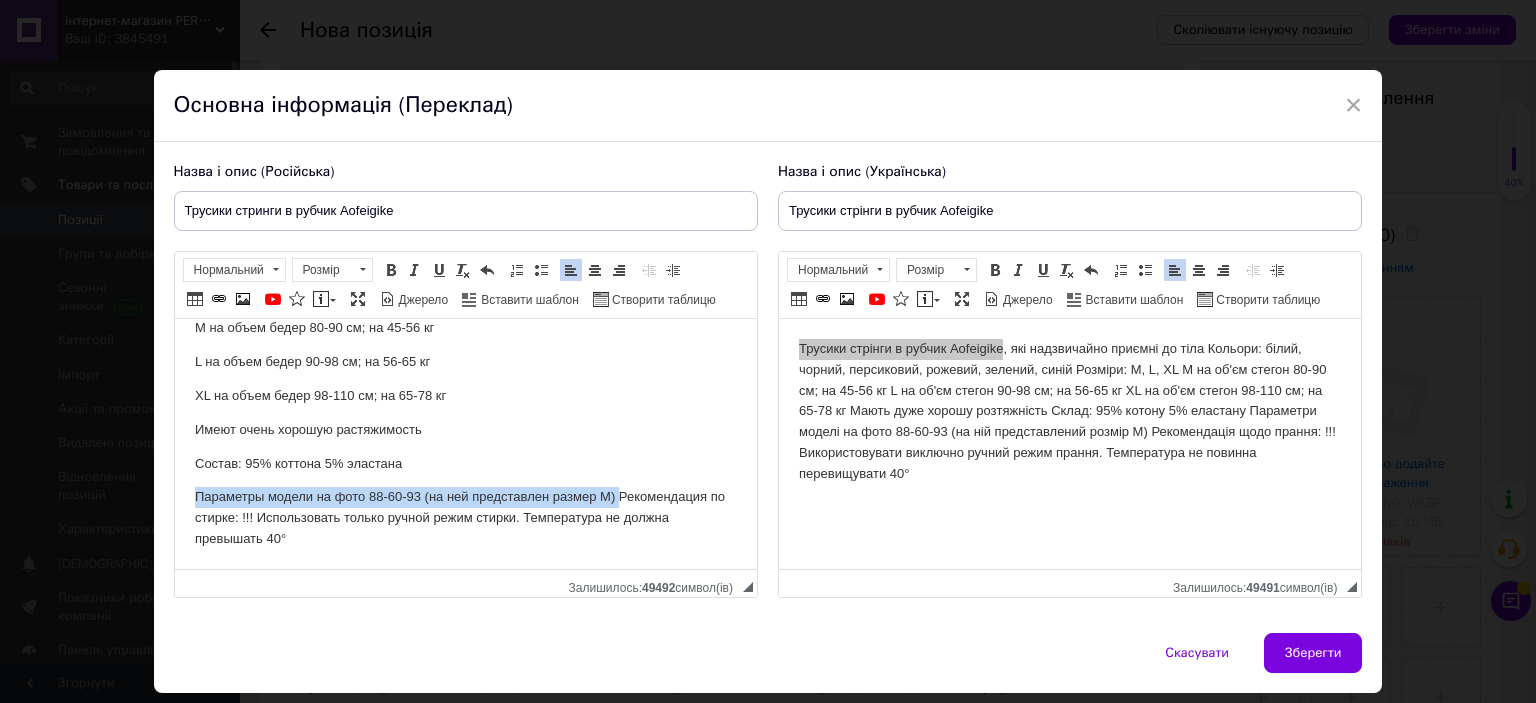 click on "Параметры модели на фото 88-60-93 (на ней представлен размер М) Рекомендация по стирке: !!! Использовать только ручной режим стирки. Температура не должна превышать 40°" at bounding box center (465, 518) 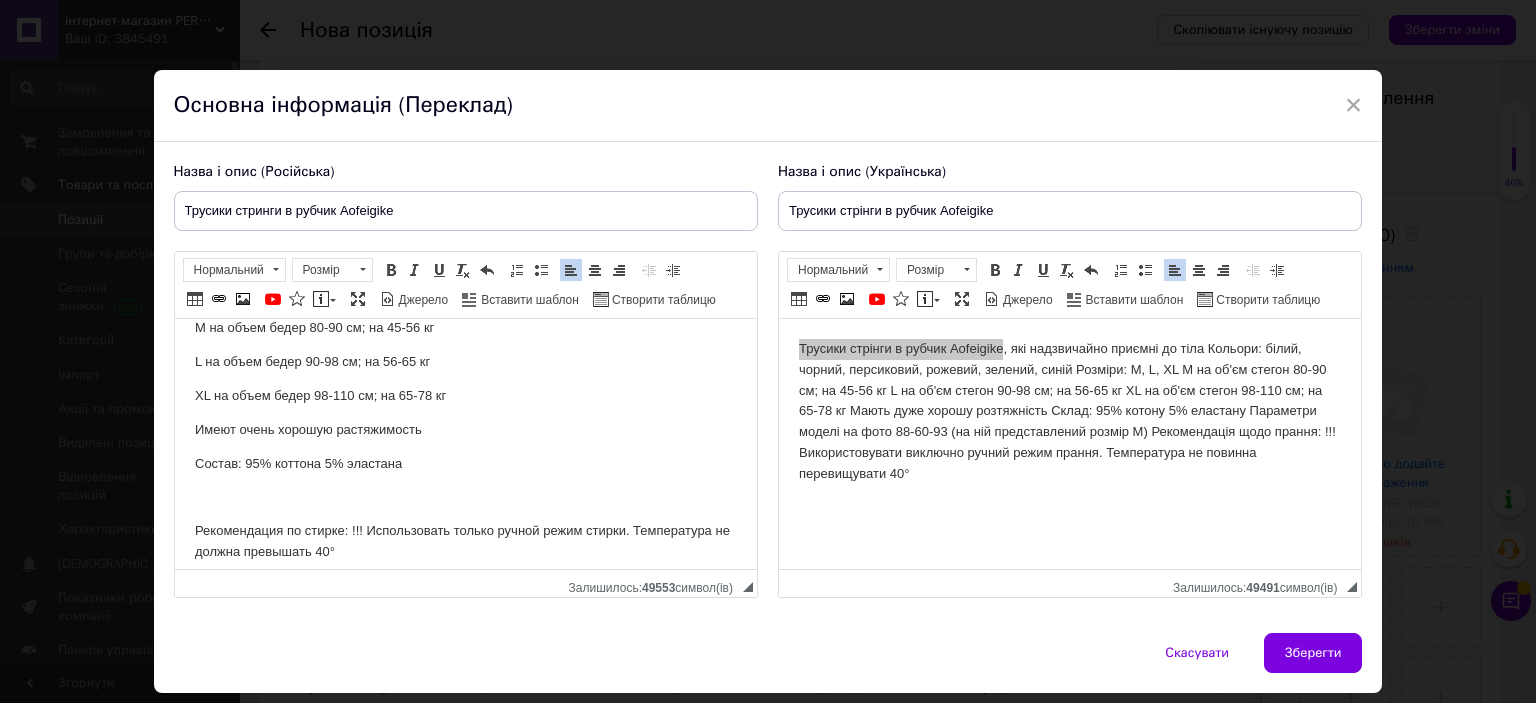 click at bounding box center (465, 497) 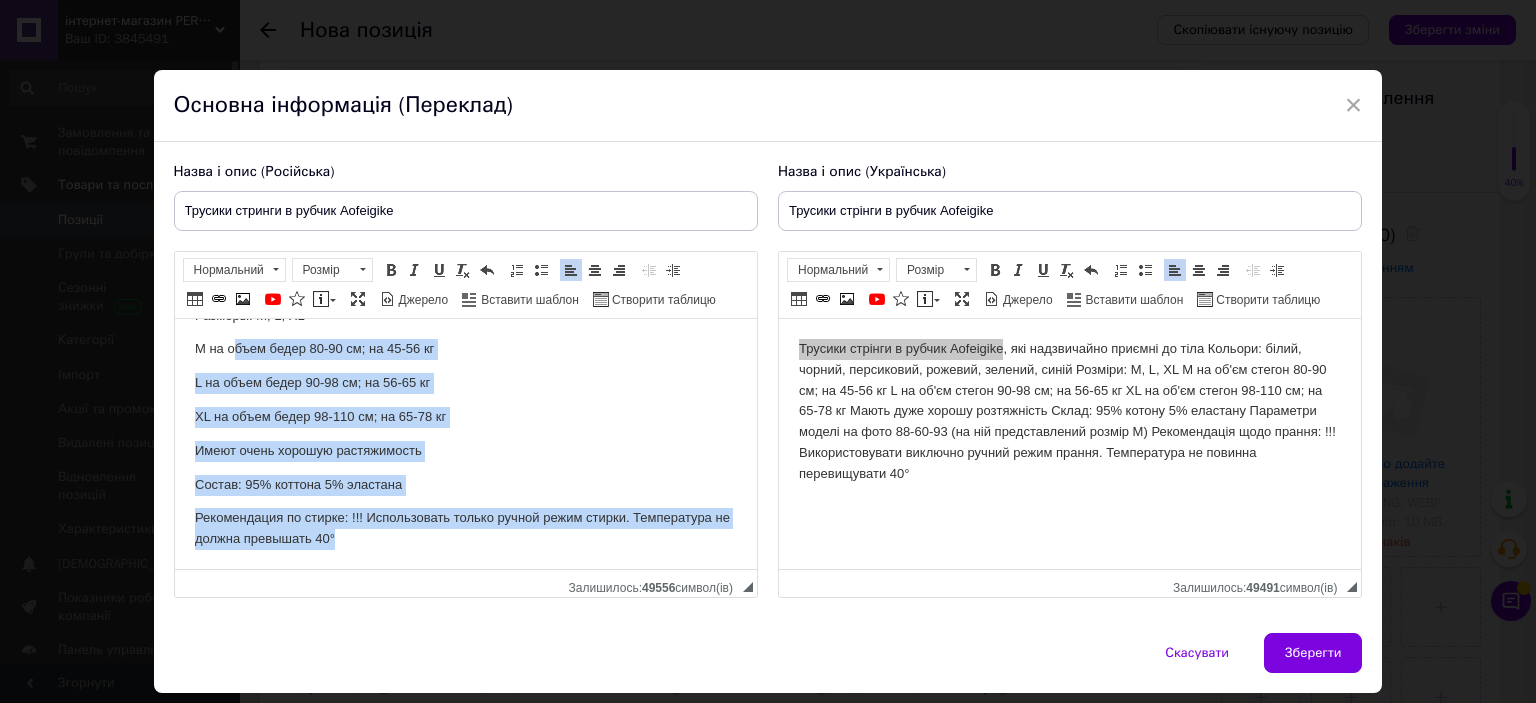 scroll, scrollTop: 0, scrollLeft: 0, axis: both 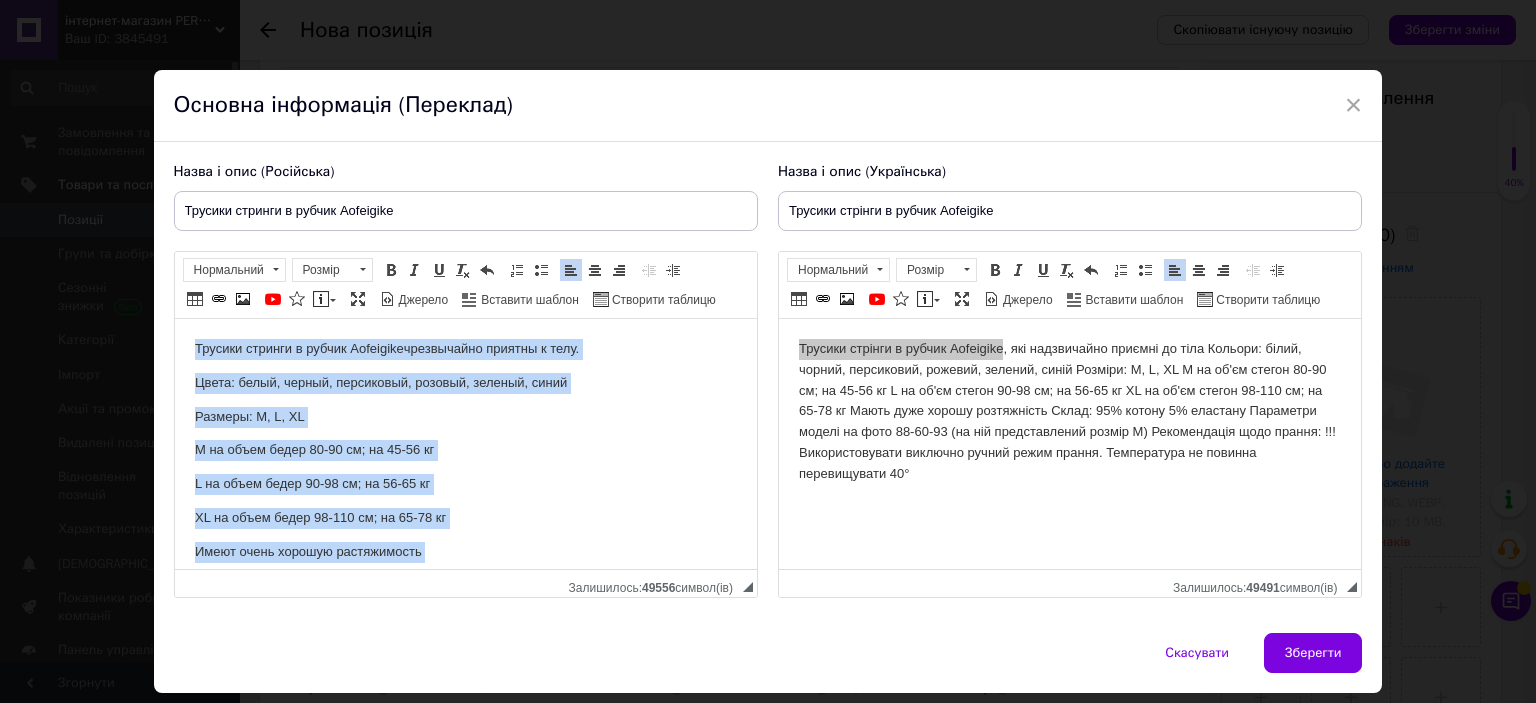 drag, startPoint x: 356, startPoint y: 537, endPoint x: 171, endPoint y: 324, distance: 282.12408 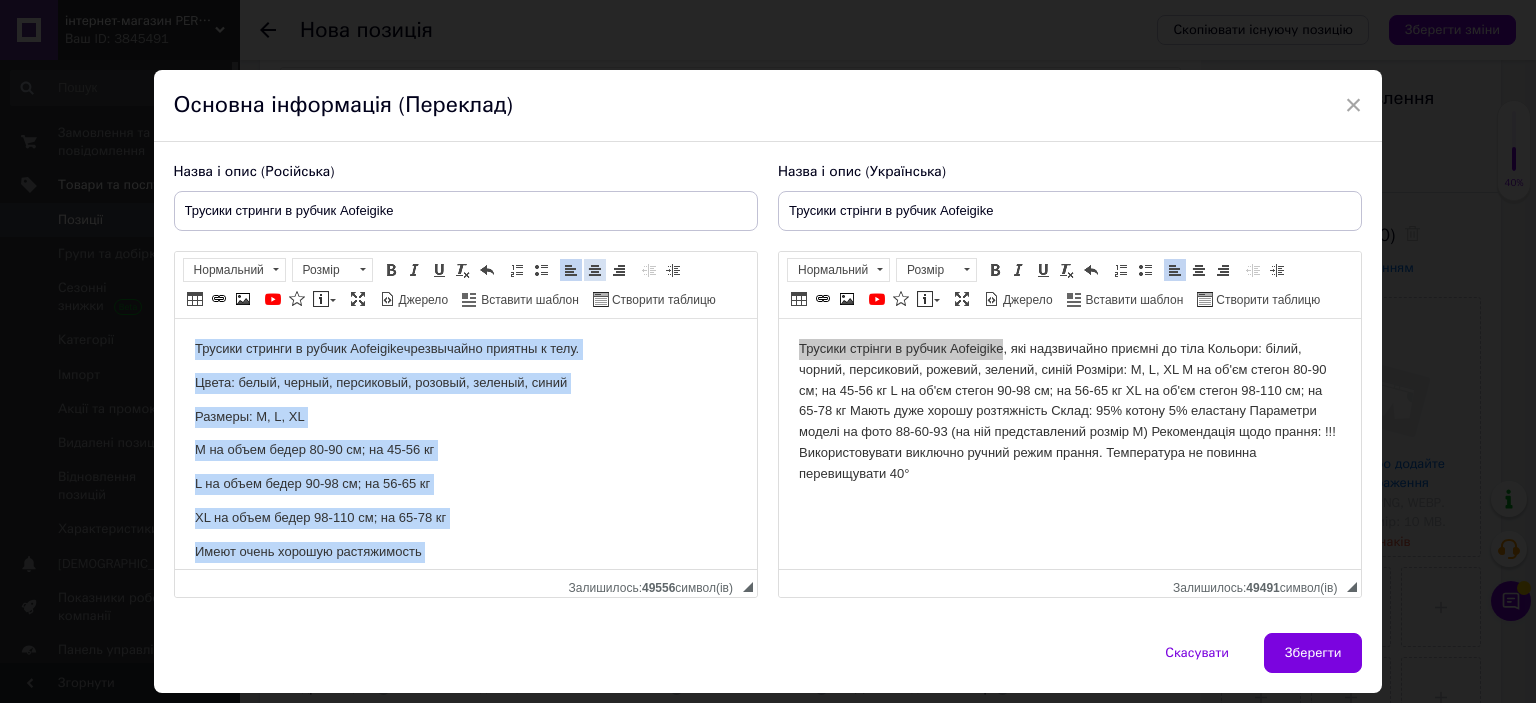 click at bounding box center [595, 270] 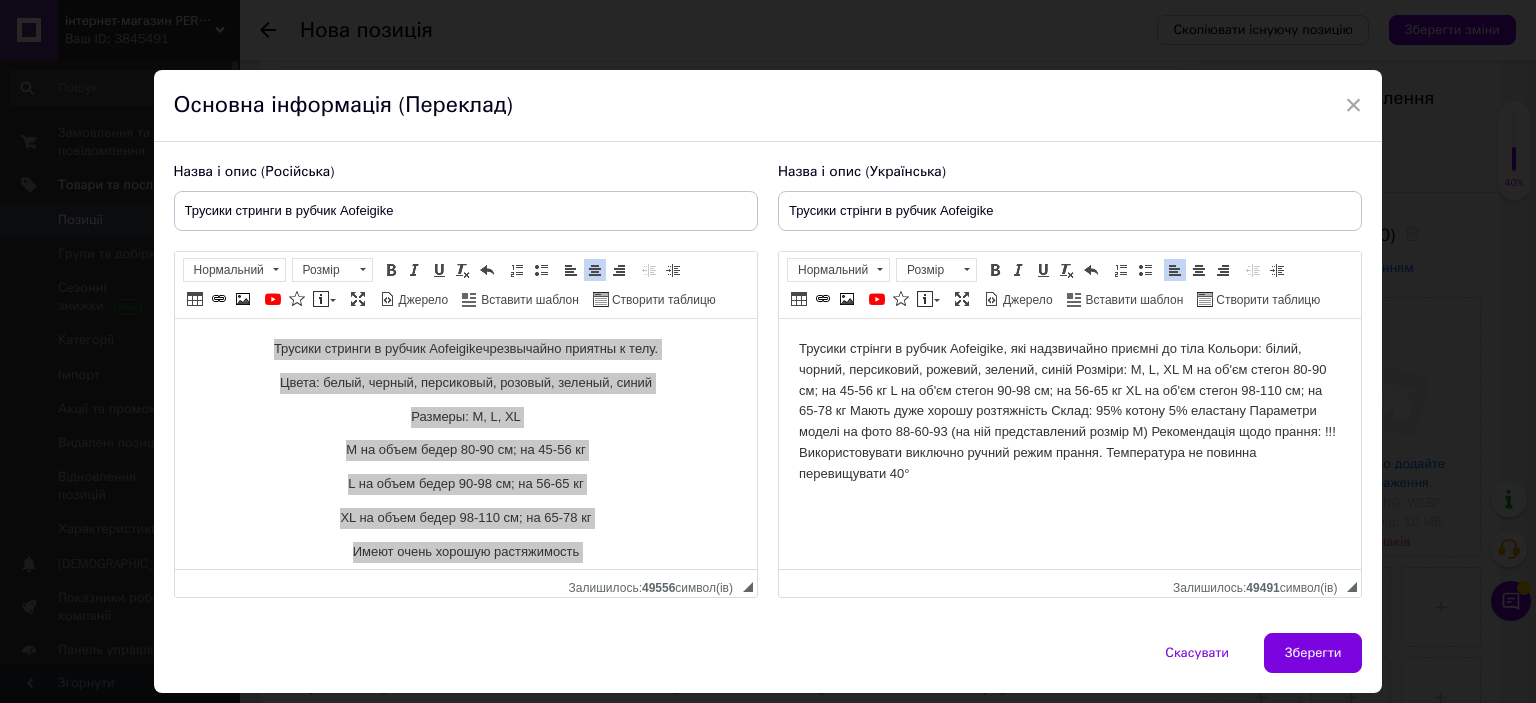 click on "Трусики стрінги в рубчик Aofeigike, які надзвичайно приємні до тіла Кольори: білий, чорний, персиковий, рожевий, зелений, синій Розміри: M, L, XL M на об'єм стегон 80-90 см; на 45-56 кг L на об'єм стегон 90-98 см; на 56-65 кг XL на об'єм стегон 98-110 см; на 65-78 кг Мають дуже хорошу розтяжність Склад: 95% котону 5% еластану Параметри моделі на фото 88-60-93 (на ній представлений розмір М) Рекомендація щодо прання: !!! Використовувати виключно ручний режим прання. Температура не повинна перевищувати 40°" at bounding box center (1069, 412) 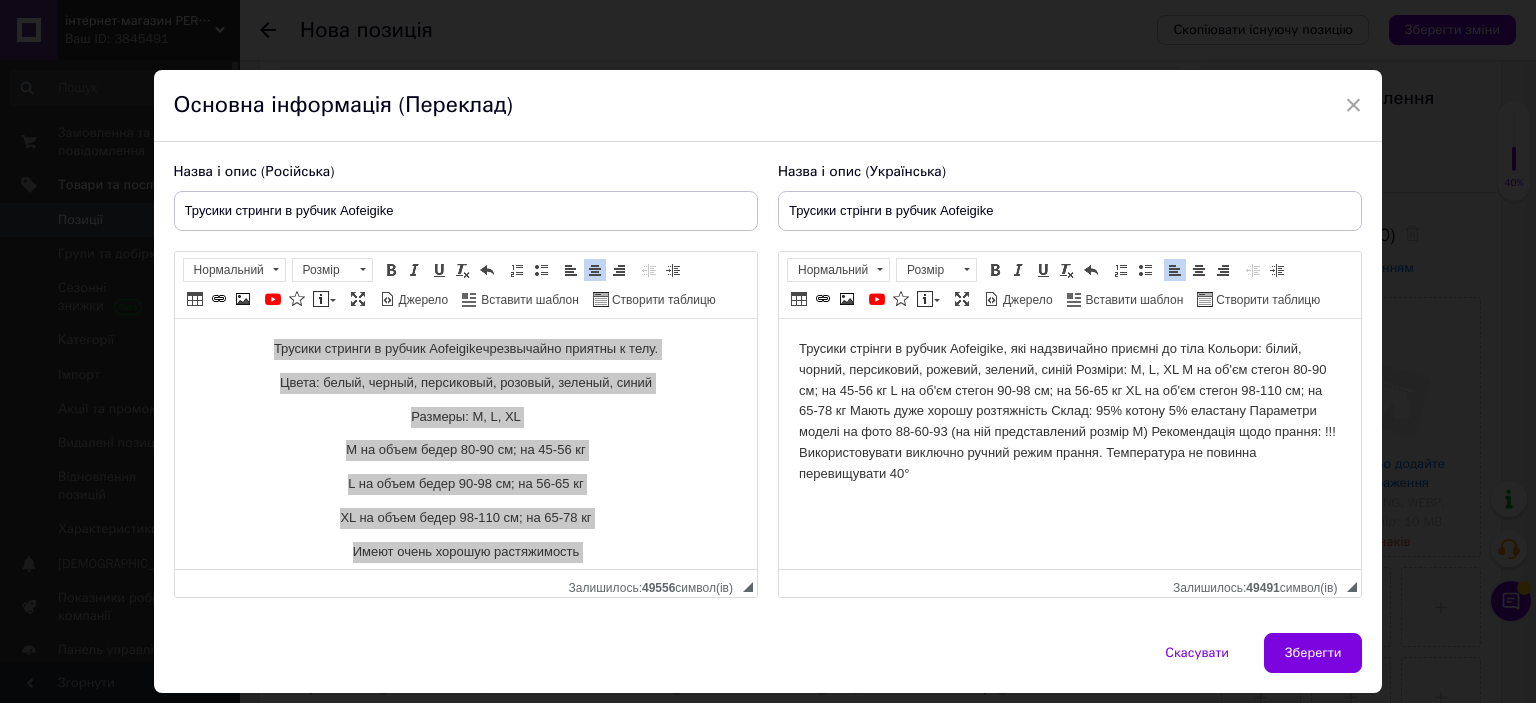 click on "Трусики стрінги в рубчик Aofeigike, які надзвичайно приємні до тіла Кольори: білий, чорний, персиковий, рожевий, зелений, синій Розміри: M, L, XL M на об'єм стегон 80-90 см; на 45-56 кг L на об'єм стегон 90-98 см; на 56-65 кг XL на об'єм стегон 98-110 см; на 65-78 кг Мають дуже хорошу розтяжність Склад: 95% котону 5% еластану Параметри моделі на фото 88-60-93 (на ній представлений розмір М) Рекомендація щодо прання: !!! Використовувати виключно ручний режим прання. Температура не повинна перевищувати 40°" at bounding box center (1069, 412) 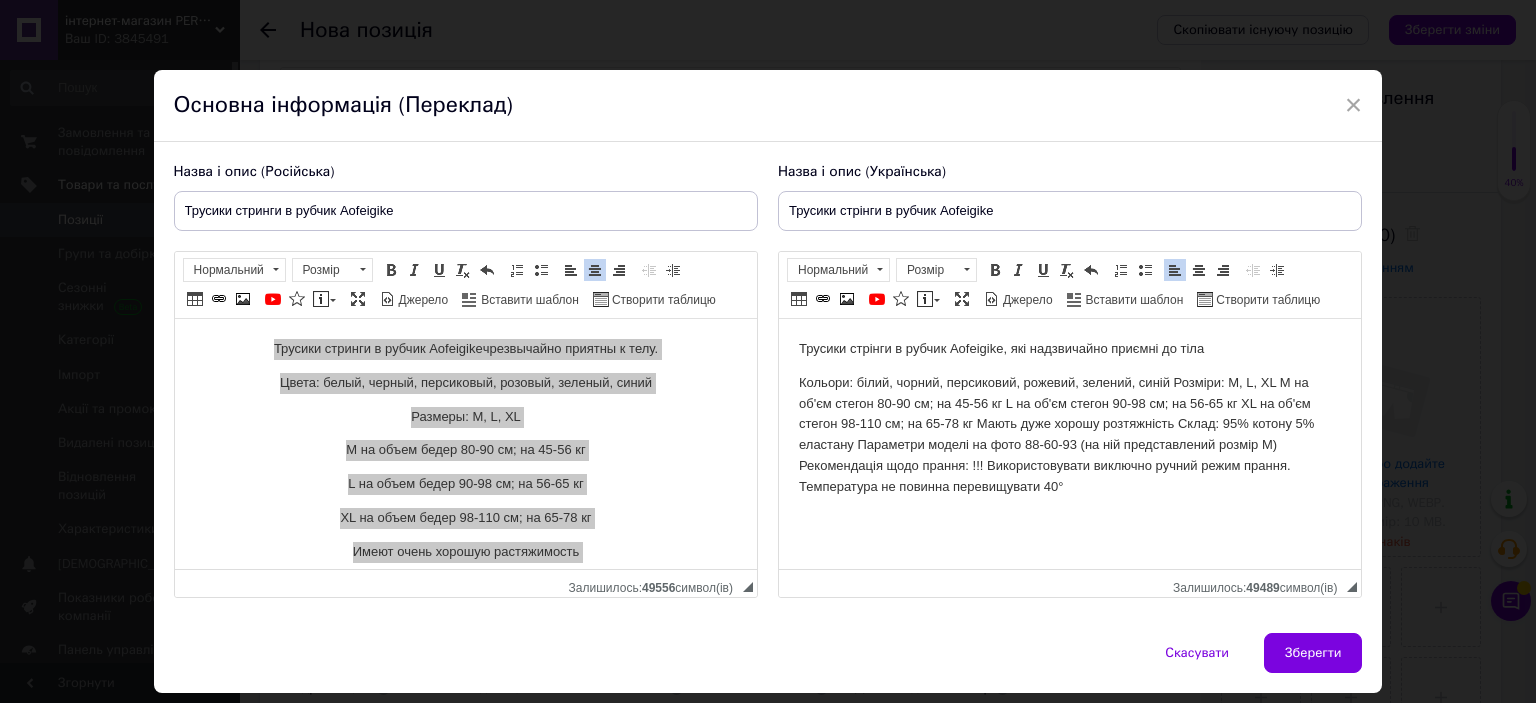 click on "Кольори: білий, чорний, персиковий, рожевий, зелений, синій Розміри: M, L, XL M на об'єм стегон 80-90 см; на 45-56 кг L на об'єм стегон 90-98 см; на 56-65 кг XL на об'єм стегон 98-110 см; на 65-78 кг Мають дуже хорошу розтяжність Склад: 95% котону 5% еластану Параметри моделі на фото 88-60-93 (на ній представлений розмір М) Рекомендація щодо прання: !!! Використовувати виключно ручний режим прання. Температура не повинна перевищувати 40°" at bounding box center [1069, 435] 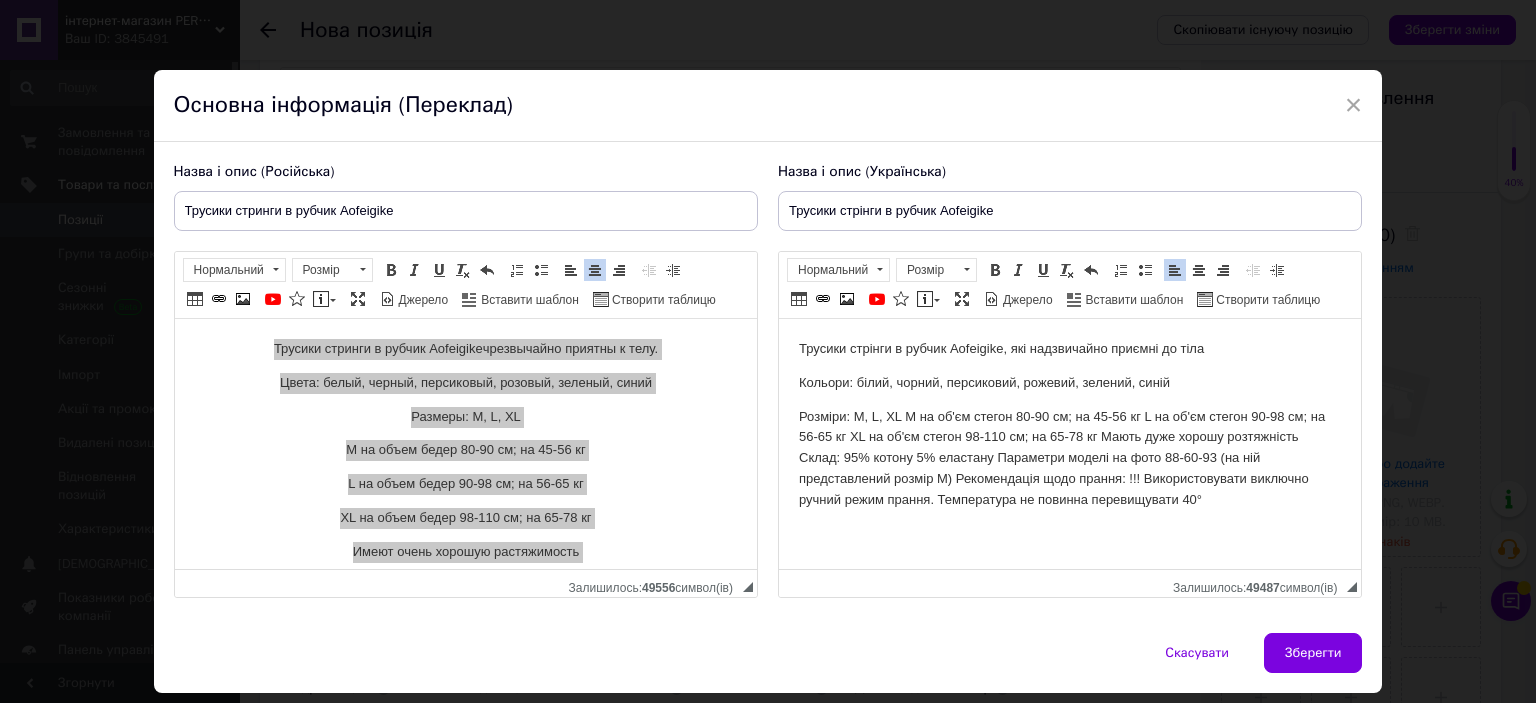 click on "Розміри: M, L, XL M на об'єм стегон 80-90 см; на 45-56 кг L на об'єм стегон 90-98 см; на 56-65 кг XL на об'єм стегон 98-110 см; на 65-78 кг Мають дуже хорошу розтяжність Склад: 95% котону 5% еластану Параметри моделі на фото 88-60-93 (на ній представлений розмір М) Рекомендація щодо прання: !!! Використовувати виключно ручний режим прання. Температура не повинна перевищувати 40°" at bounding box center [1069, 459] 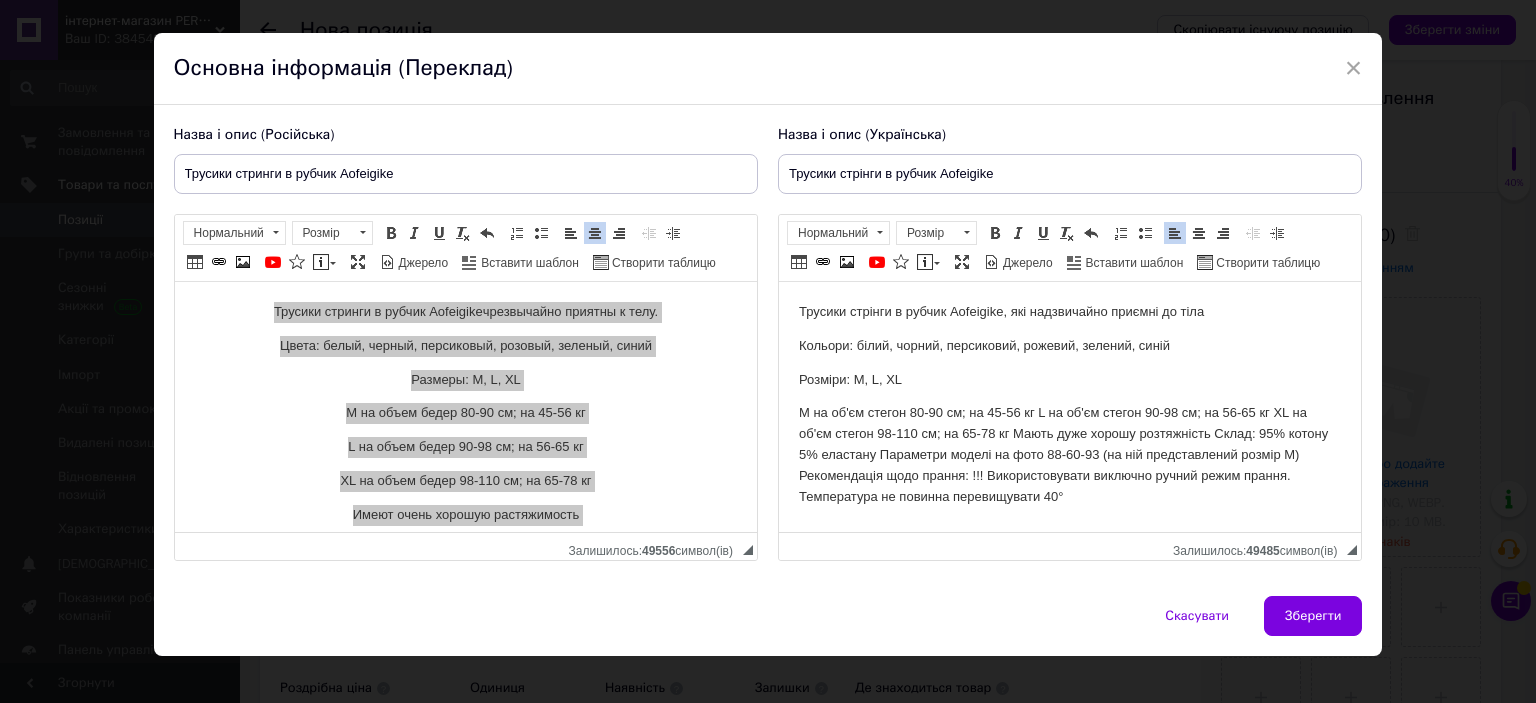 scroll, scrollTop: 57, scrollLeft: 0, axis: vertical 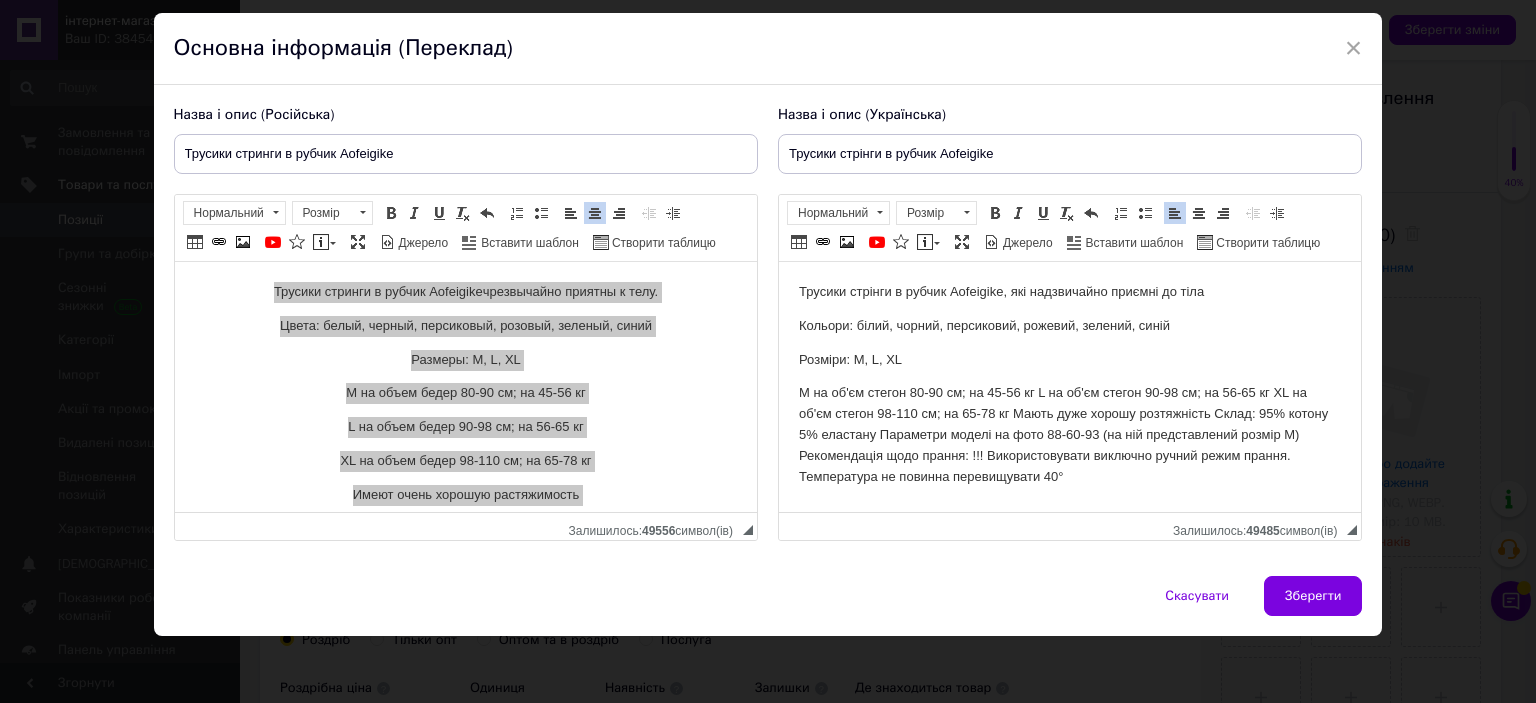 click on "M на об'єм стегон 80-90 см; на 45-56 кг L на об'єм стегон 90-98 см; на 56-65 кг XL на об'єм стегон 98-110 см; на 65-78 кг Мають дуже хорошу розтяжність Склад: 95% котону 5% еластану Параметри моделі на фото 88-60-93 (на ній представлений розмір М) Рекомендація щодо прання: !!! Використовувати виключно ручний режим прання. Температура не повинна перевищувати 40°" at bounding box center (1069, 435) 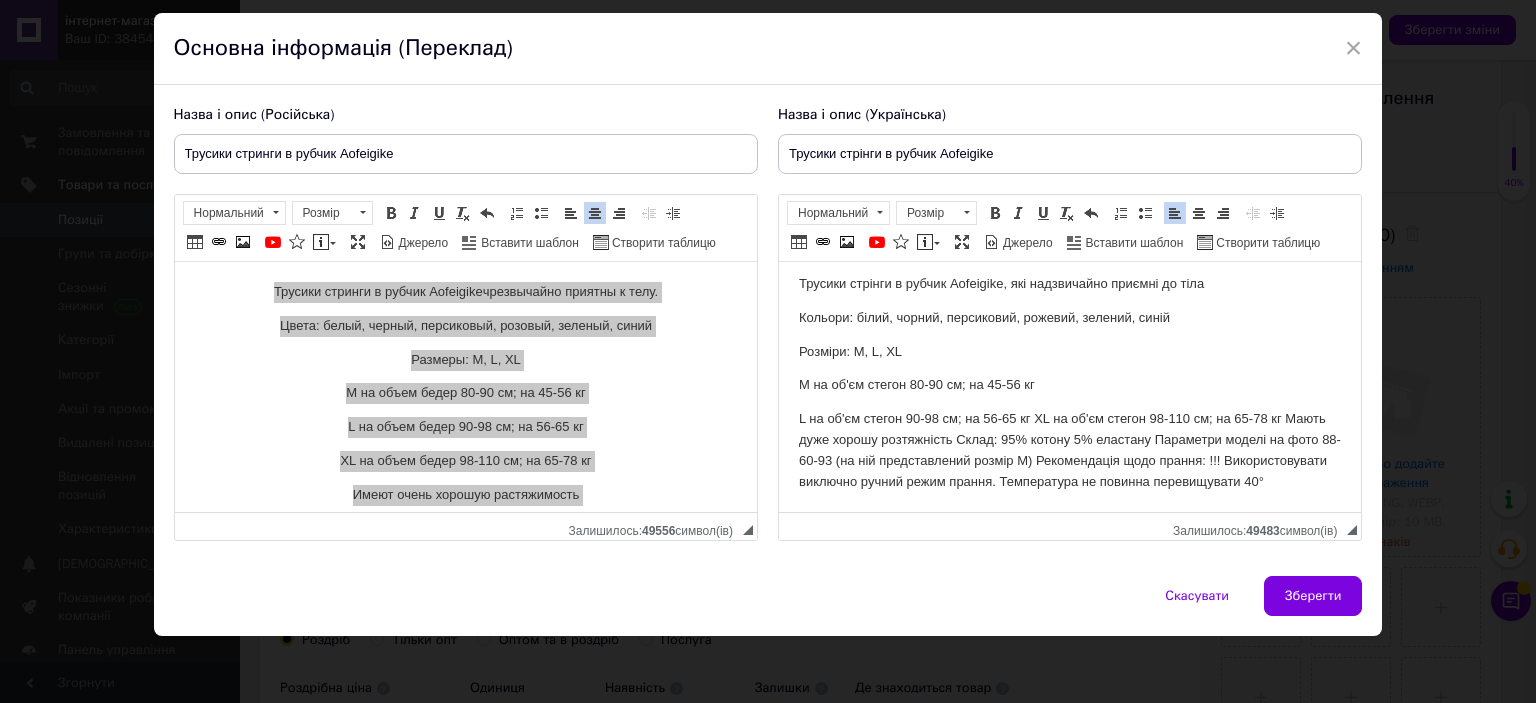 scroll, scrollTop: 28, scrollLeft: 0, axis: vertical 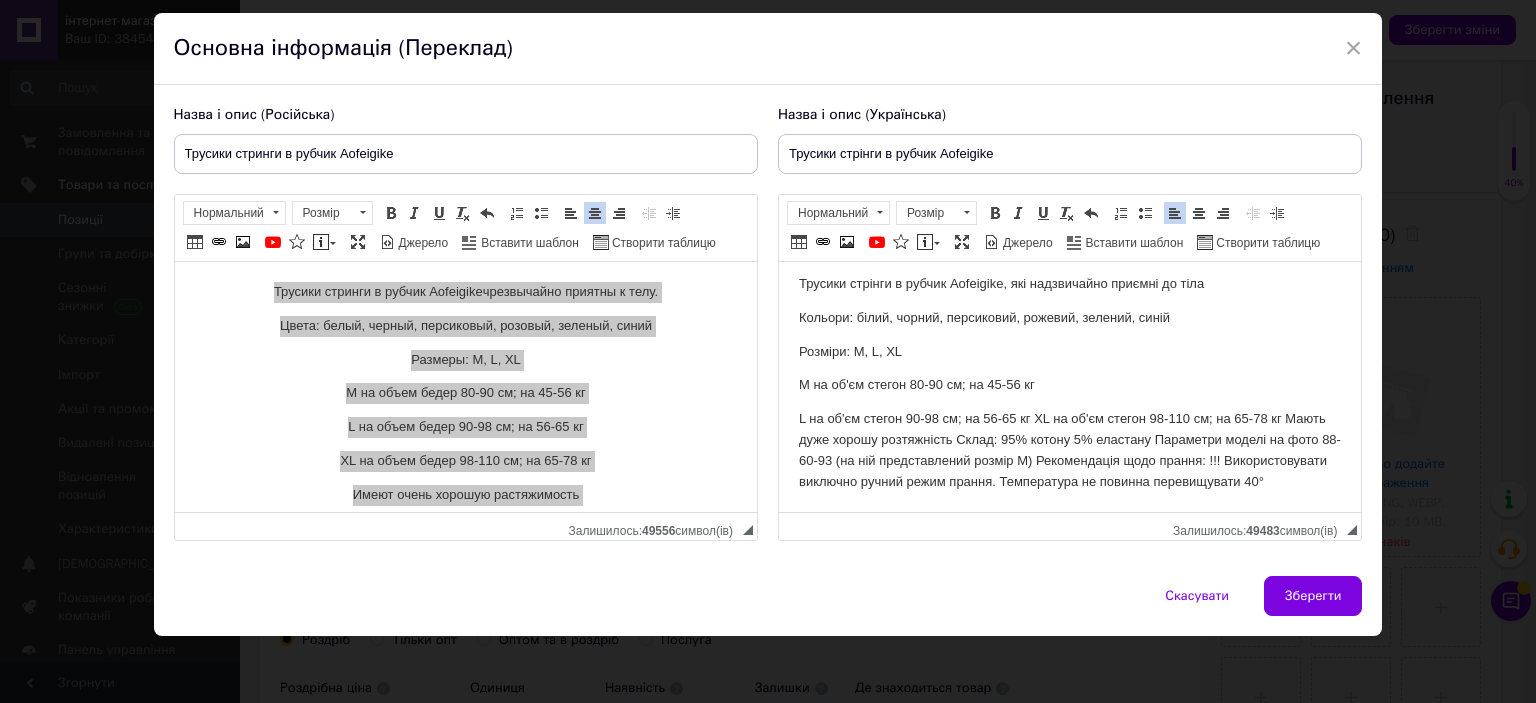 click on "L на об'єм стегон 90-98 см; на 56-65 кг XL на об'єм стегон 98-110 см; на 65-78 кг Мають дуже хорошу розтяжність Склад: 95% котону 5% еластану Параметри моделі на фото 88-60-93 (на ній представлений розмір М) Рекомендація щодо прання: !!! Використовувати виключно ручний режим прання. Температура не повинна перевищувати 40°" at bounding box center [1069, 450] 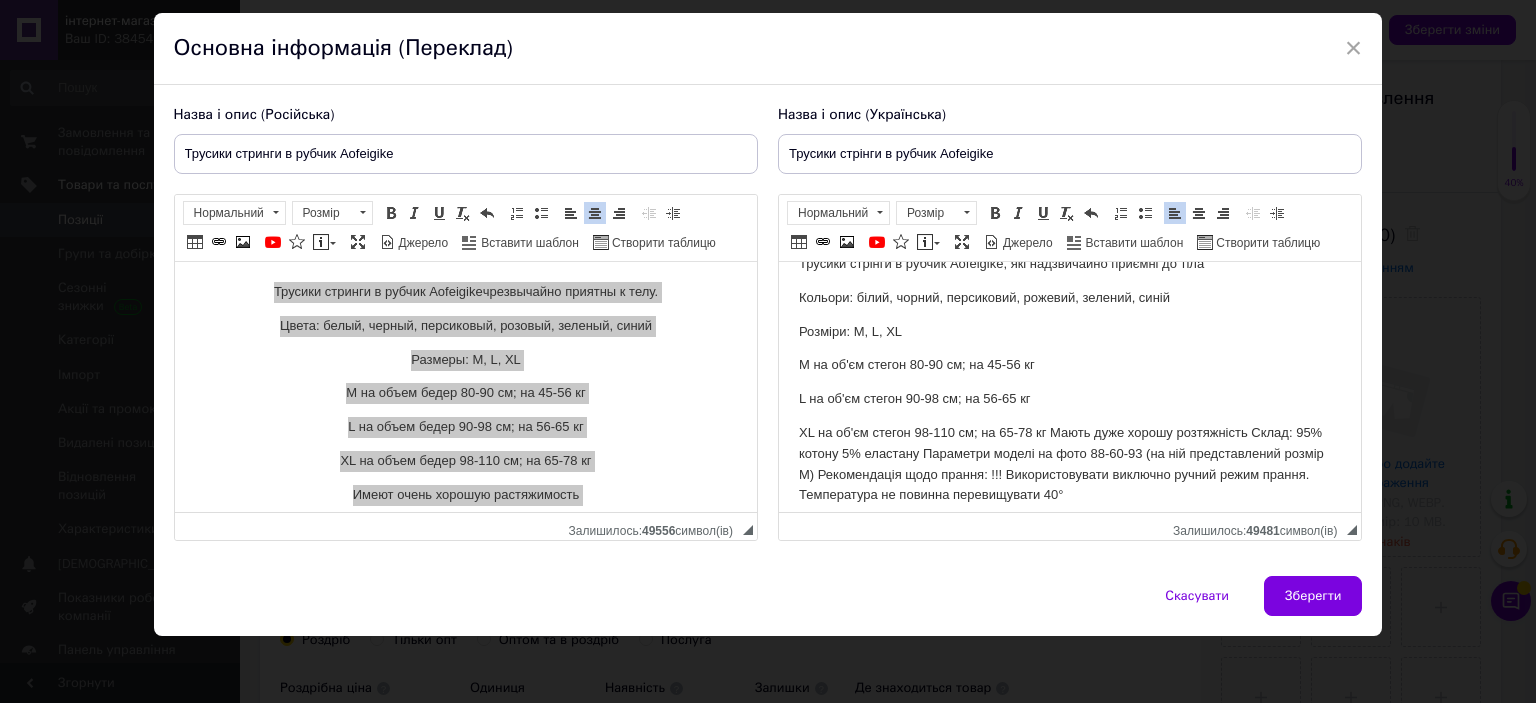 click on "XL на об'єм стегон 98-110 см; на 65-78 кг Мають дуже хорошу розтяжність Склад: 95% котону 5% еластану Параметри моделі на фото 88-60-93 (на ній представлений розмір М) Рекомендація щодо прання: !!! Використовувати виключно ручний режим прання. Температура не повинна перевищувати 40°" at bounding box center (1069, 464) 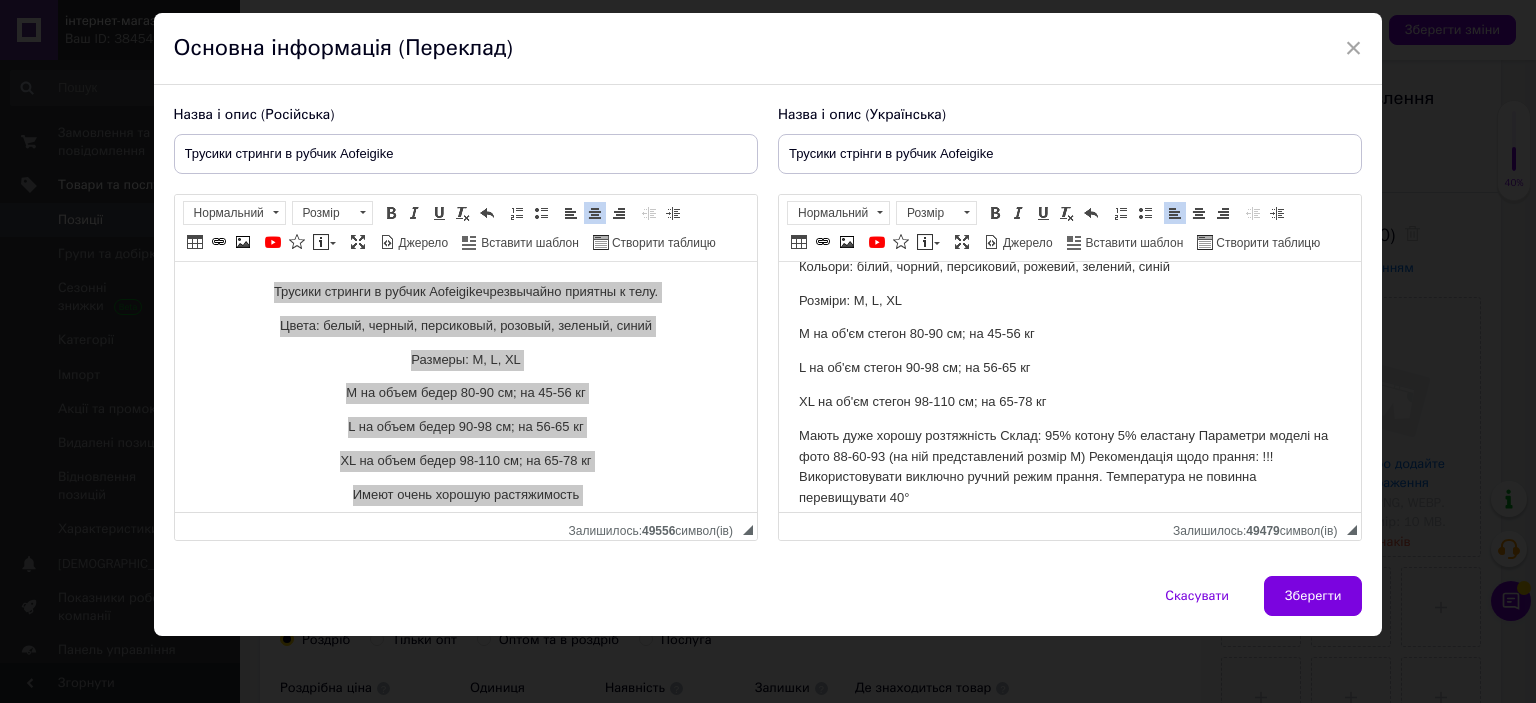 scroll, scrollTop: 76, scrollLeft: 0, axis: vertical 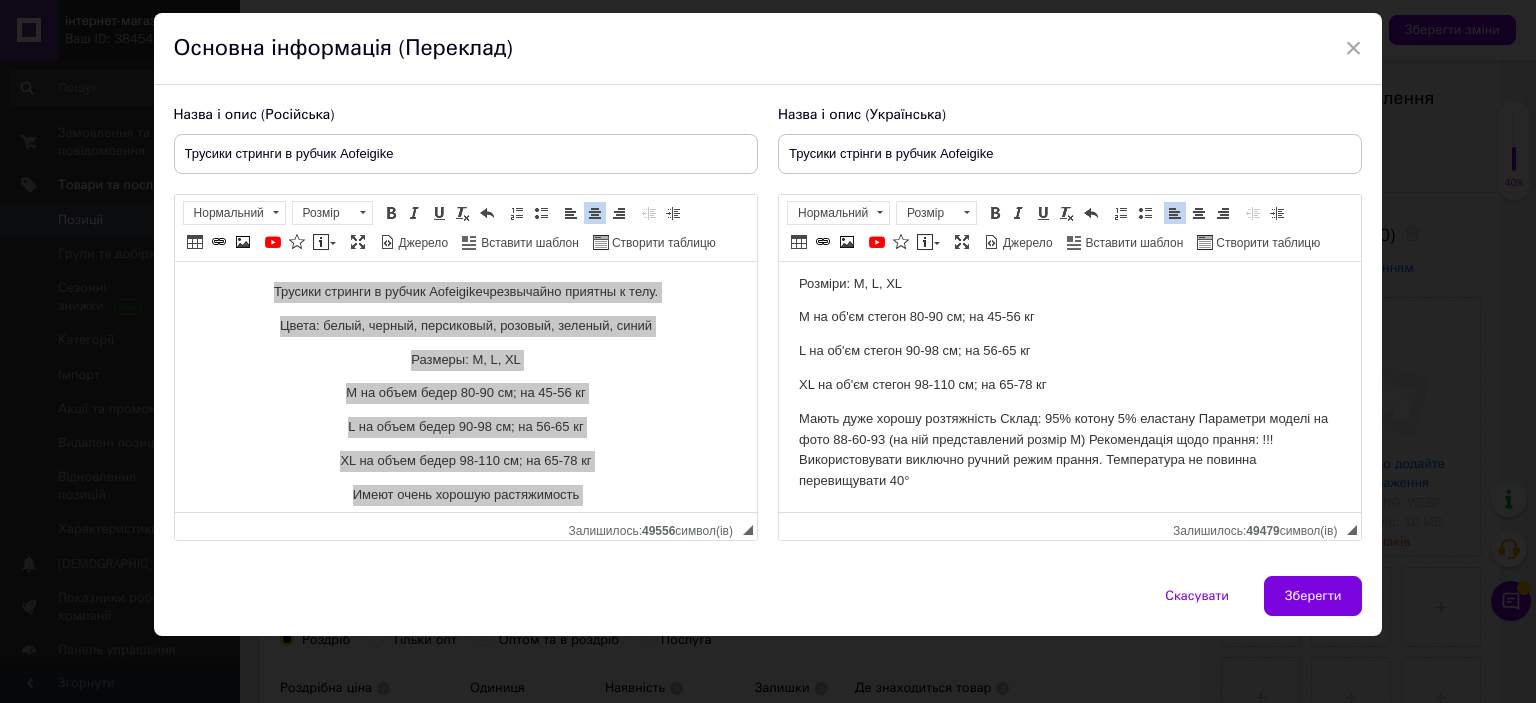 click on "Мають дуже хорошу розтяжність Склад: 95% котону 5% еластану Параметри моделі на фото 88-60-93 (на ній представлений розмір М) Рекомендація щодо прання: !!! Використовувати виключно ручний режим прання. Температура не повинна перевищувати 40°" at bounding box center [1069, 450] 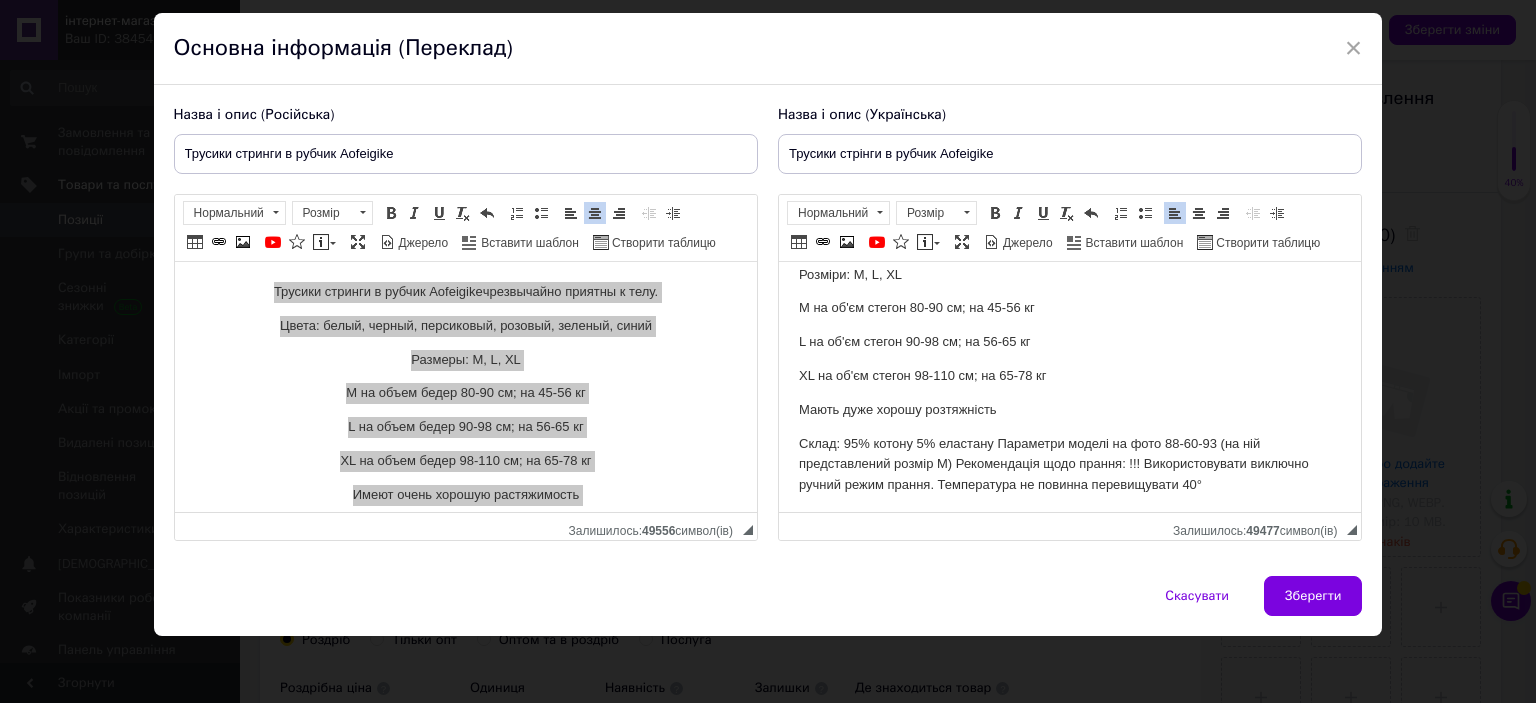 scroll, scrollTop: 88, scrollLeft: 0, axis: vertical 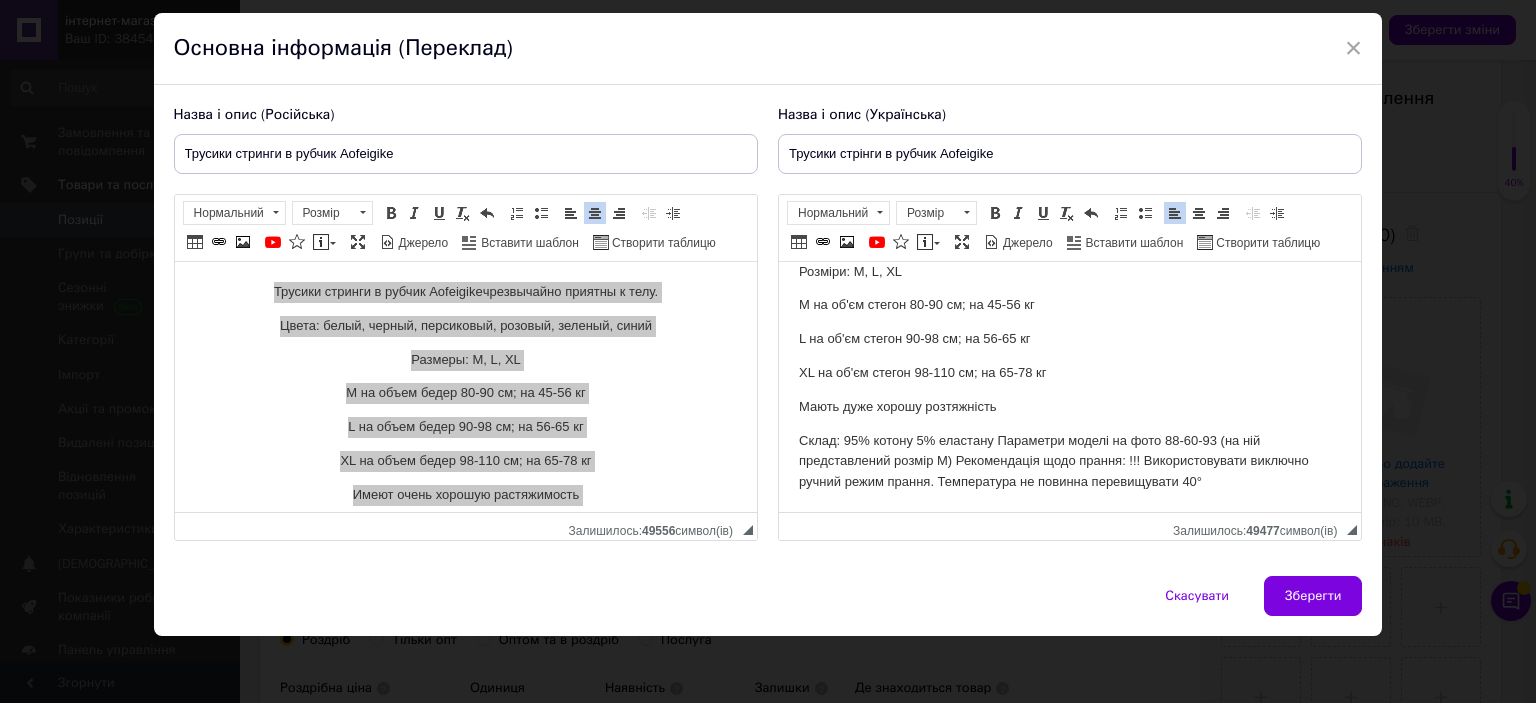 click on "Склад: 95% котону 5% еластану Параметри моделі на фото 88-60-93 (на ній представлений розмір М) Рекомендація щодо прання: !!! Використовувати виключно ручний режим прання. Температура не повинна перевищувати 40°" at bounding box center (1069, 462) 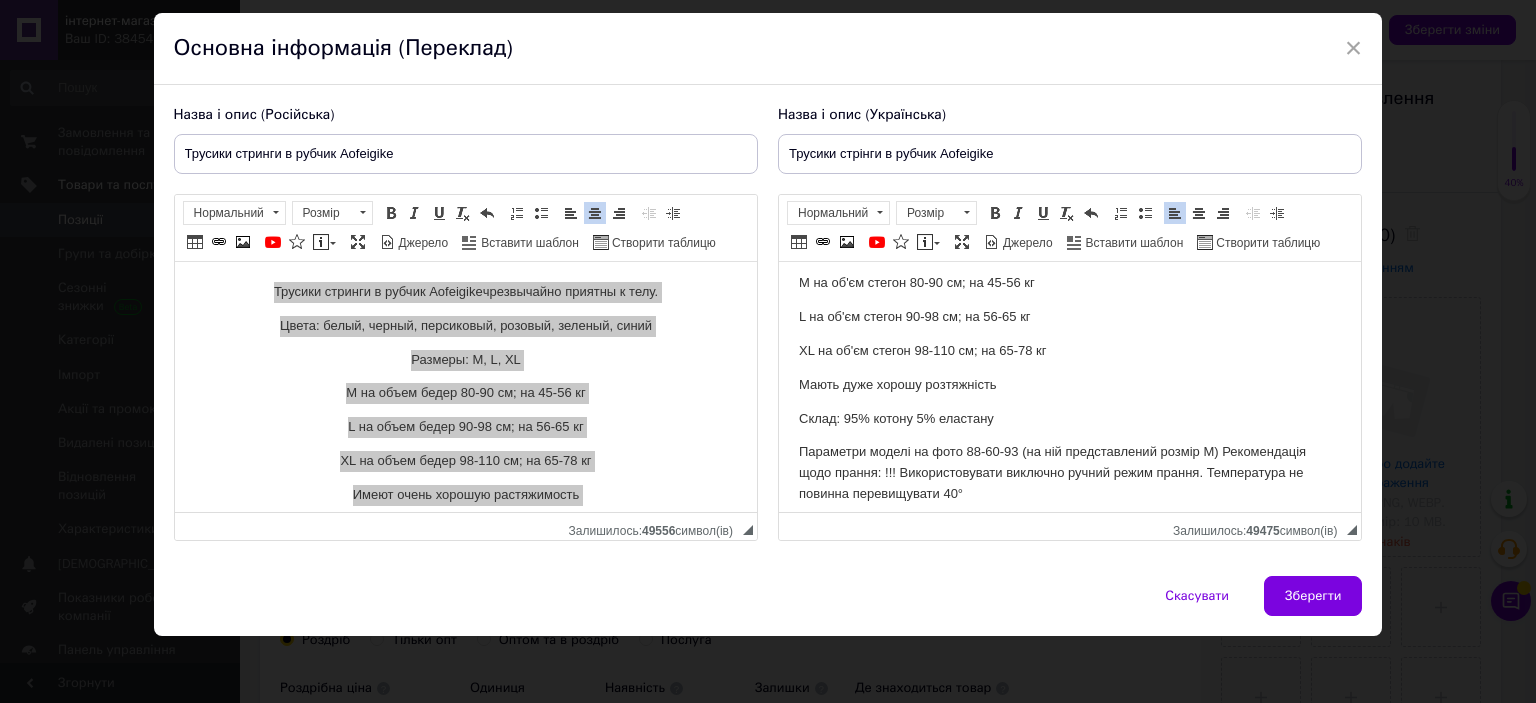scroll, scrollTop: 122, scrollLeft: 0, axis: vertical 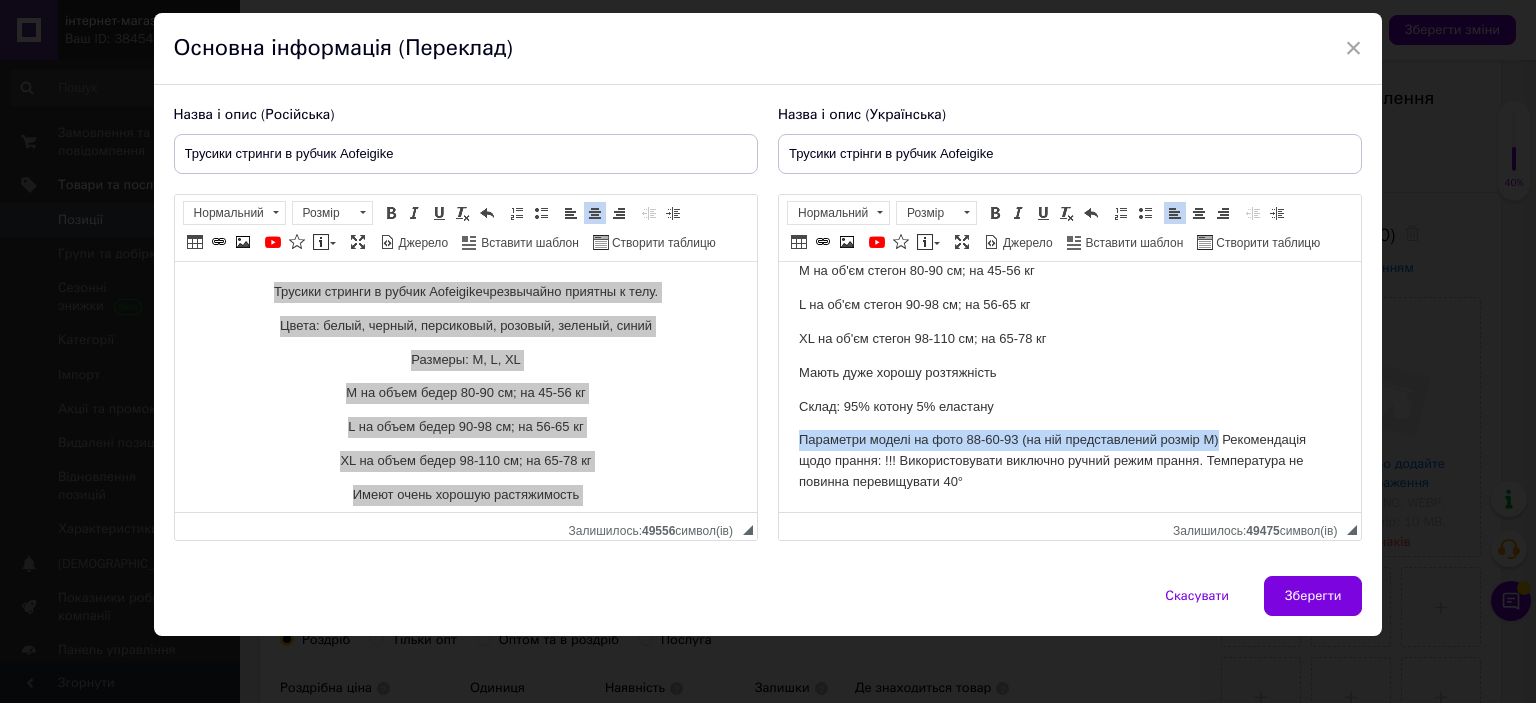 drag, startPoint x: 802, startPoint y: 437, endPoint x: 1217, endPoint y: 444, distance: 415.05902 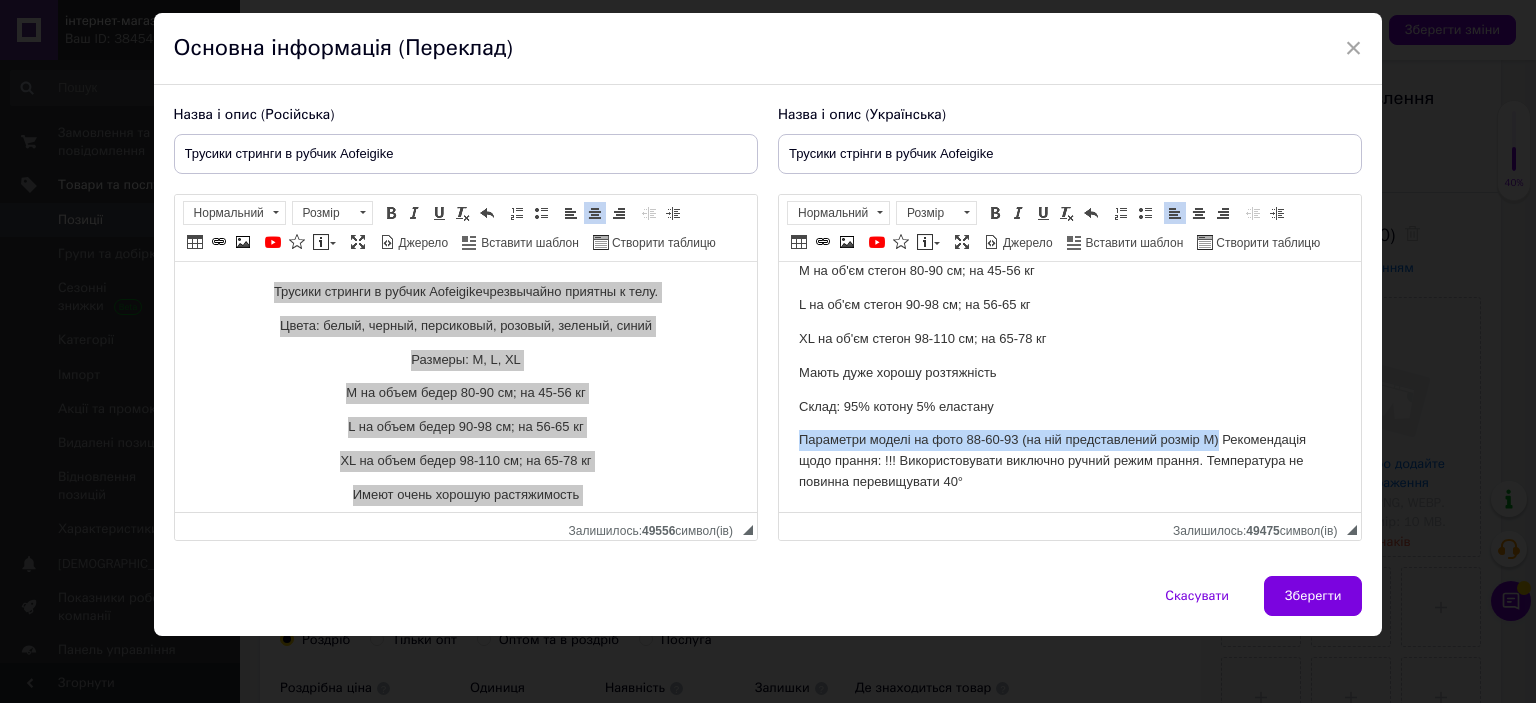 click on "Параметри моделі на фото 88-60-93 (на ній представлений розмір М) Рекомендація щодо прання: !!! Використовувати виключно ручний режим прання. Температура не повинна перевищувати 40°" at bounding box center [1069, 461] 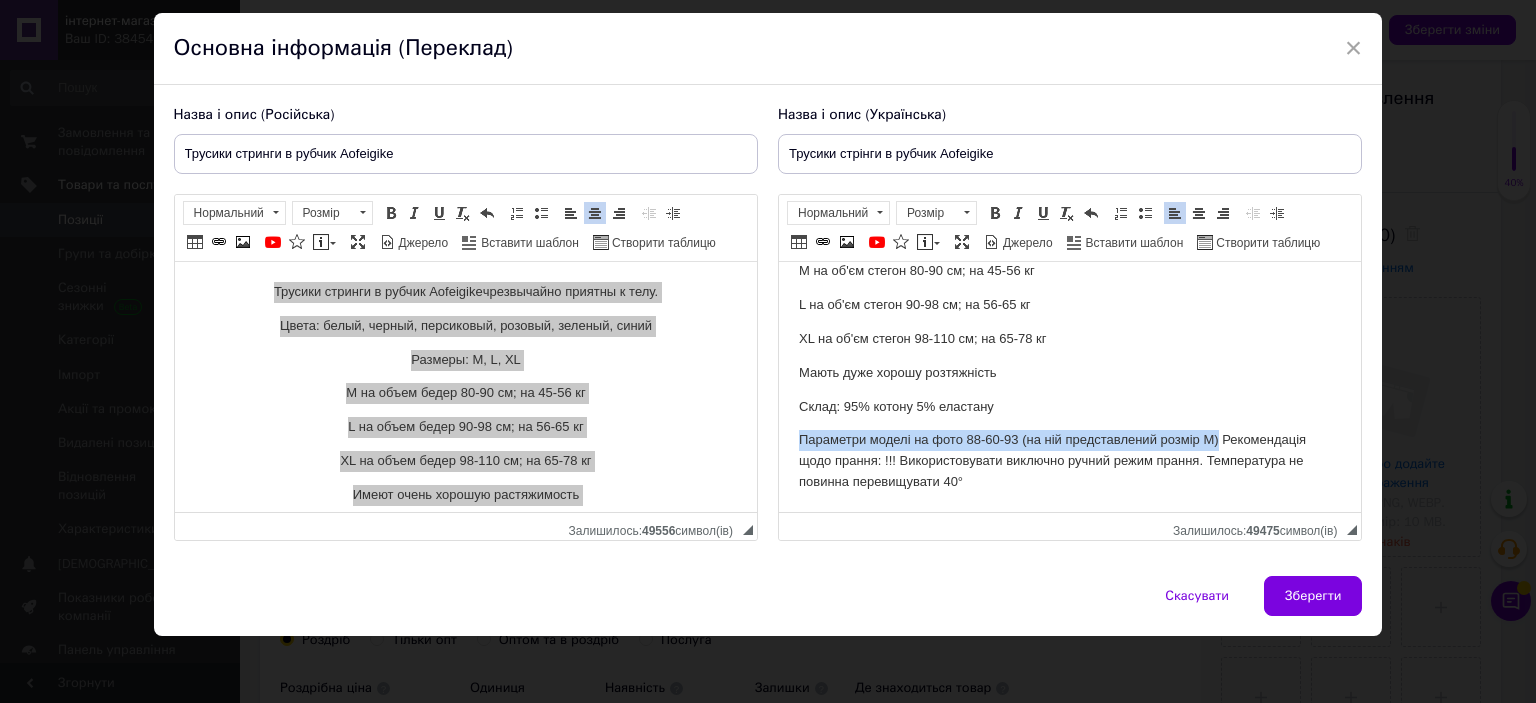 type 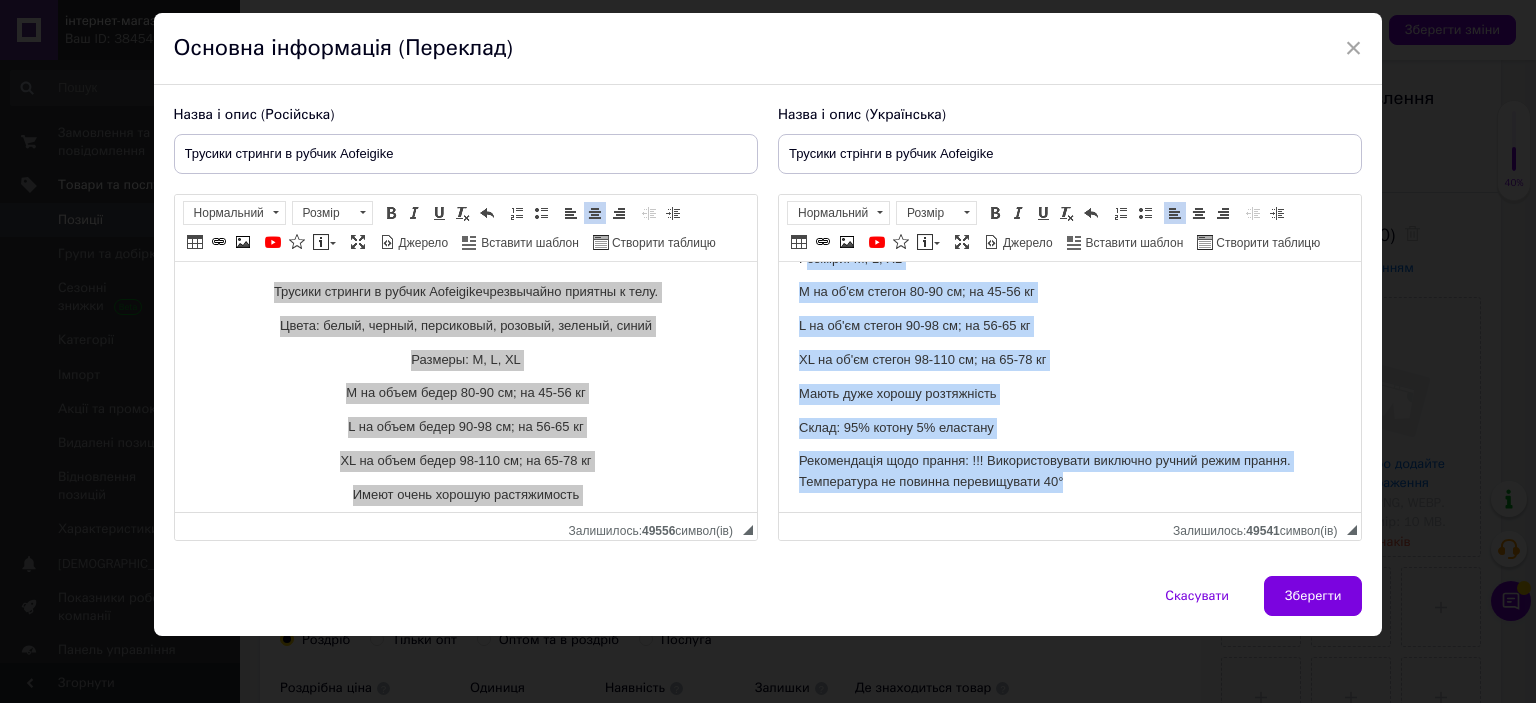 scroll, scrollTop: 0, scrollLeft: 0, axis: both 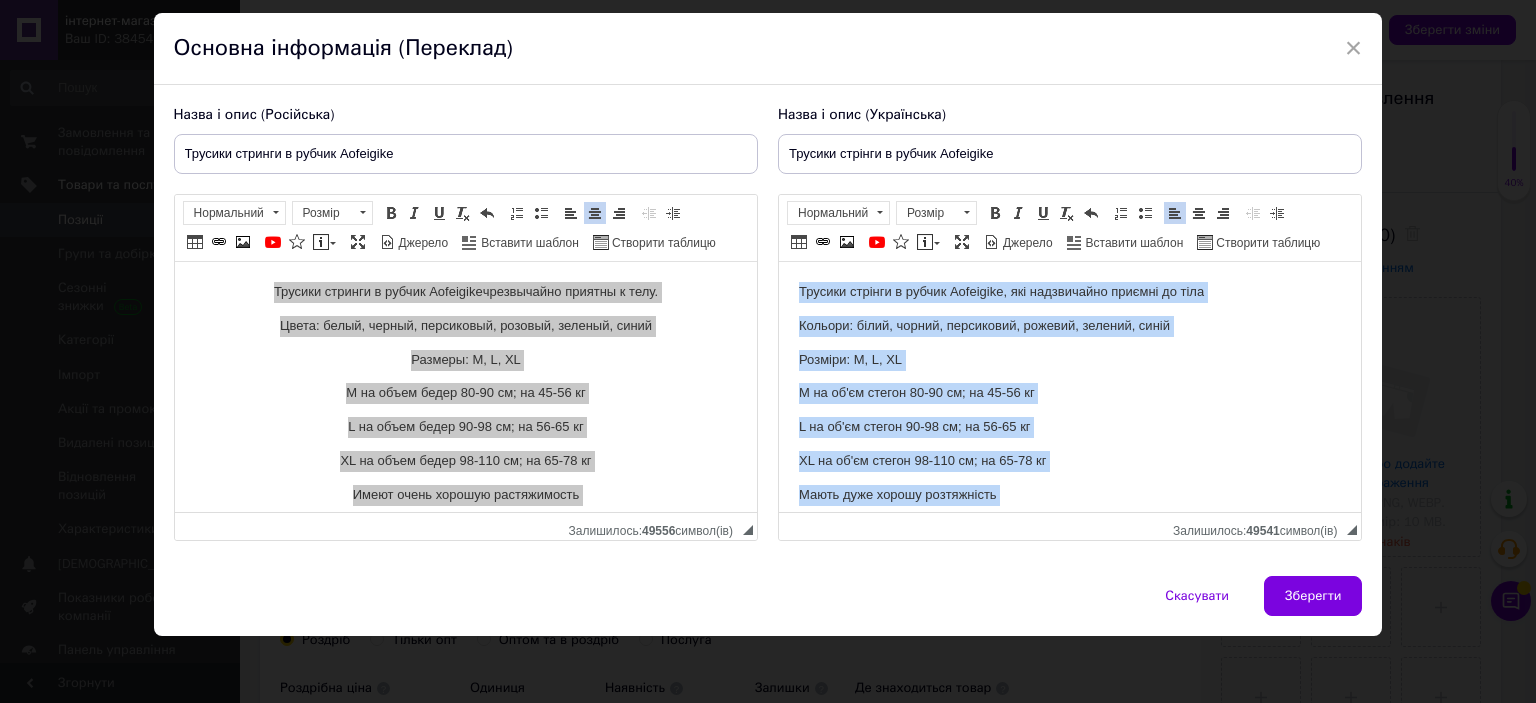 drag, startPoint x: 1065, startPoint y: 477, endPoint x: 786, endPoint y: 239, distance: 366.72195 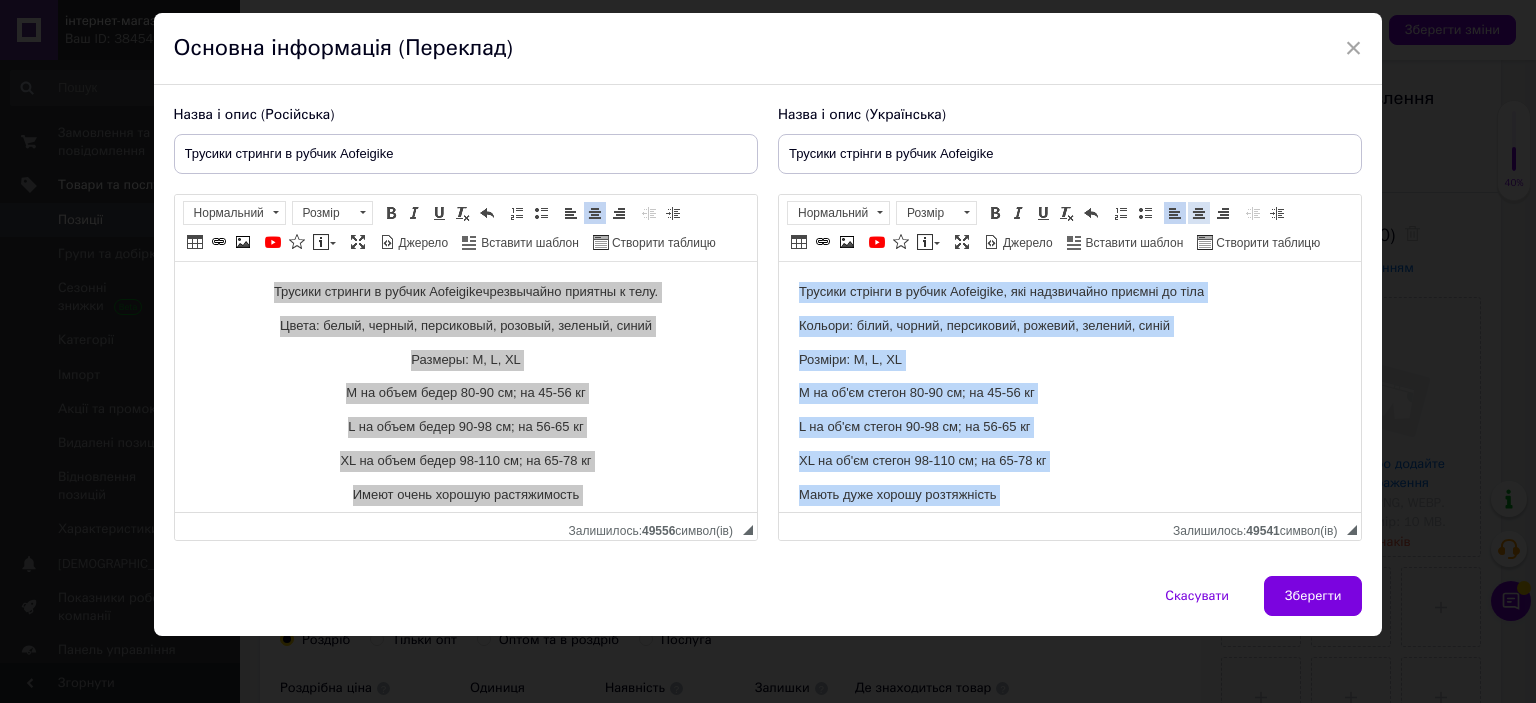 click at bounding box center (1199, 213) 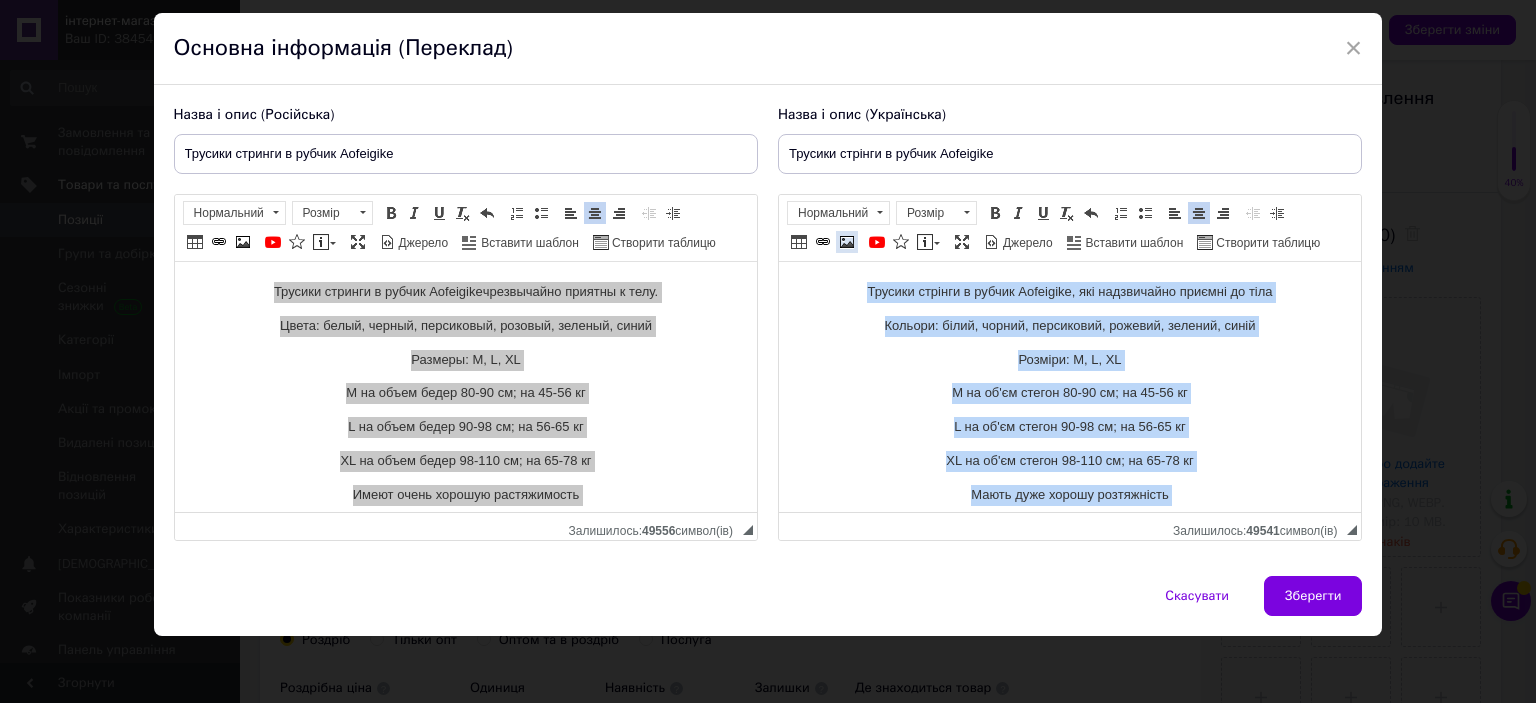 click at bounding box center [847, 242] 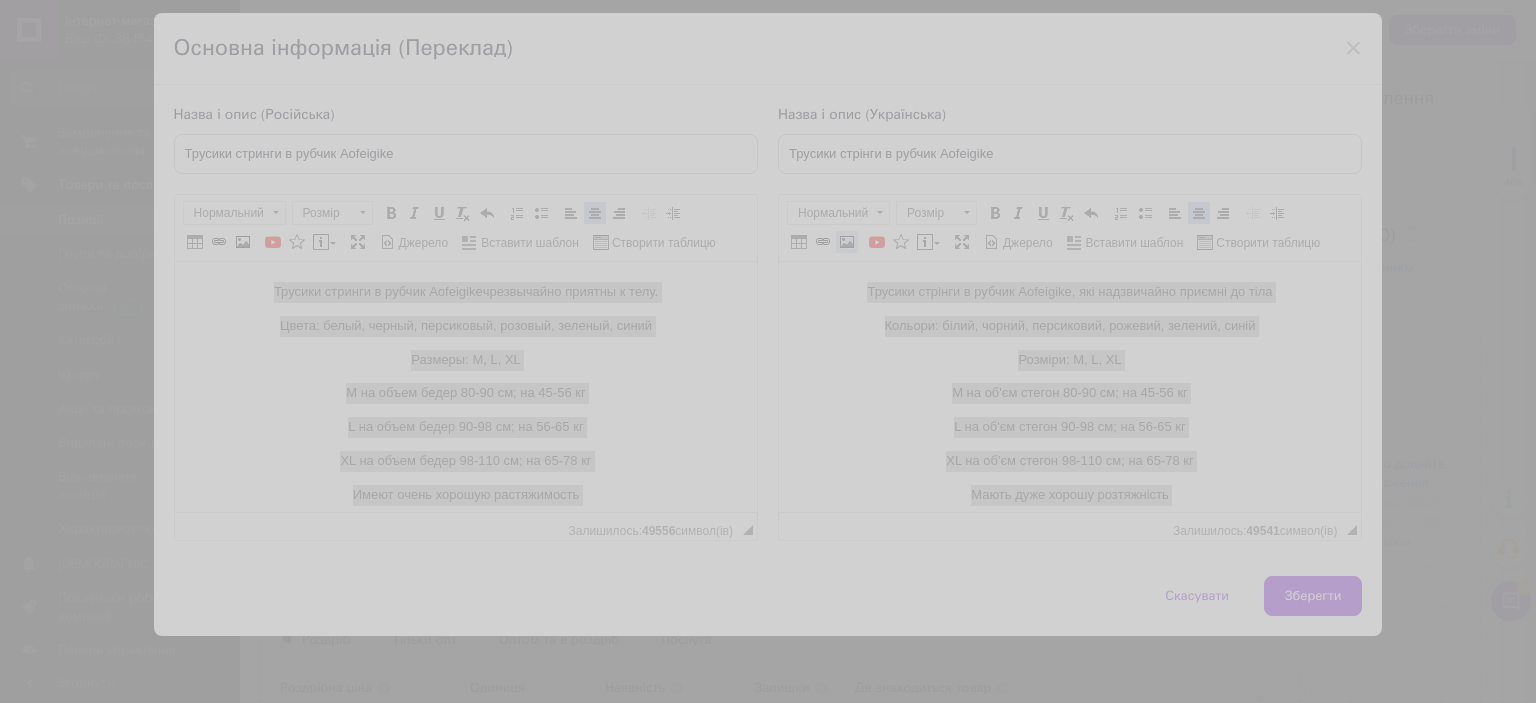select 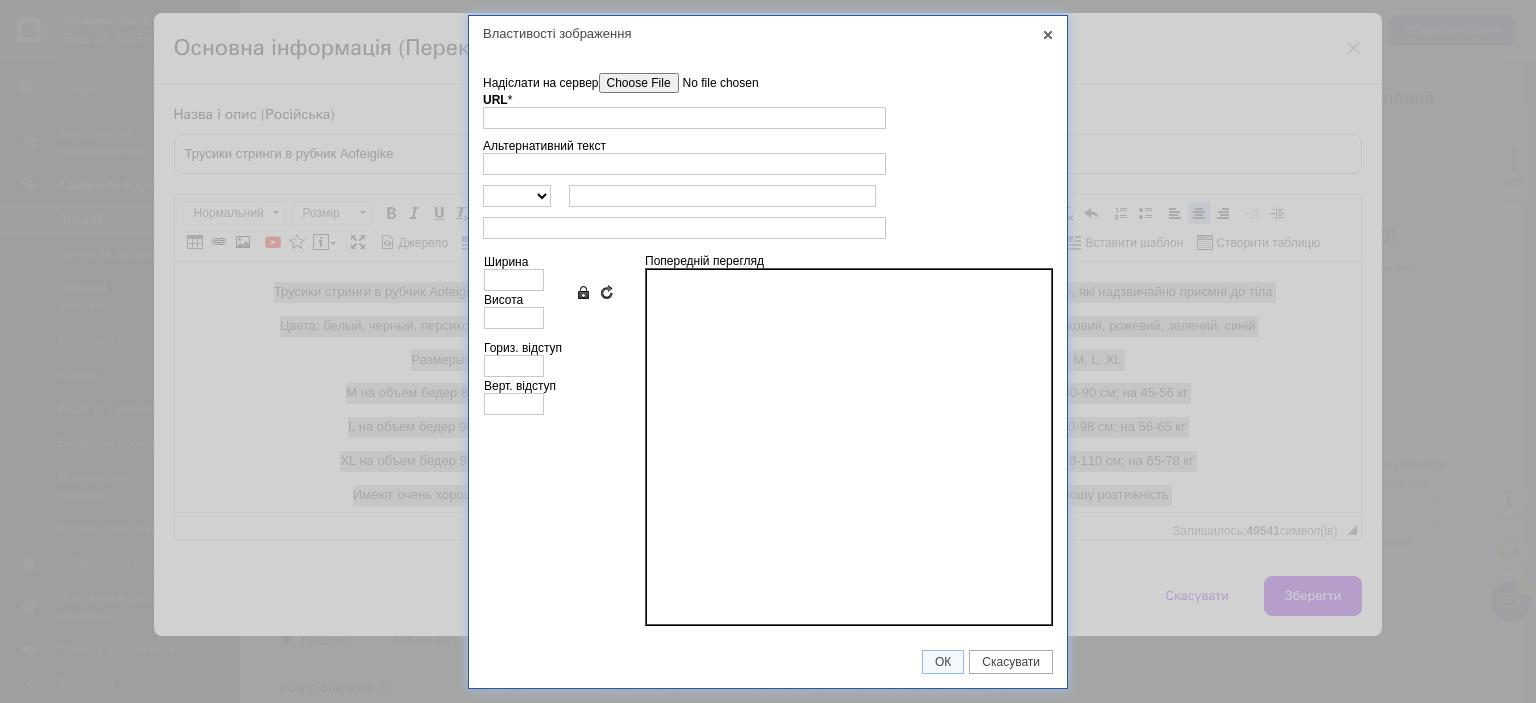 click on "Надіслати на сервер" at bounding box center [712, 83] 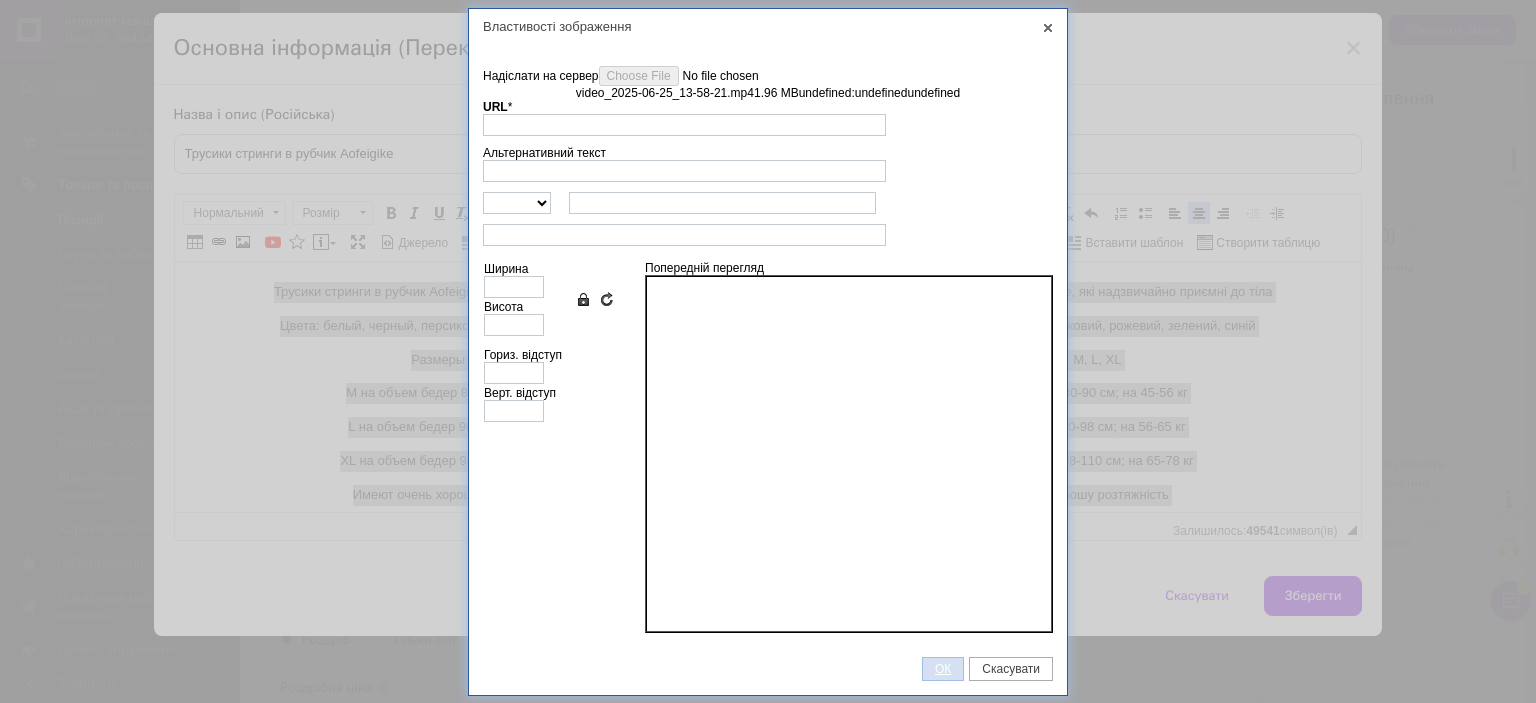click on "ОК" at bounding box center (943, 669) 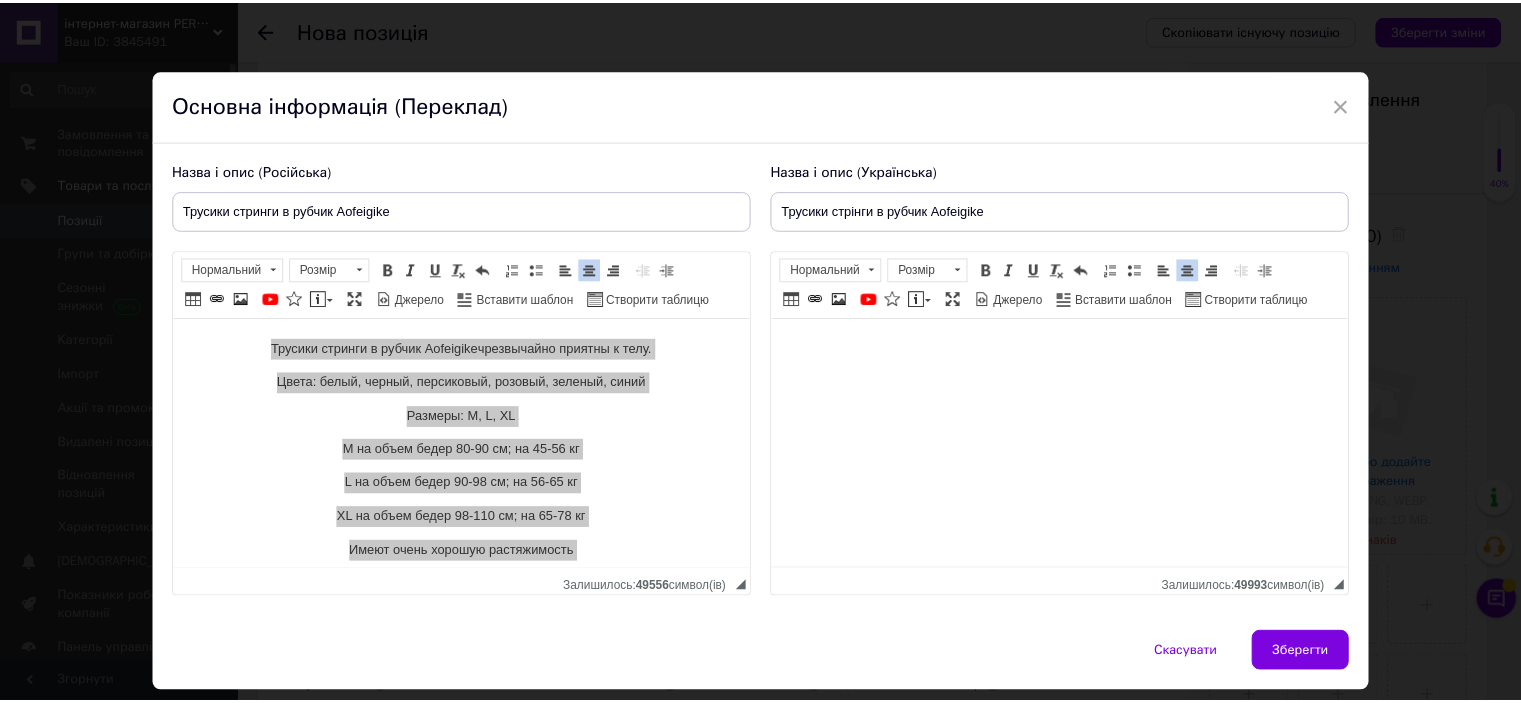 scroll, scrollTop: 57, scrollLeft: 0, axis: vertical 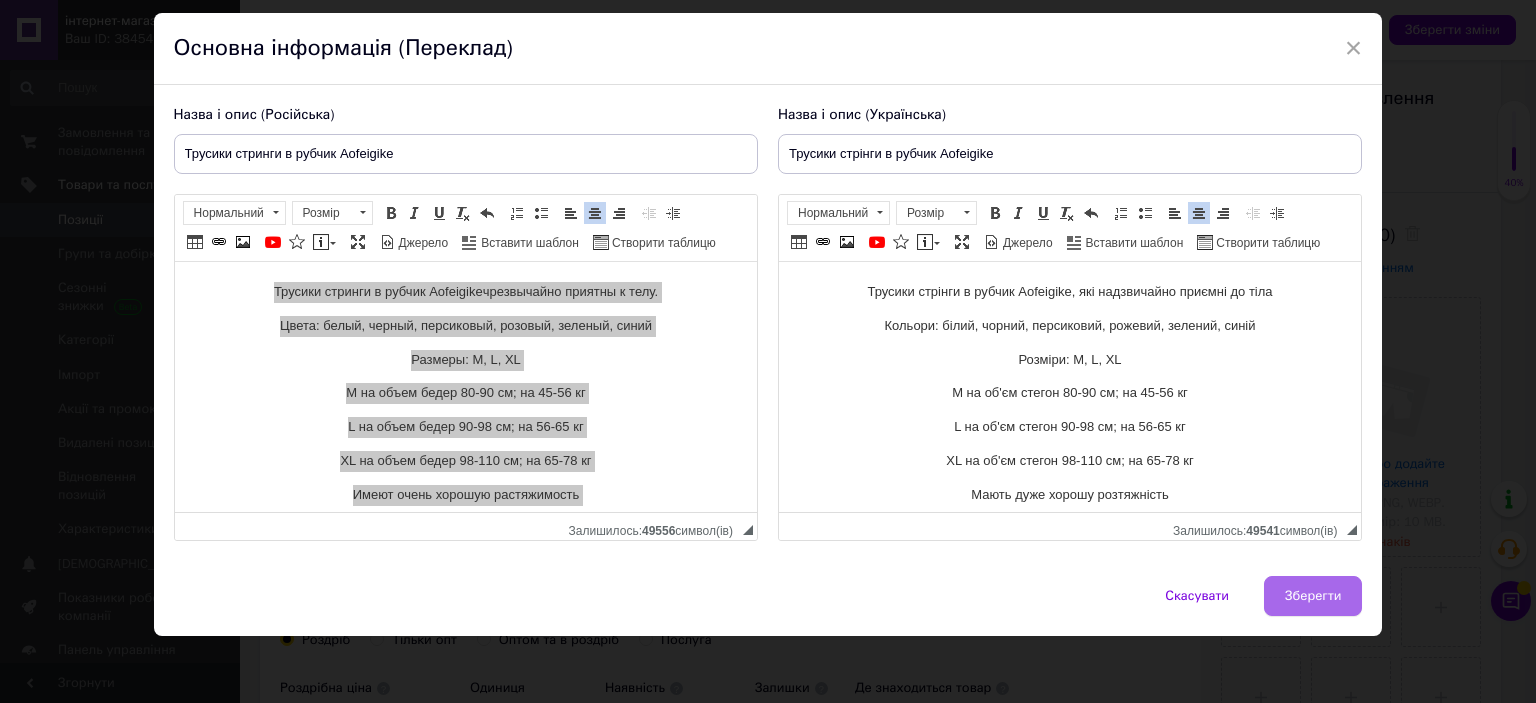 click on "Зберегти" at bounding box center [1313, 596] 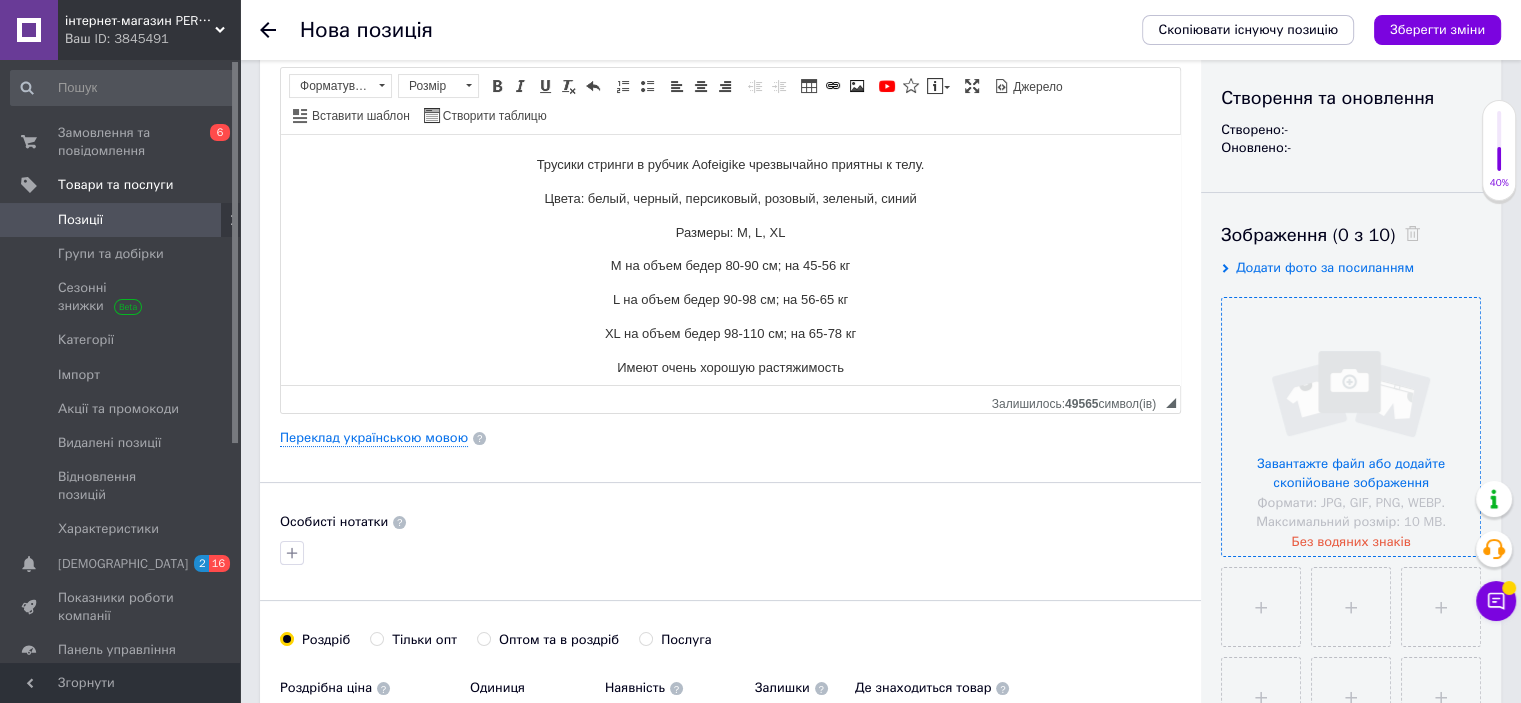 click at bounding box center [1351, 427] 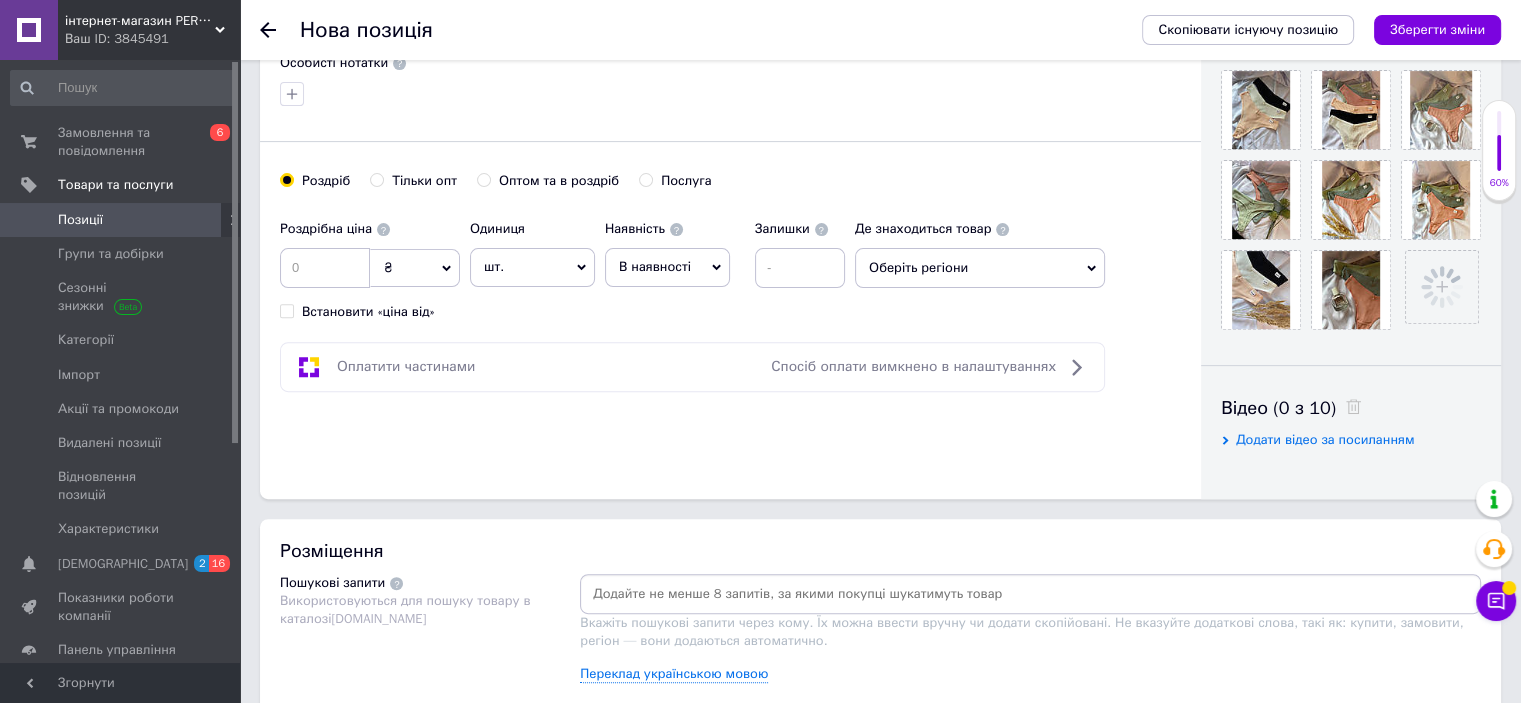 scroll, scrollTop: 700, scrollLeft: 0, axis: vertical 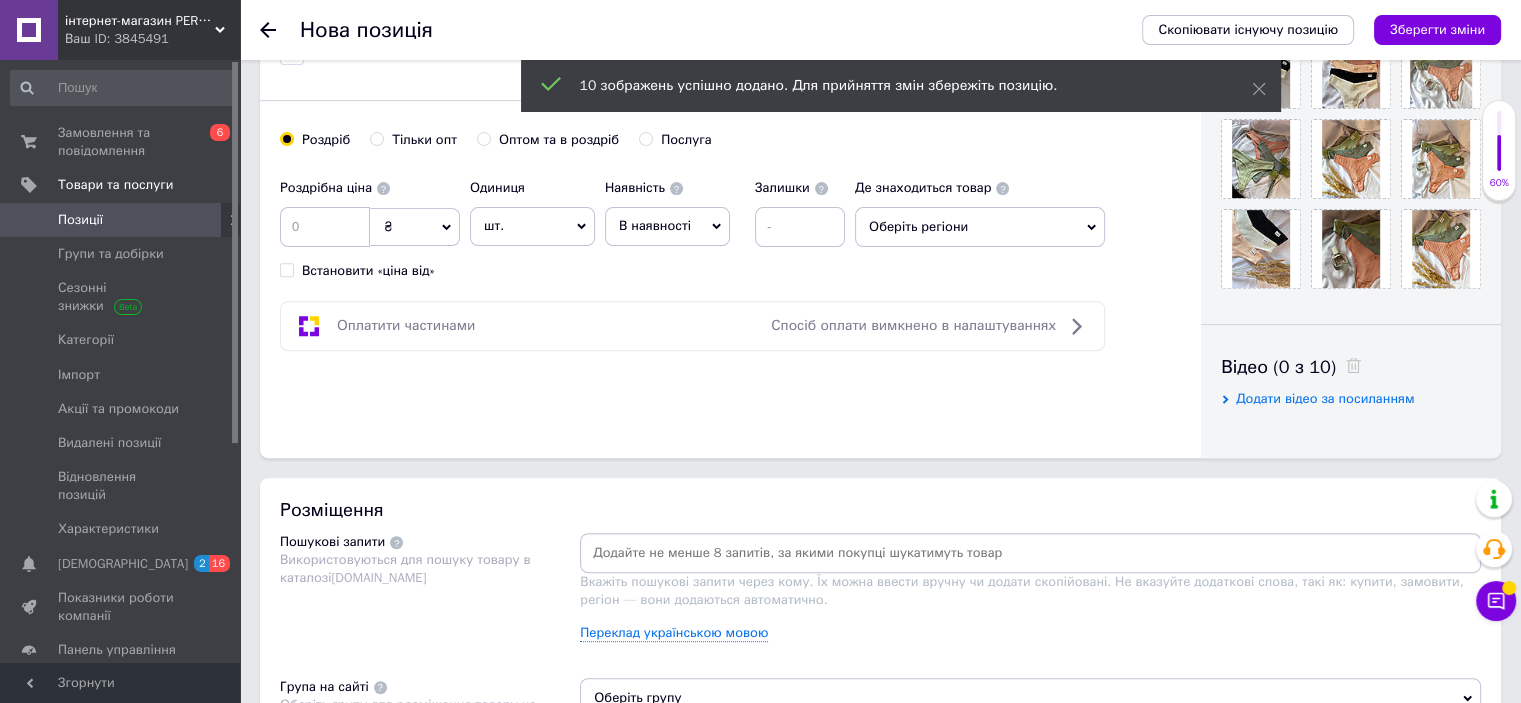 click on "Додати відео за посиланням" at bounding box center (1325, 398) 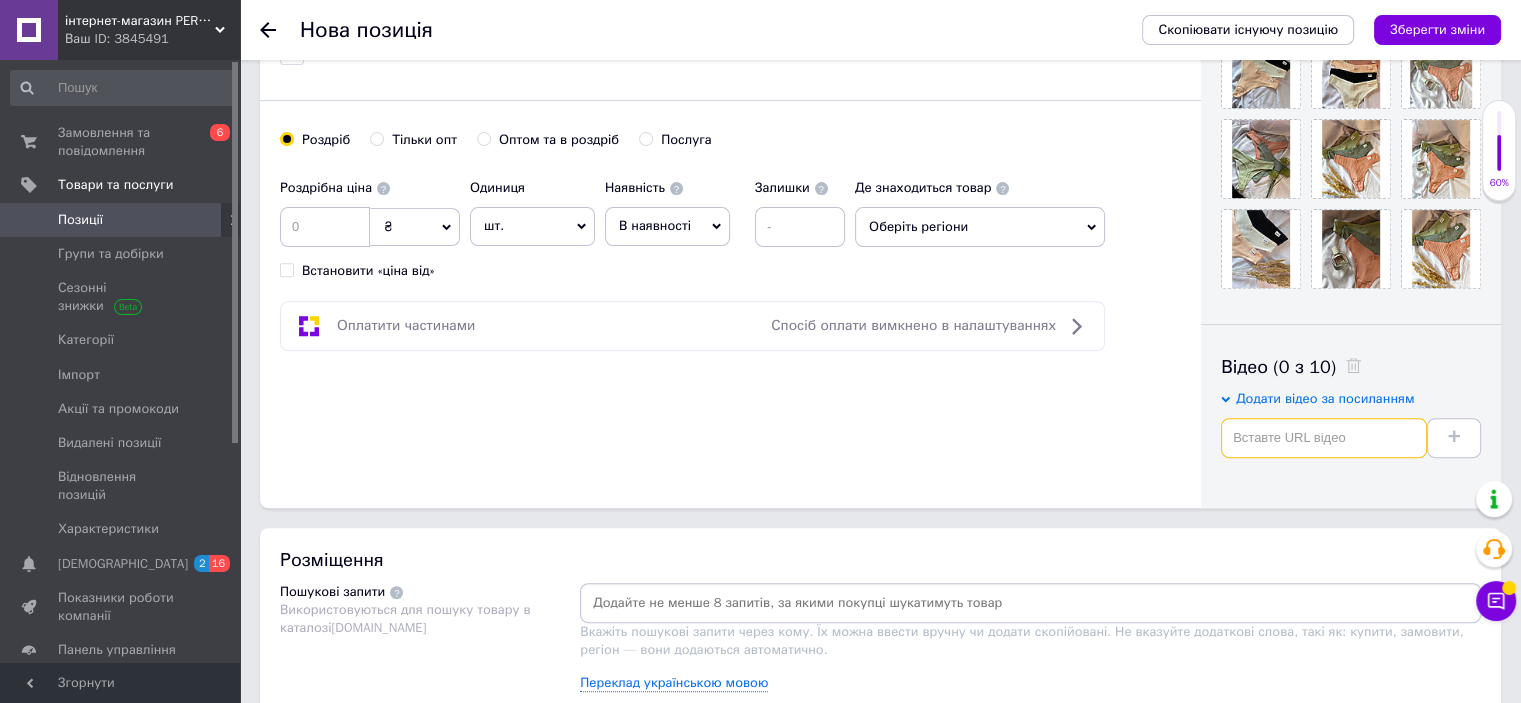 click at bounding box center (1324, 438) 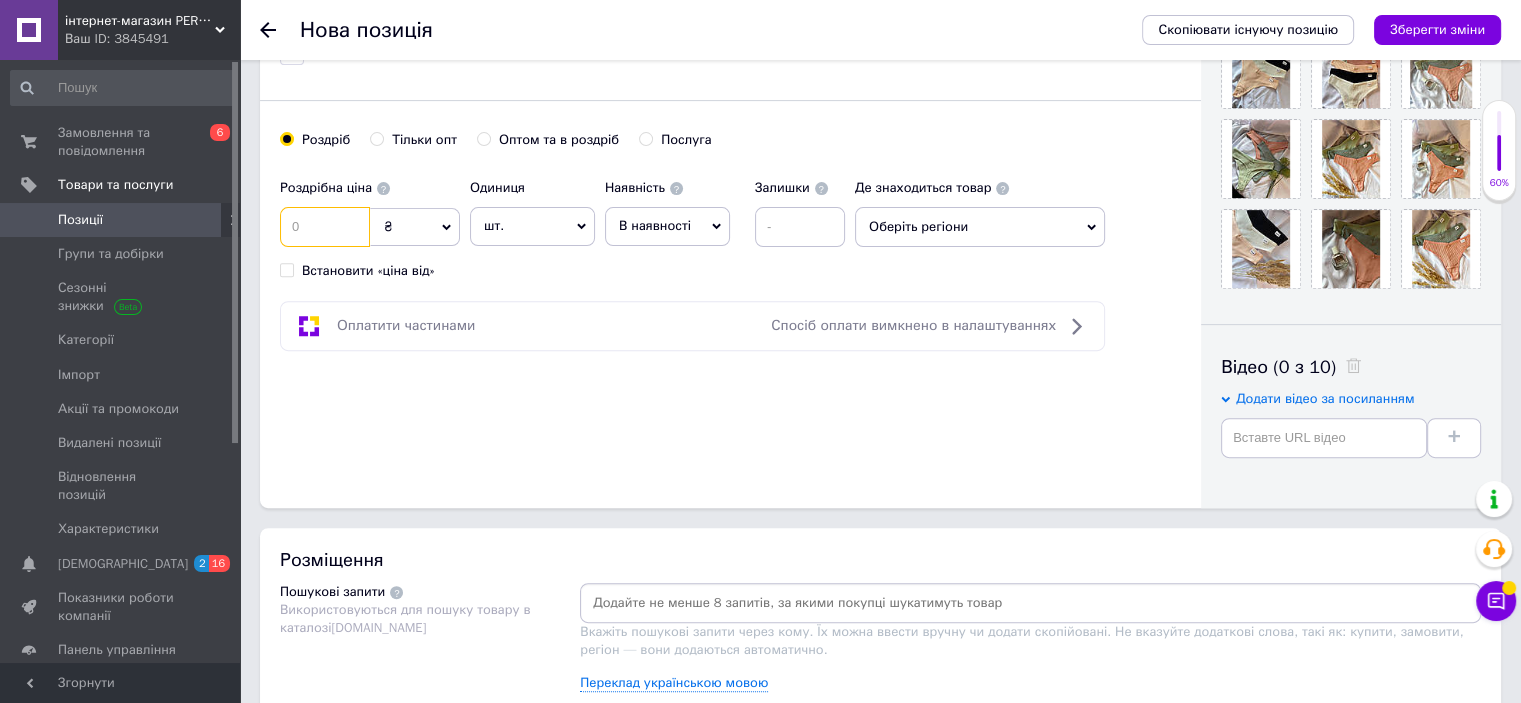 click at bounding box center (325, 227) 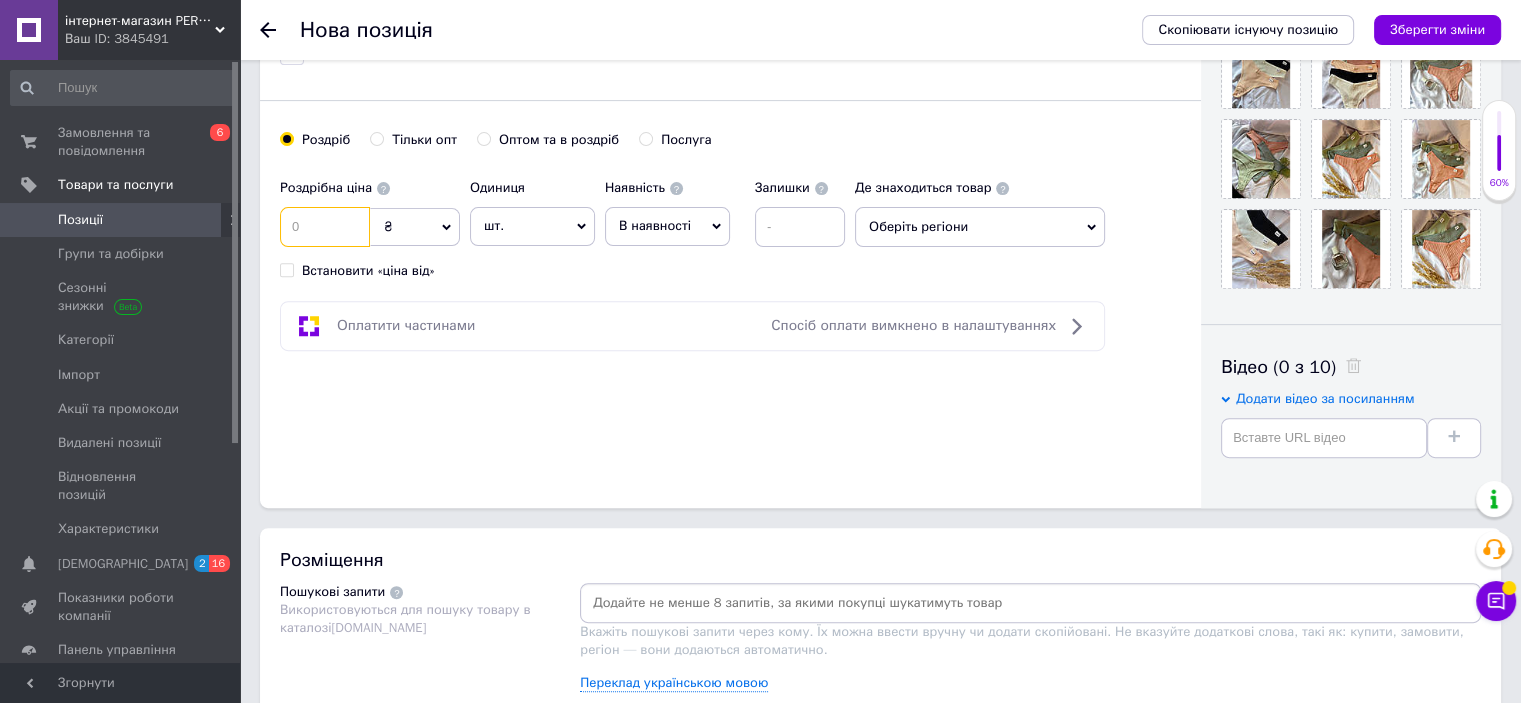 click at bounding box center [325, 227] 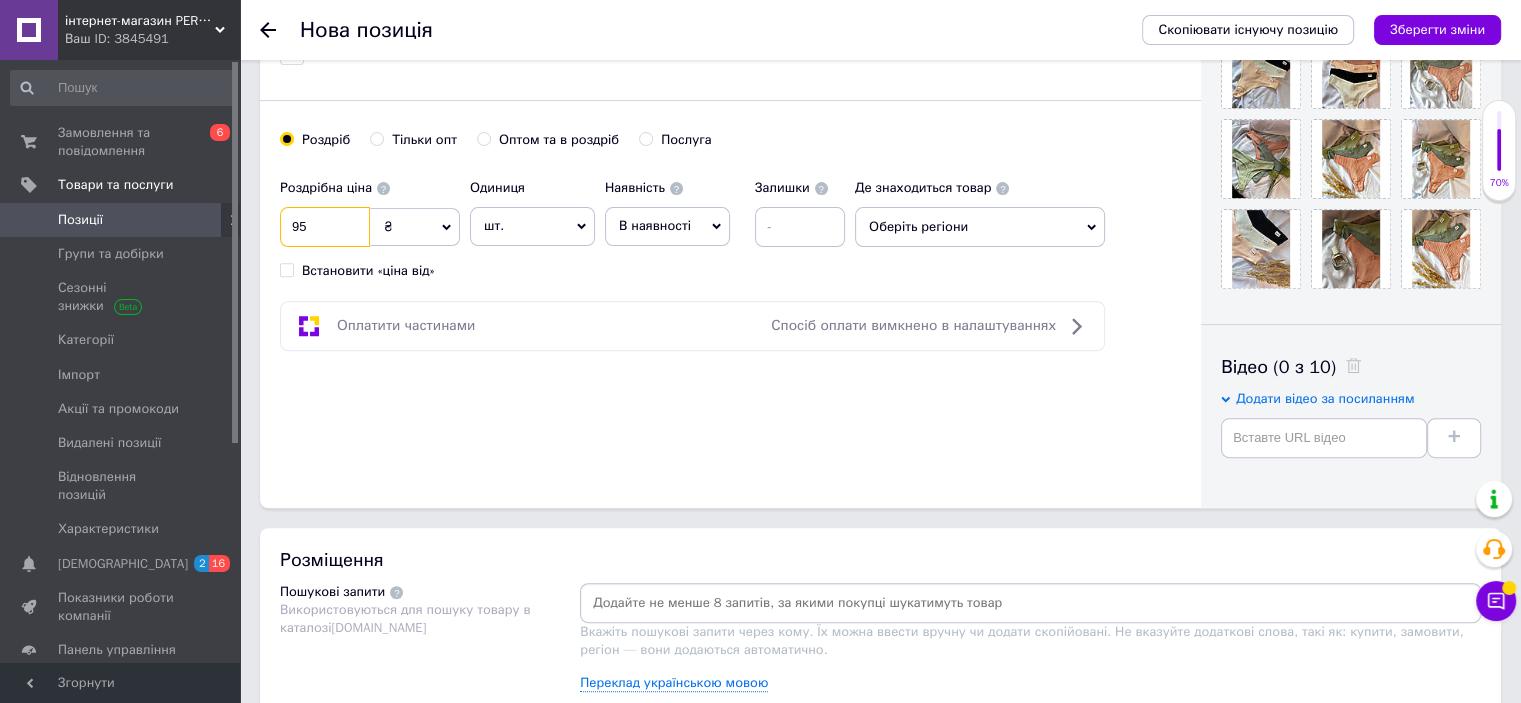 type on "95" 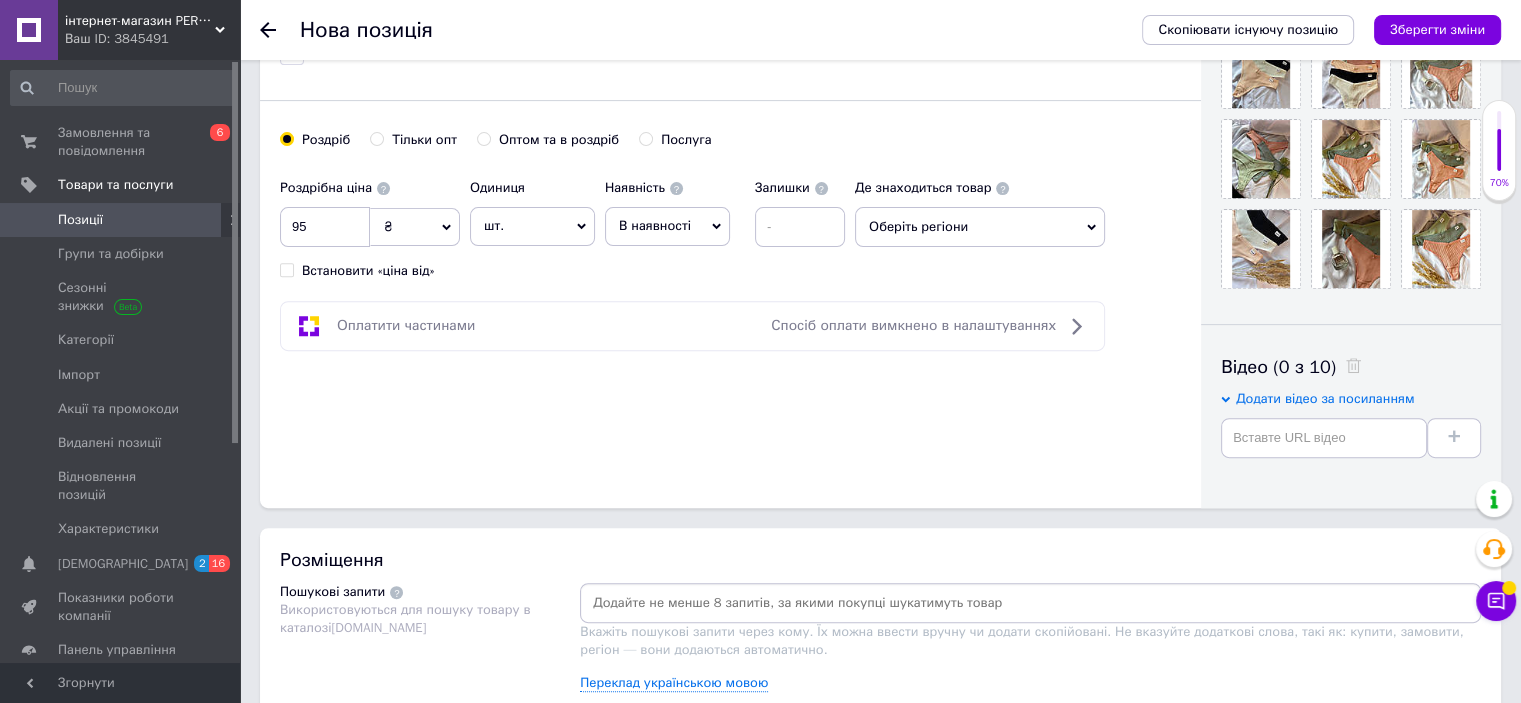 click on "Оптом та в роздріб" at bounding box center [483, 138] 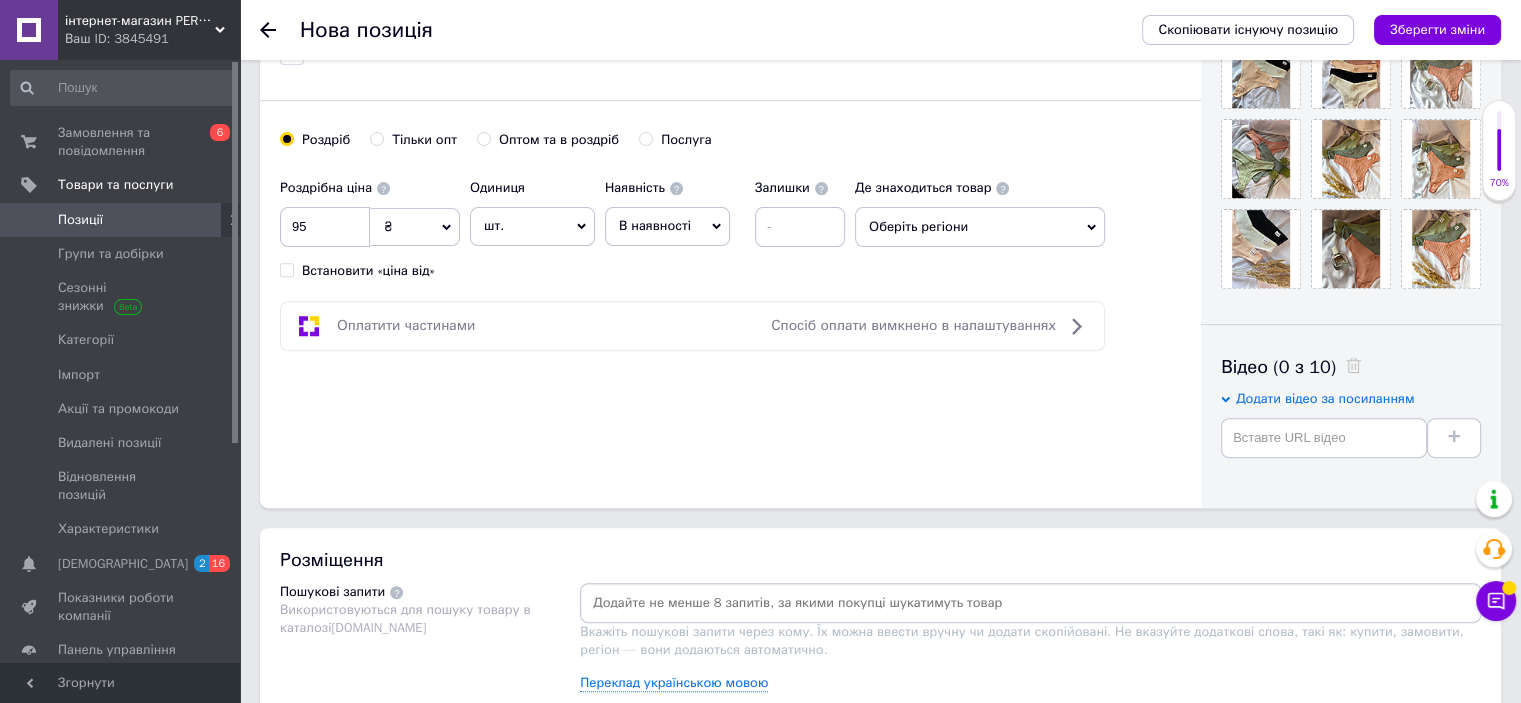 radio on "true" 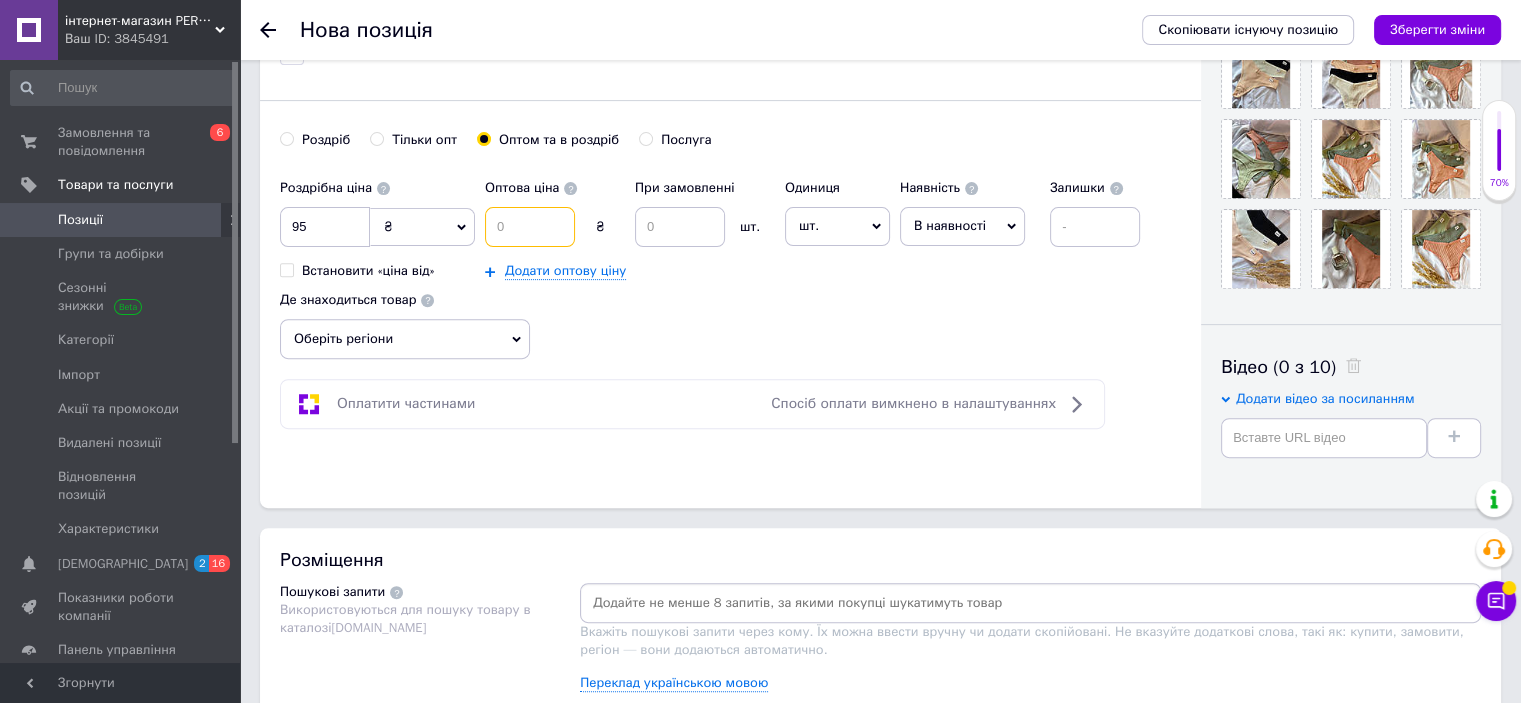 click at bounding box center (530, 227) 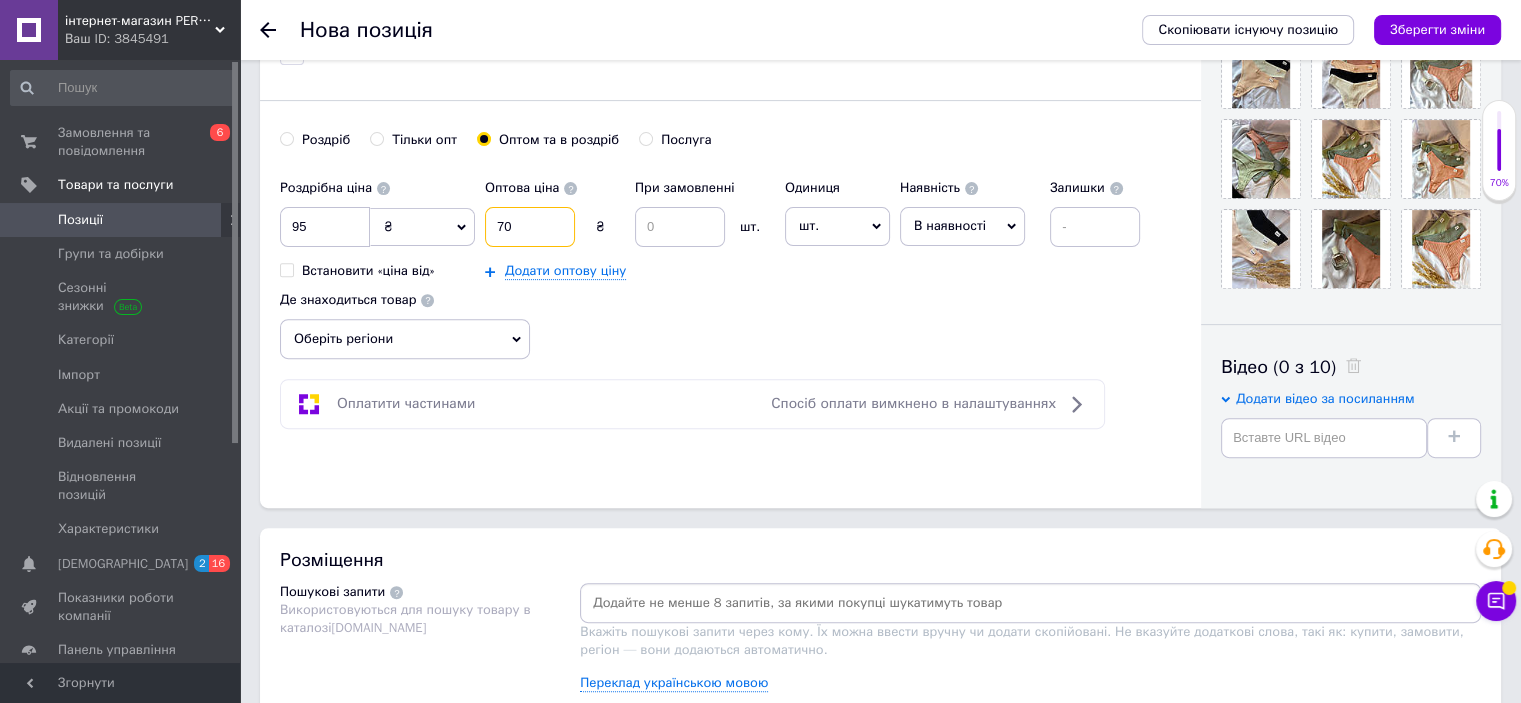 type on "70" 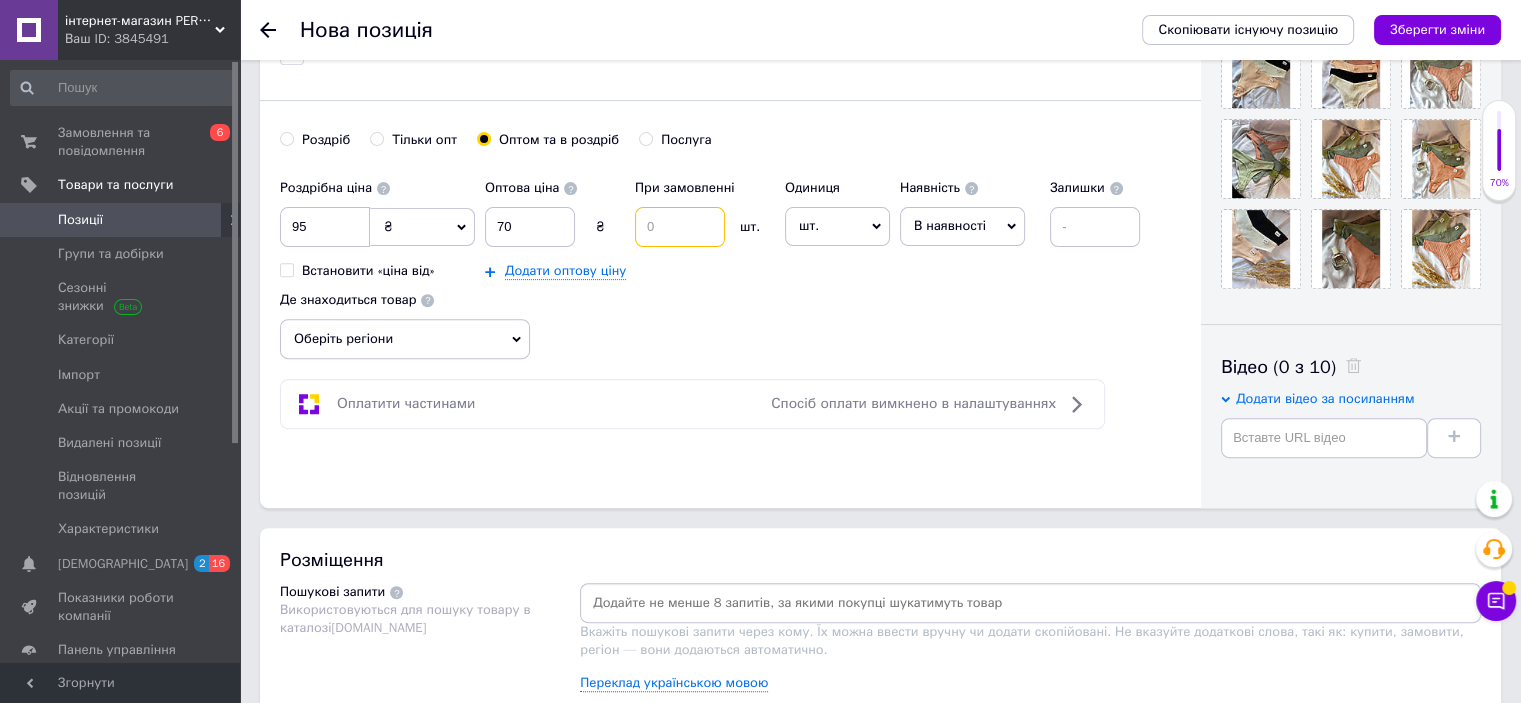 click at bounding box center (680, 227) 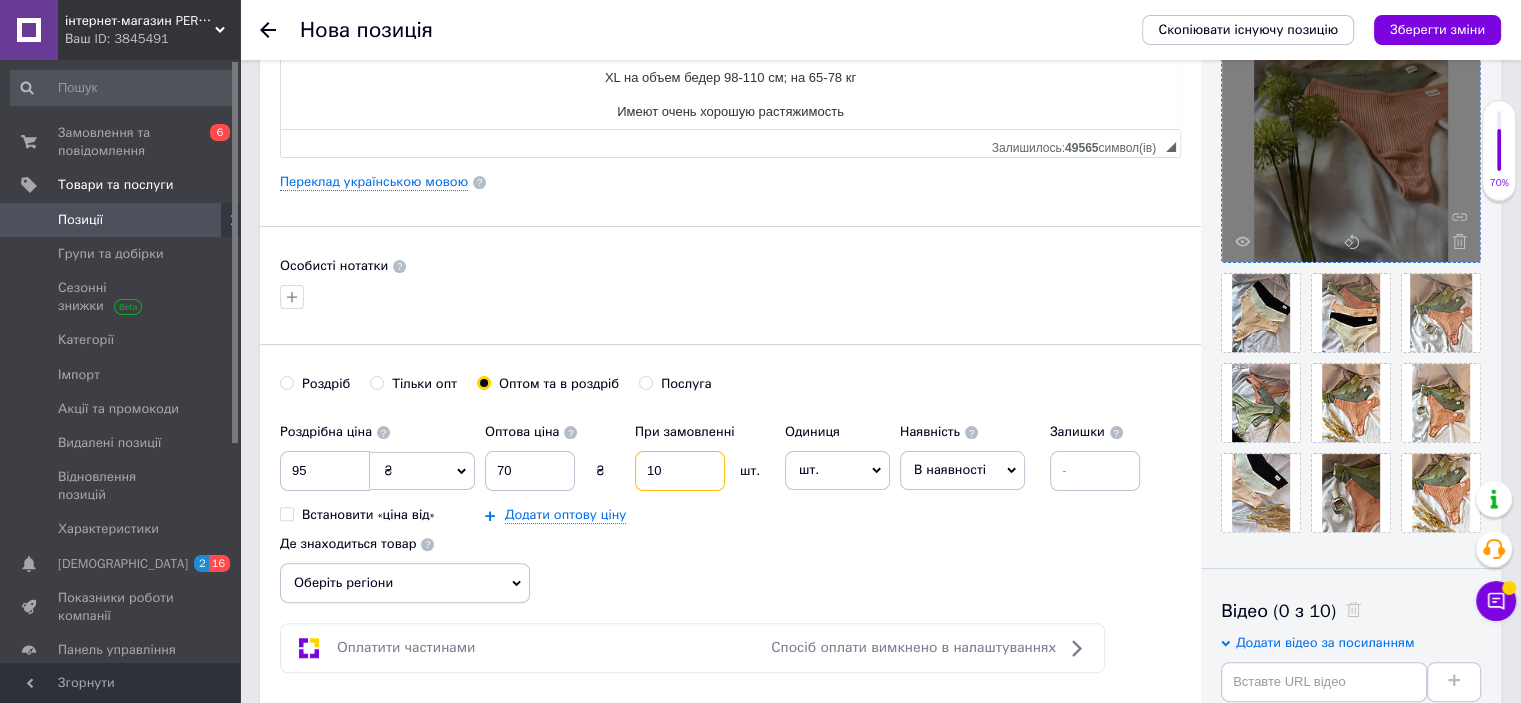 scroll, scrollTop: 200, scrollLeft: 0, axis: vertical 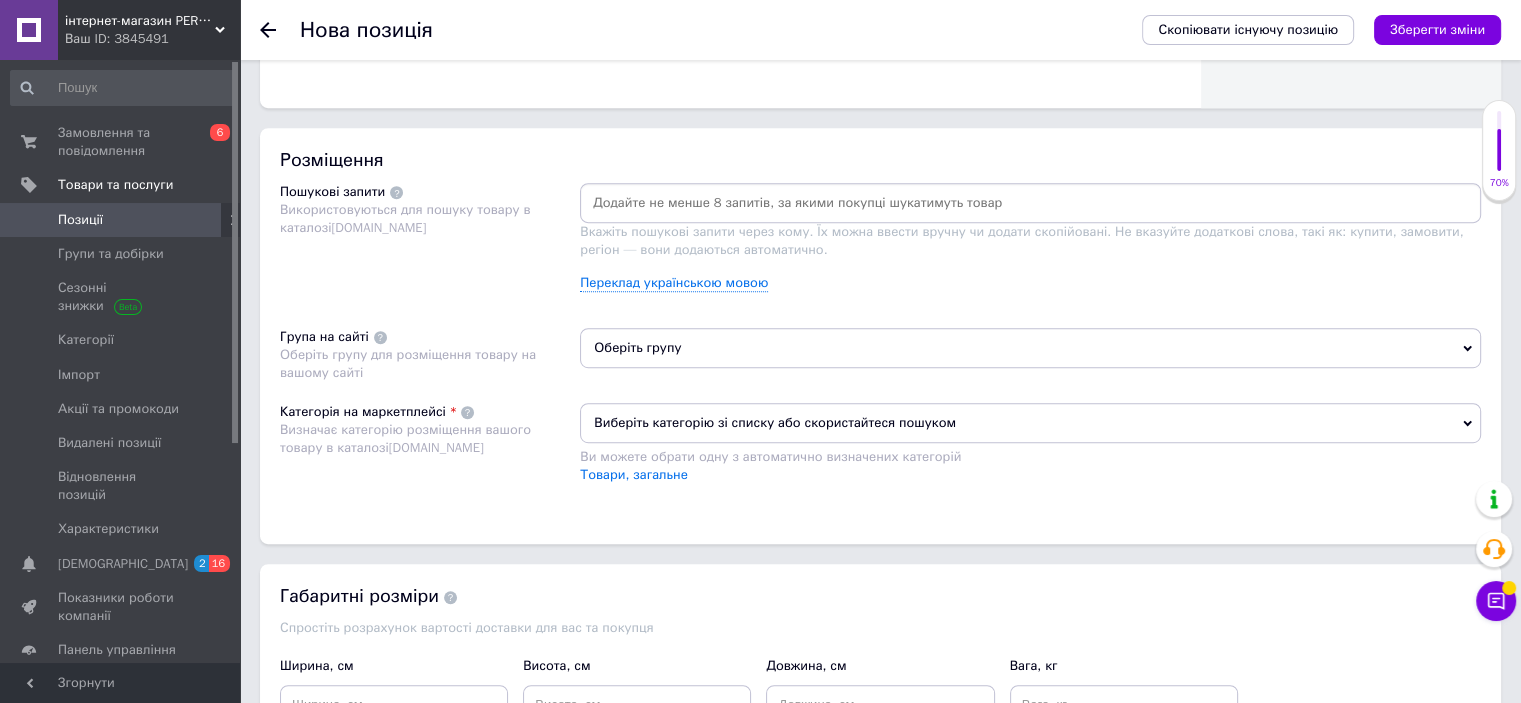 type on "10" 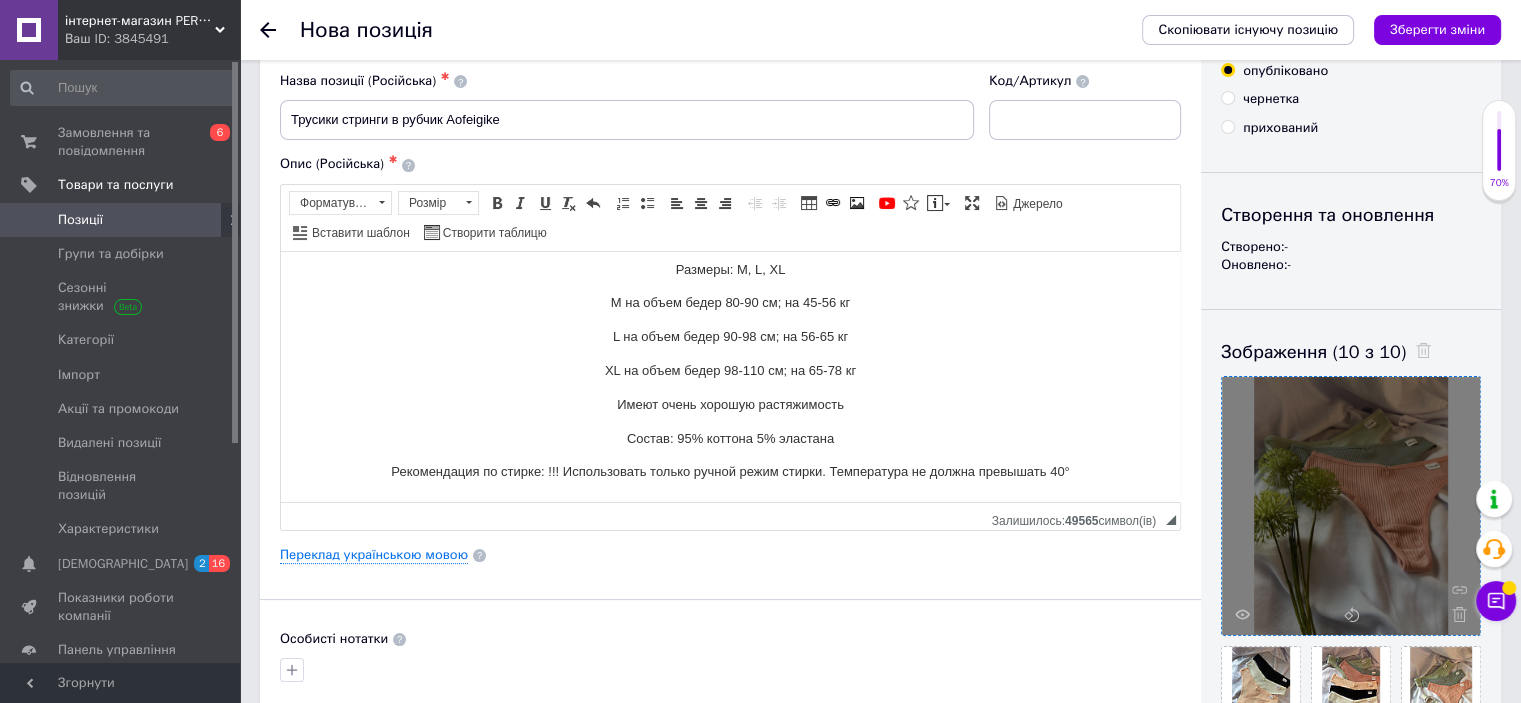 scroll, scrollTop: 0, scrollLeft: 0, axis: both 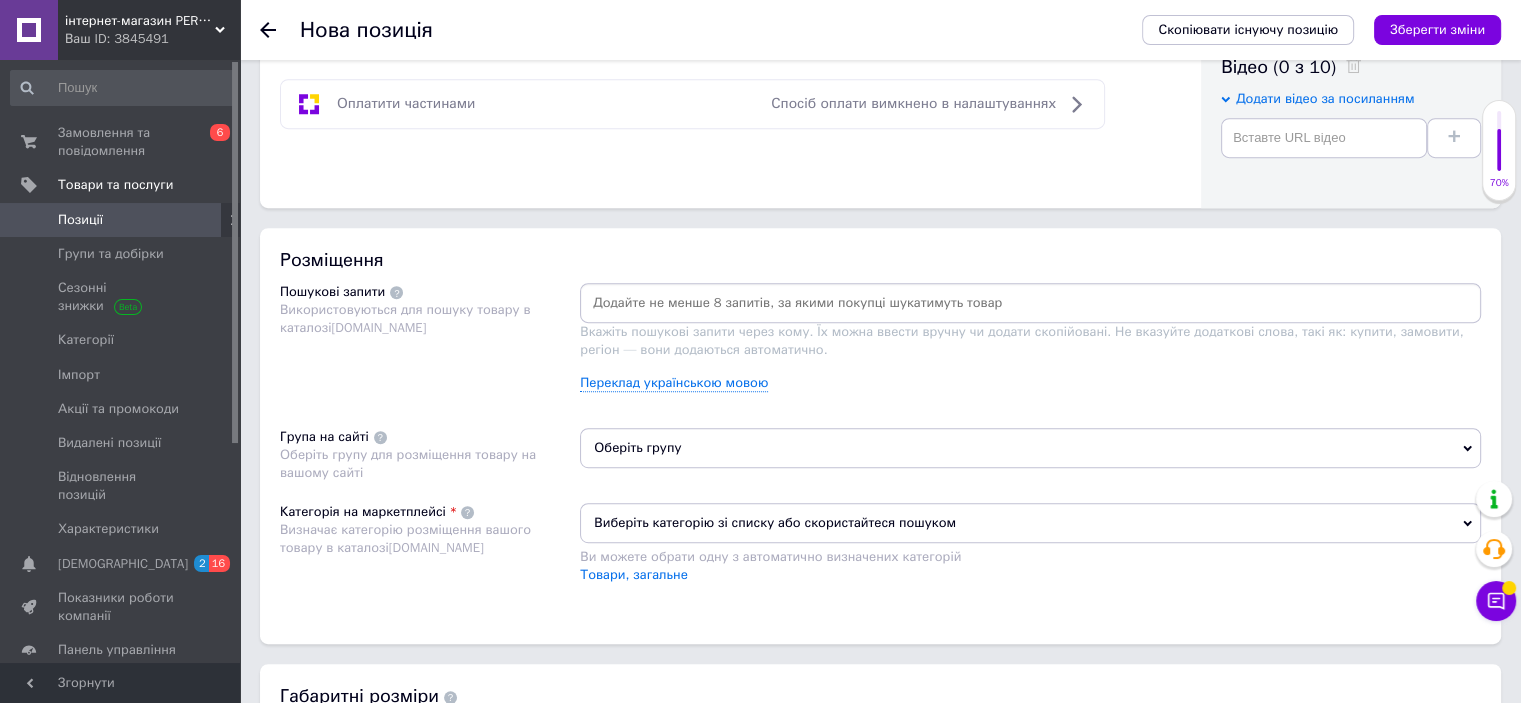 click at bounding box center (1030, 303) 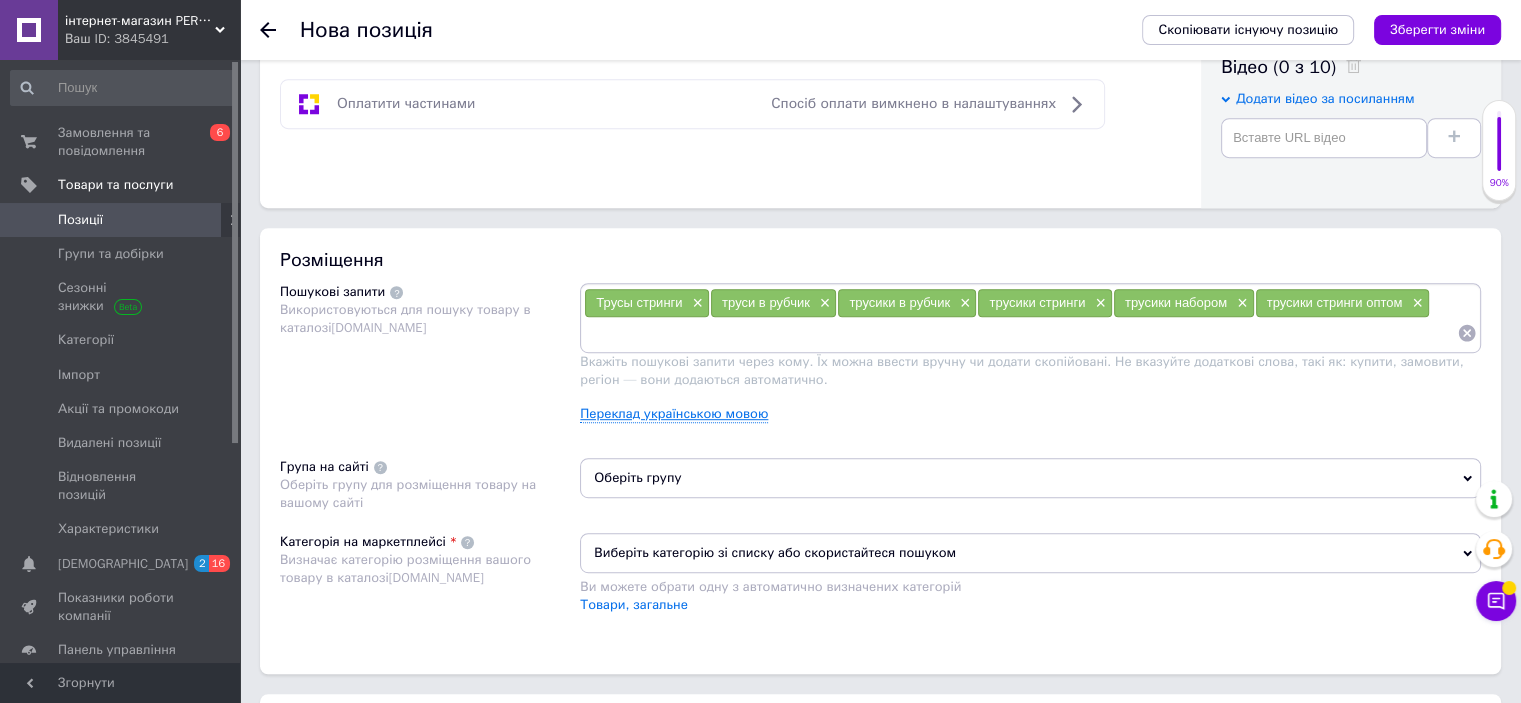 click on "Переклад українською мовою" at bounding box center [674, 414] 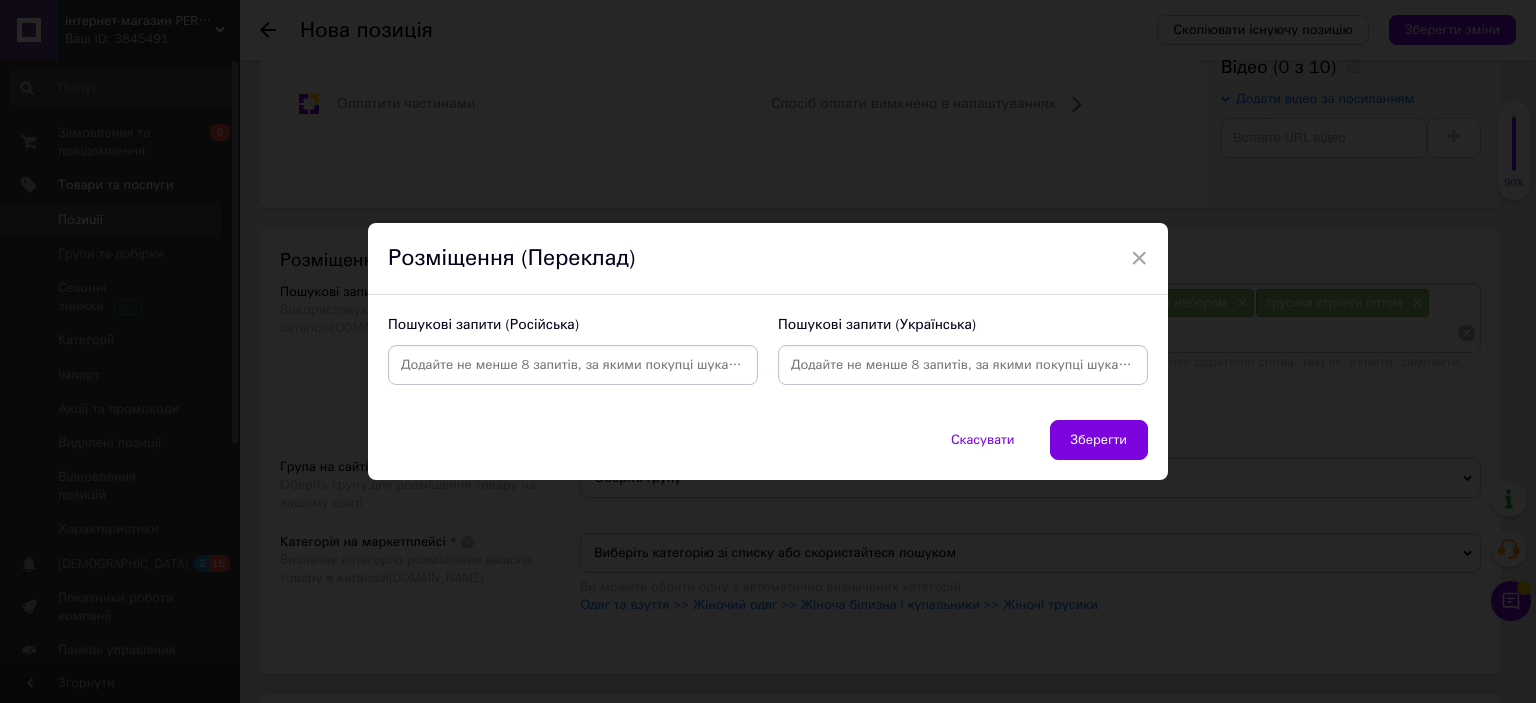 click at bounding box center [573, 365] 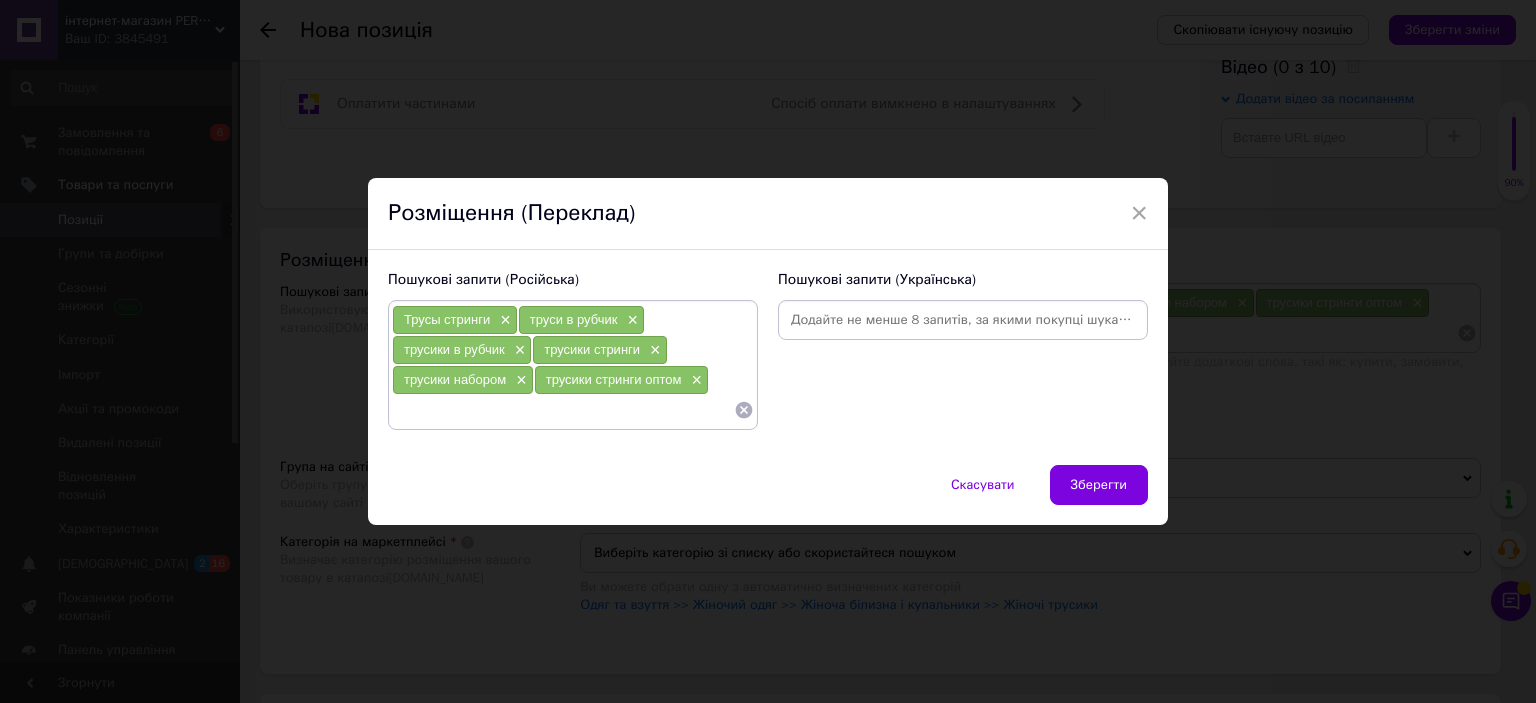 click at bounding box center (963, 320) 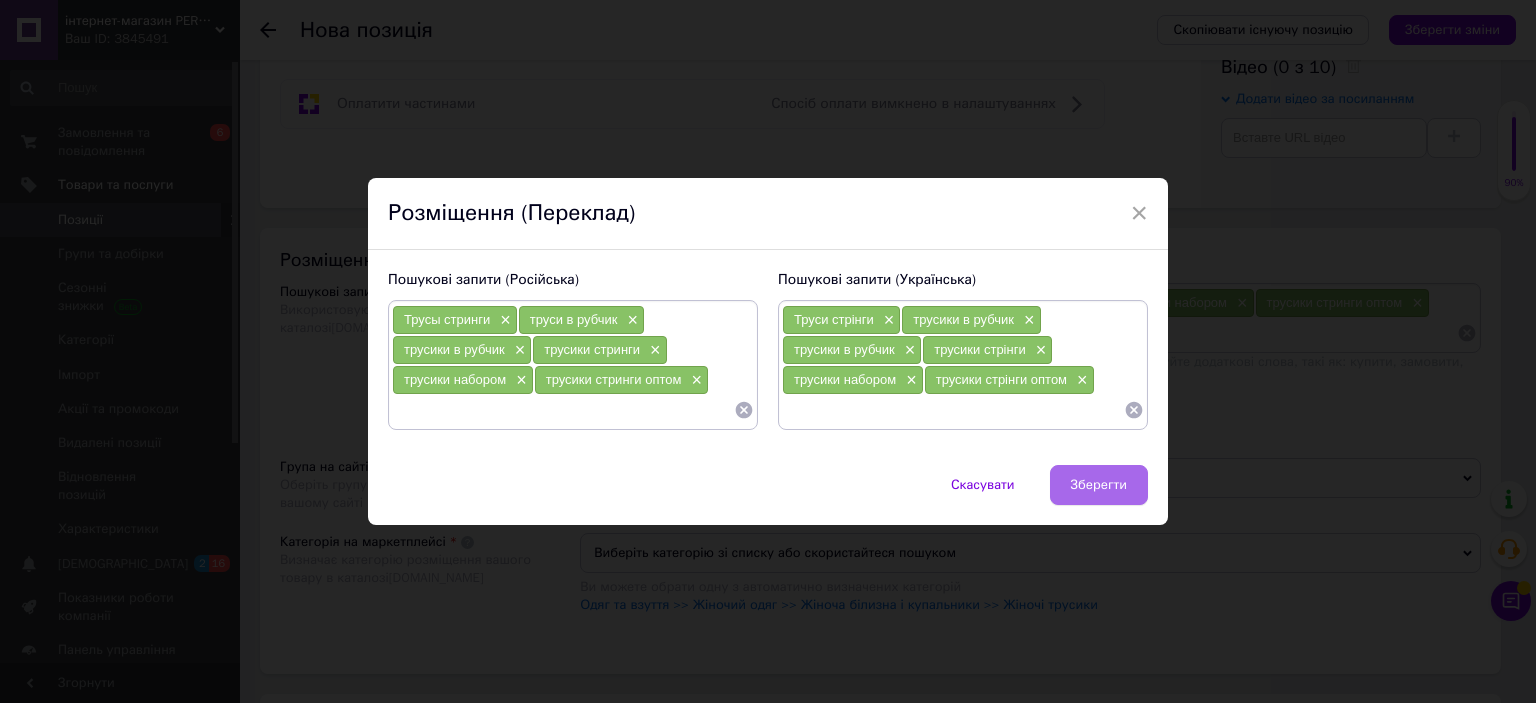click on "Зберегти" at bounding box center [1099, 485] 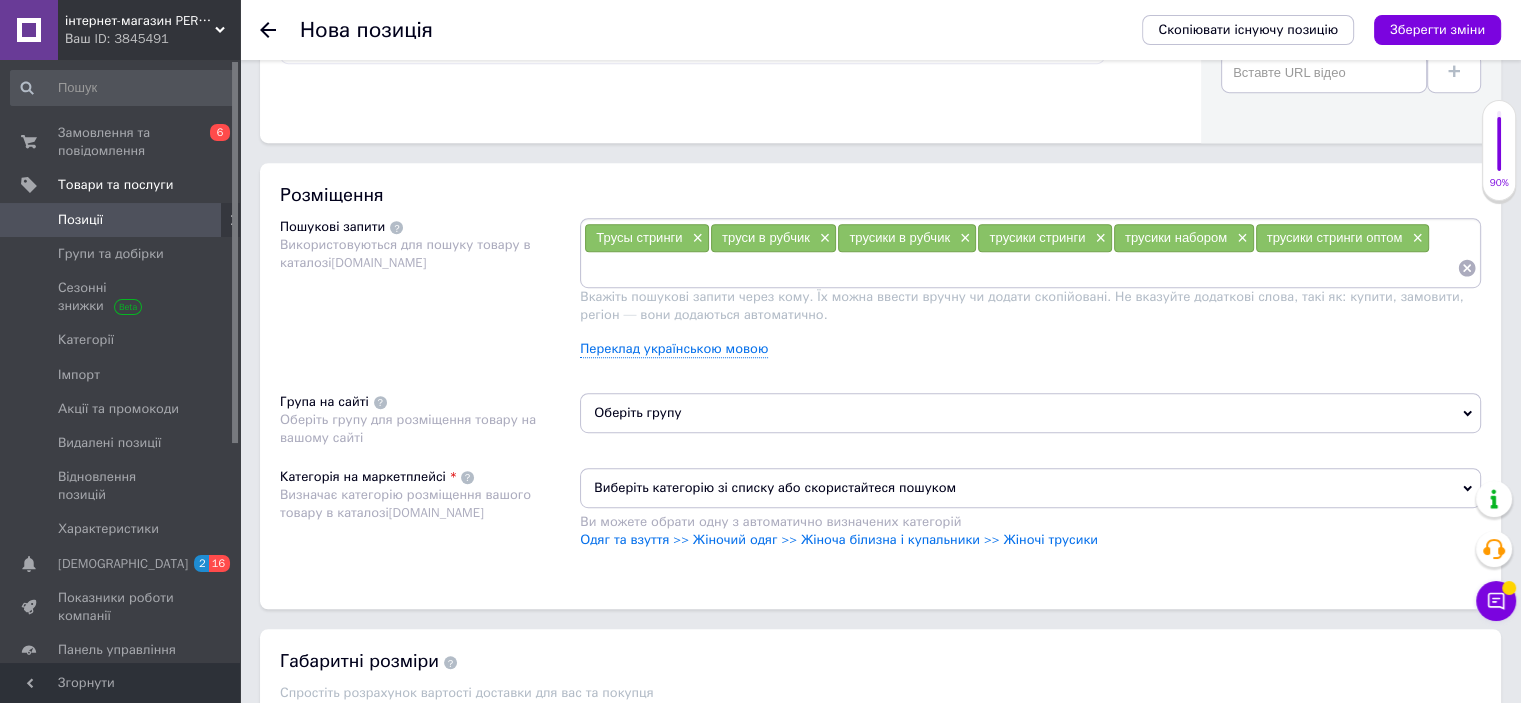 scroll, scrollTop: 1100, scrollLeft: 0, axis: vertical 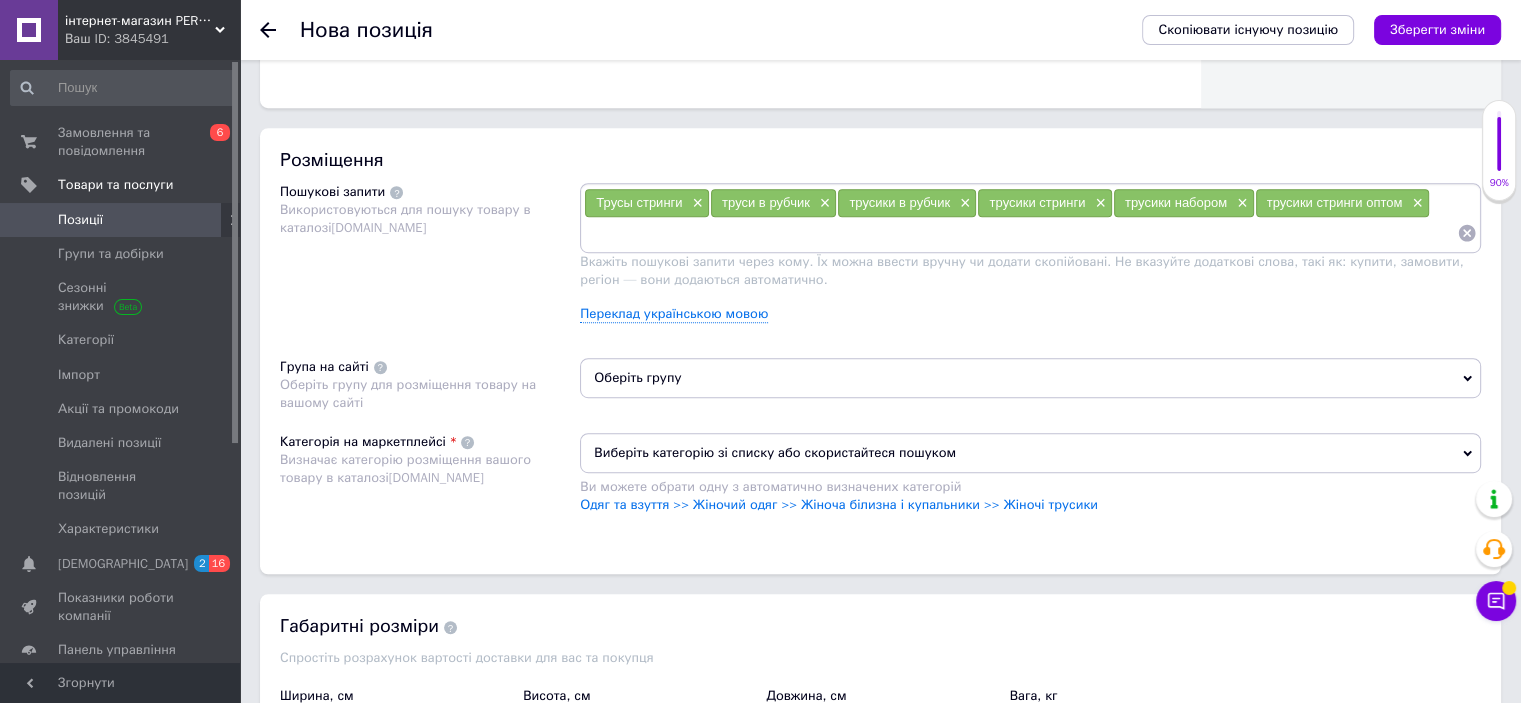 click on "Оберіть групу" at bounding box center [1030, 378] 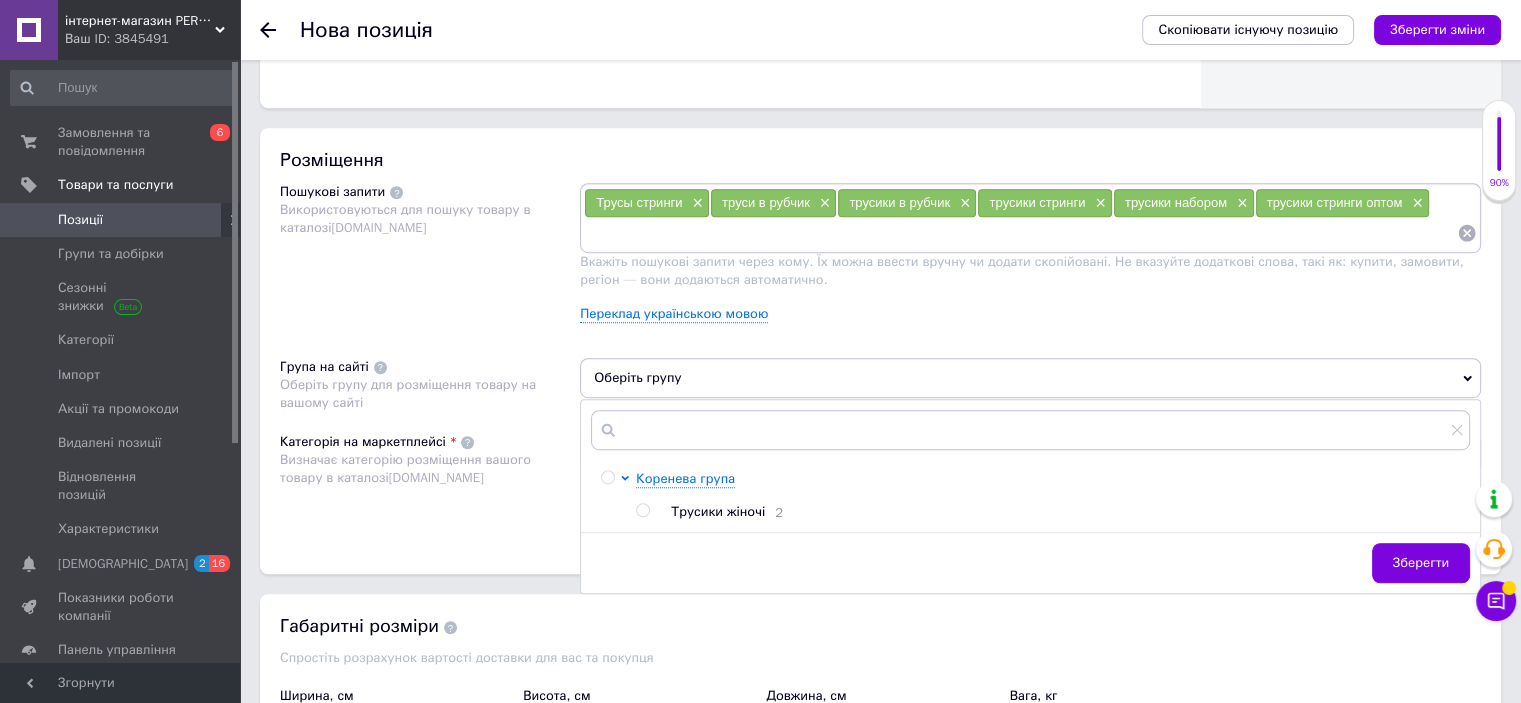 click on "Трусики жіночі" at bounding box center [718, 511] 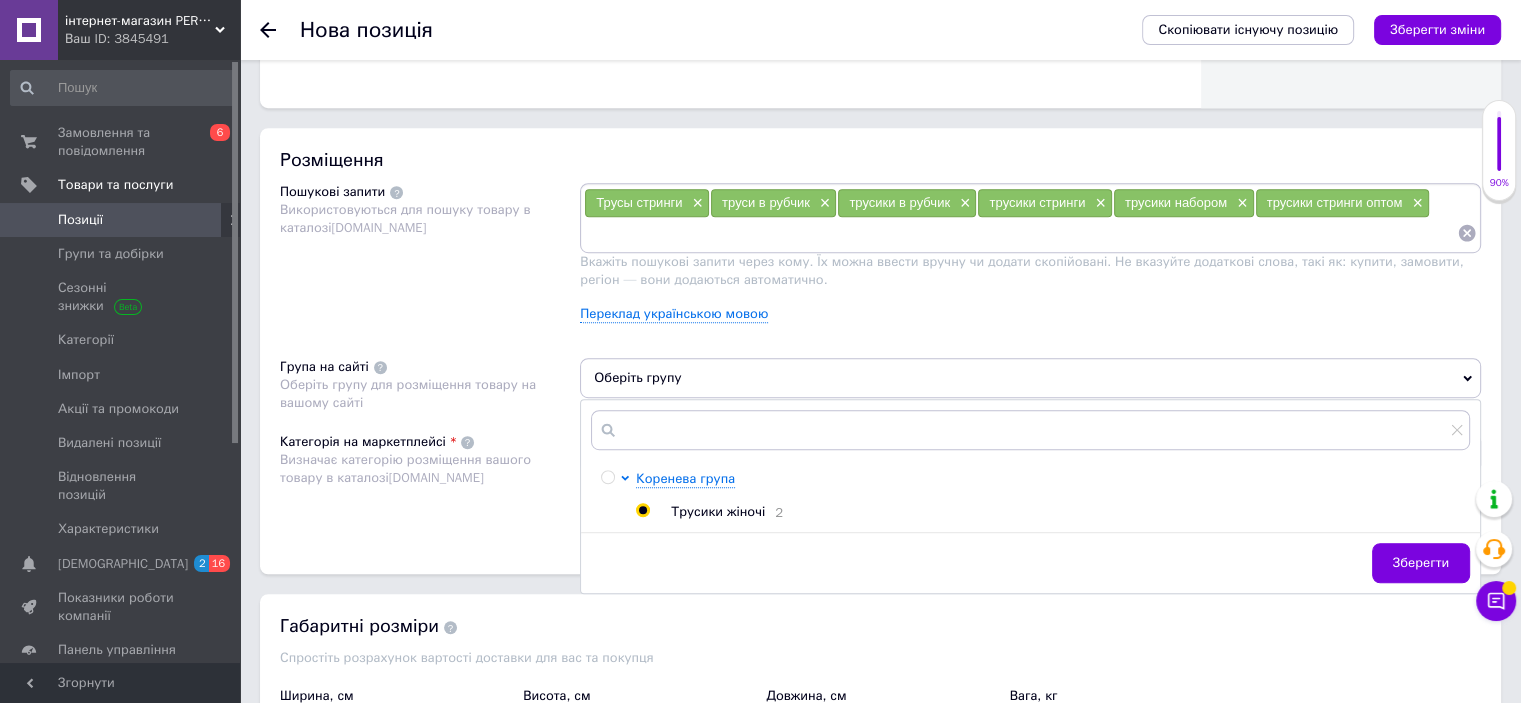 radio on "true" 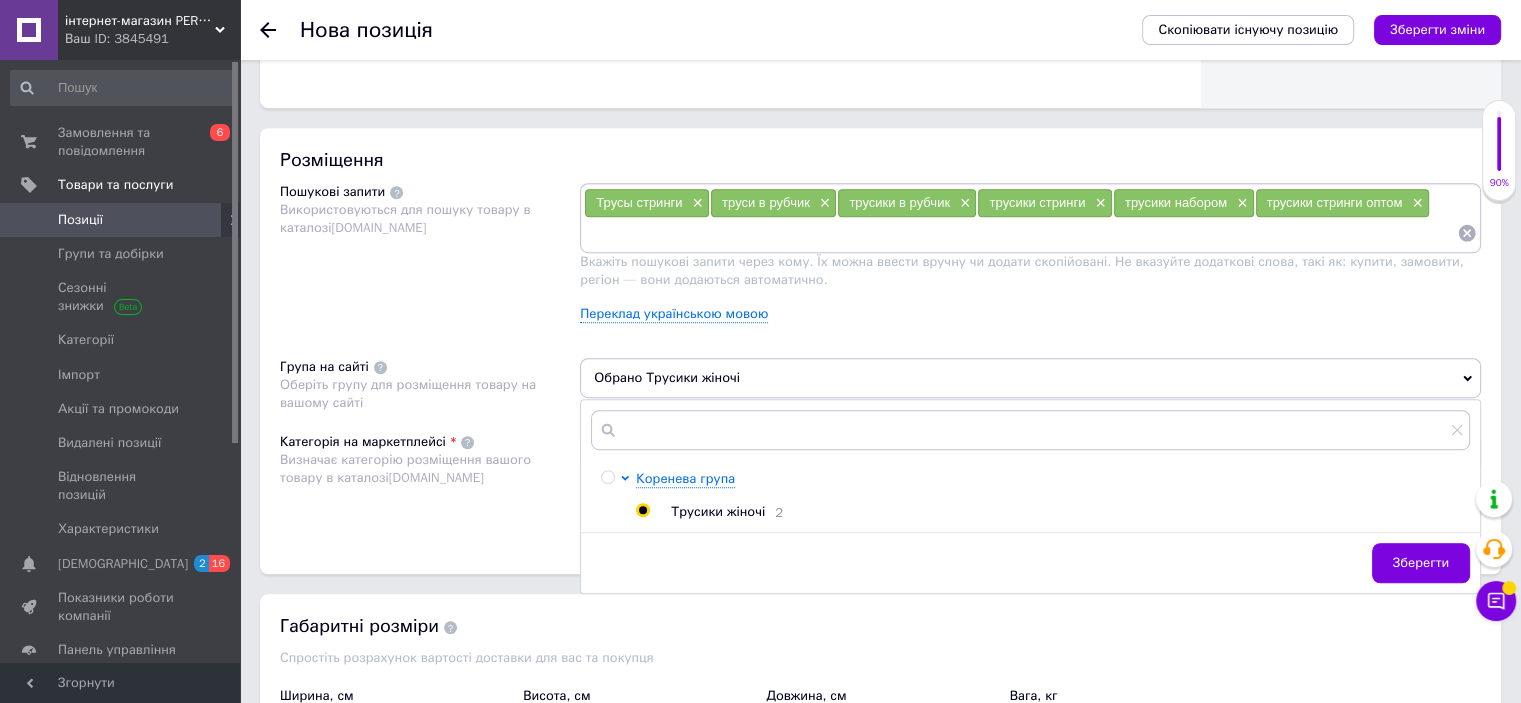 click on "Категорія на маркетплейсі Визначає категорію розміщення вашого товару в каталозі  [DOMAIN_NAME]" at bounding box center (430, 483) 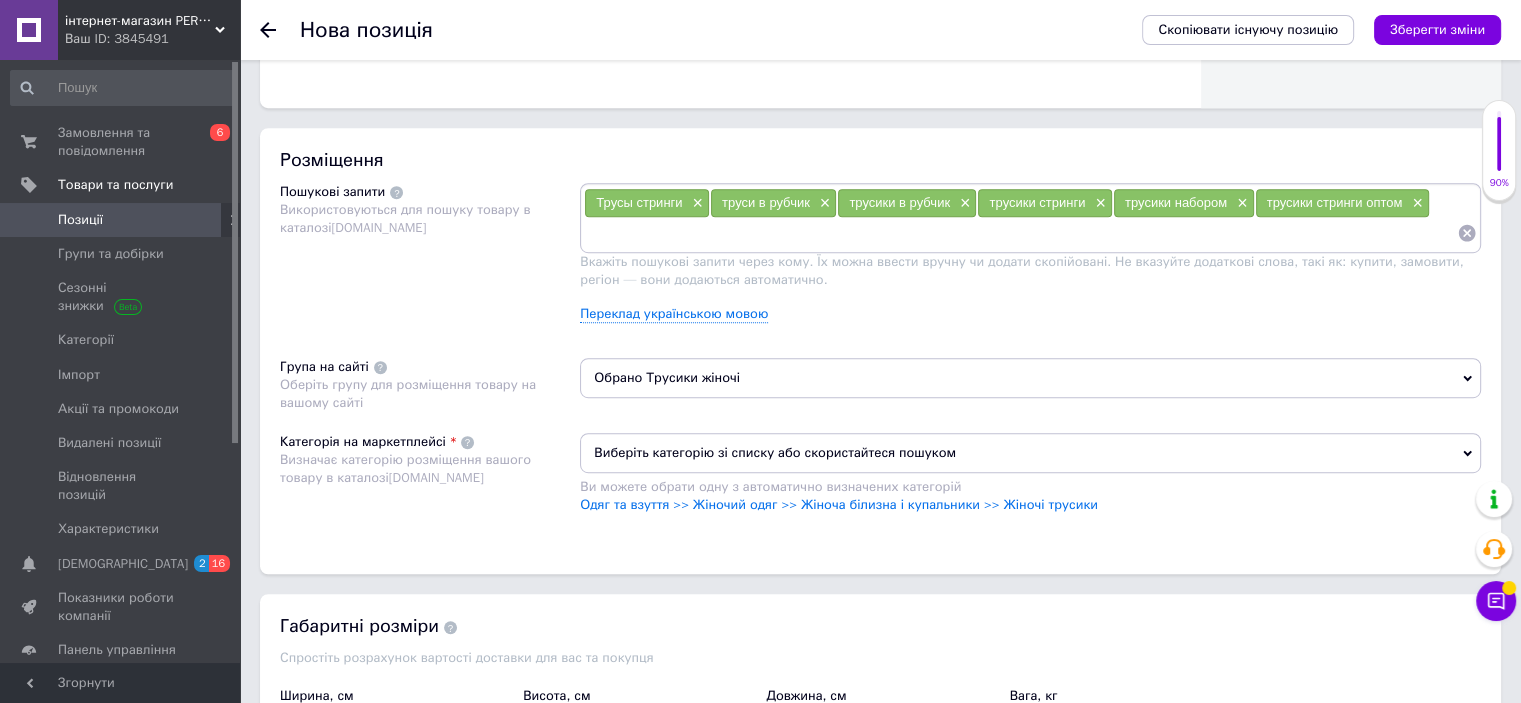 click on "Виберіть категорію зі списку або скористайтеся пошуком" at bounding box center [1030, 453] 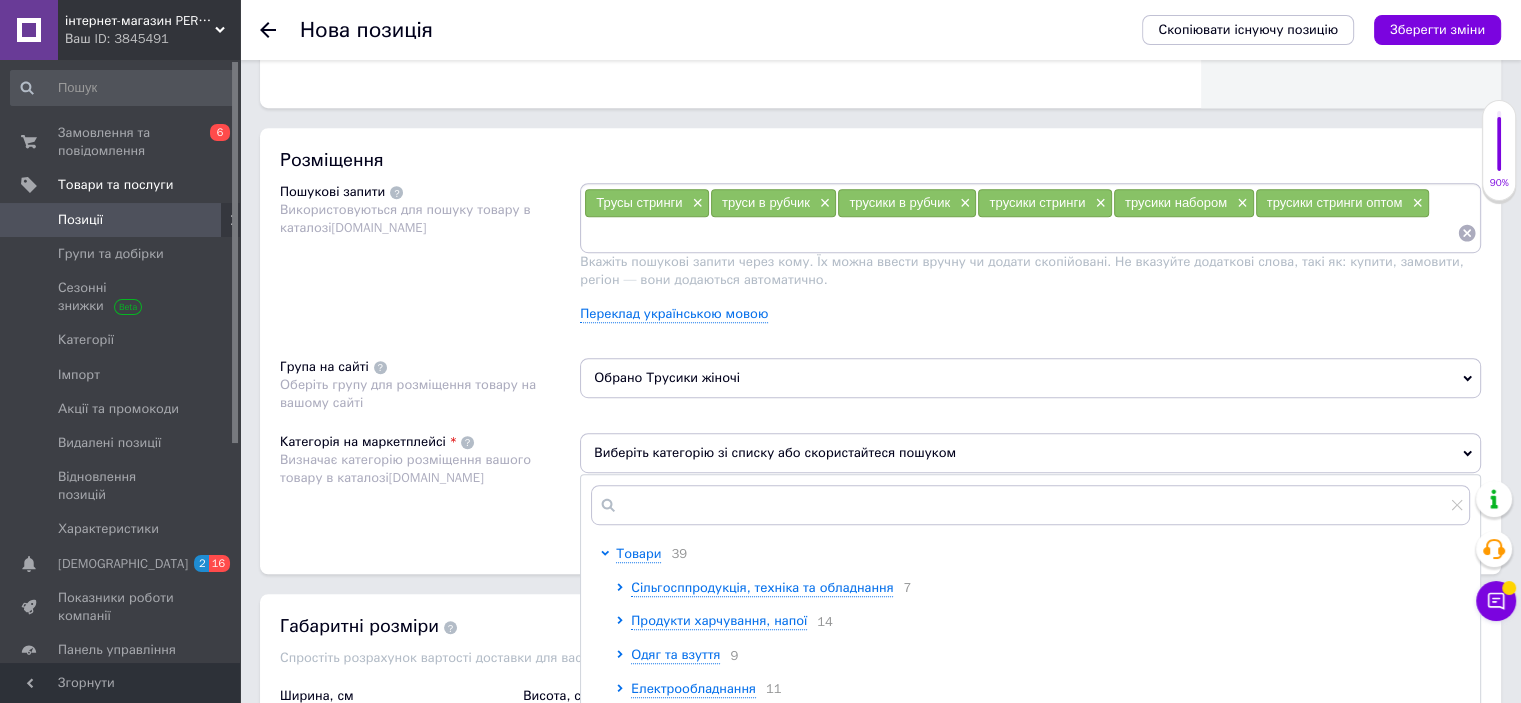 click on "Категорія на маркетплейсі Визначає категорію розміщення вашого товару в каталозі  [DOMAIN_NAME]" at bounding box center [430, 483] 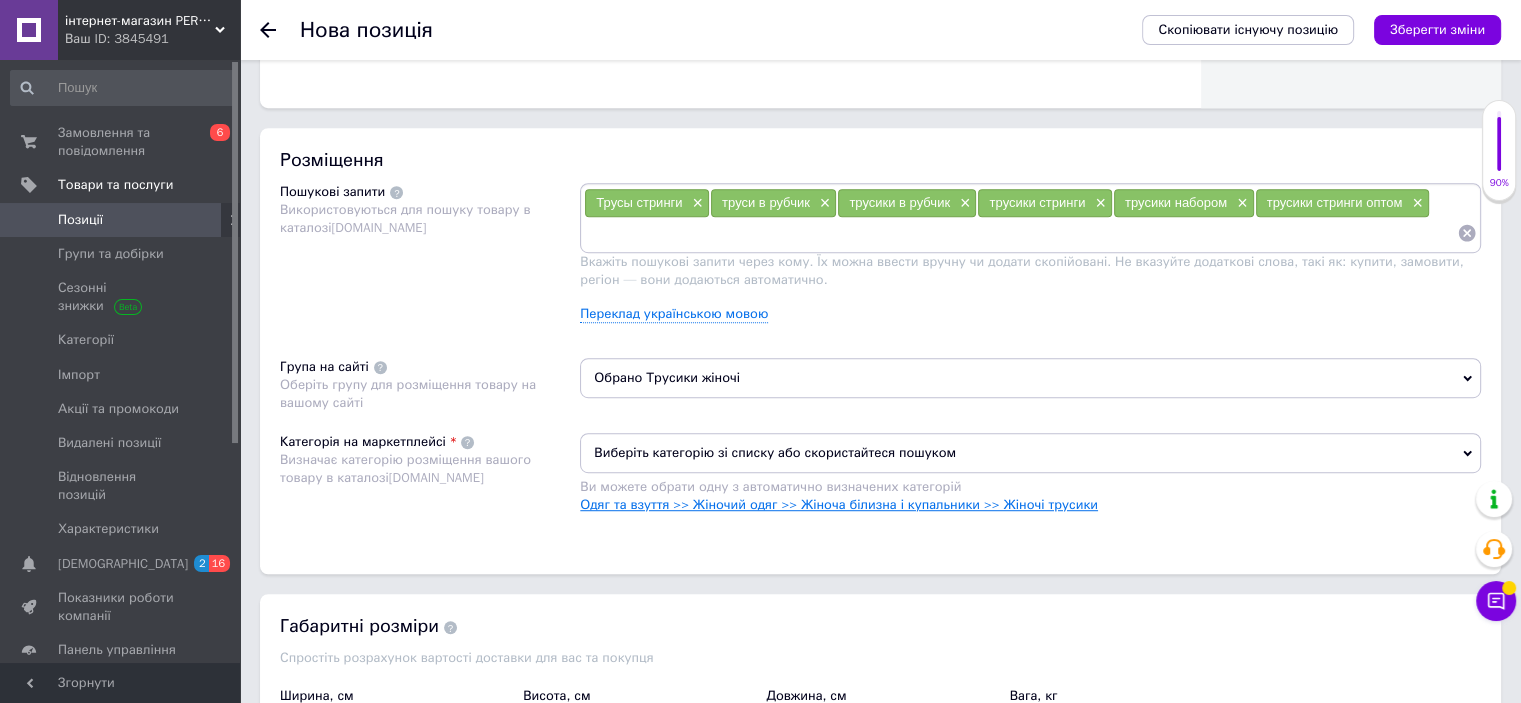 click on "Одяг та взуття >> Жіночий одяг >> Жіноча білизна і купальники >> Жіночі трусики" at bounding box center [839, 504] 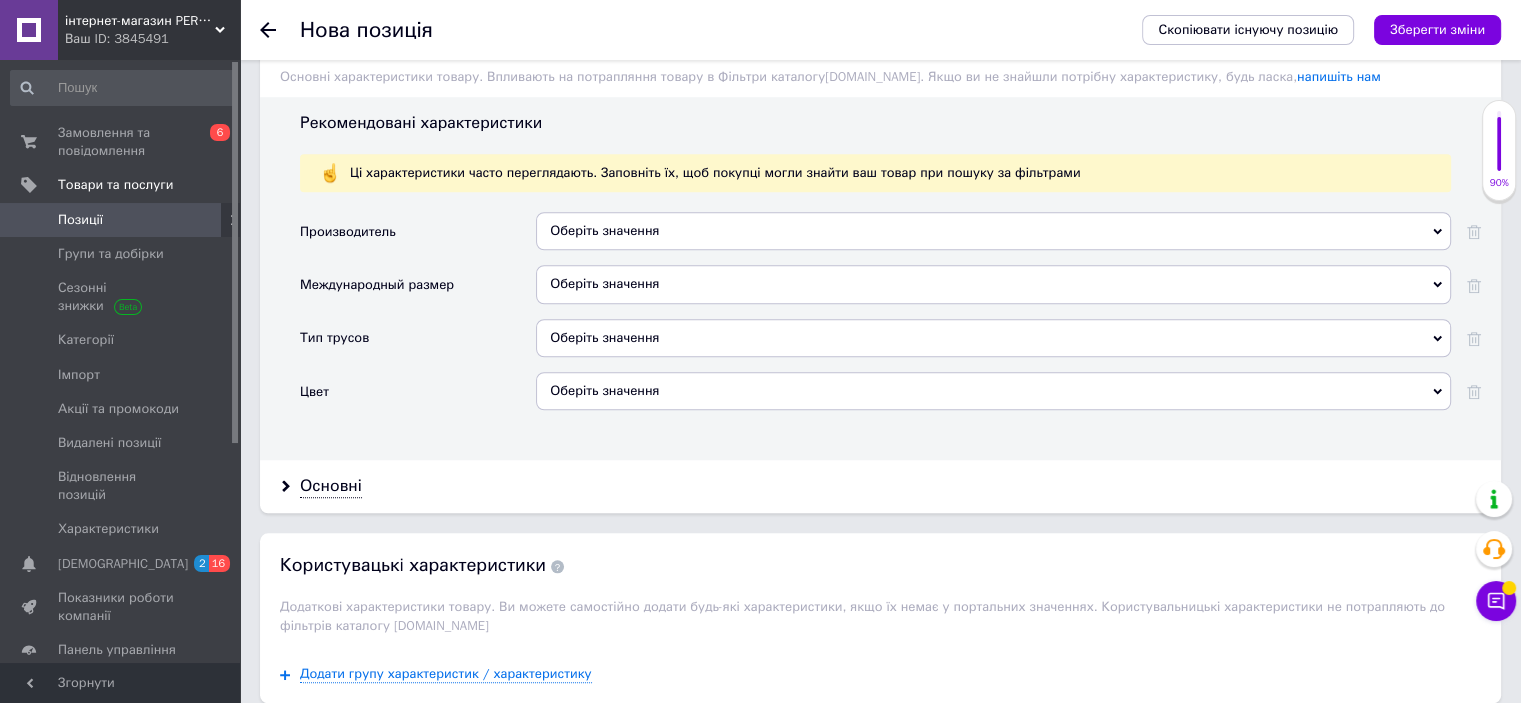 scroll, scrollTop: 1700, scrollLeft: 0, axis: vertical 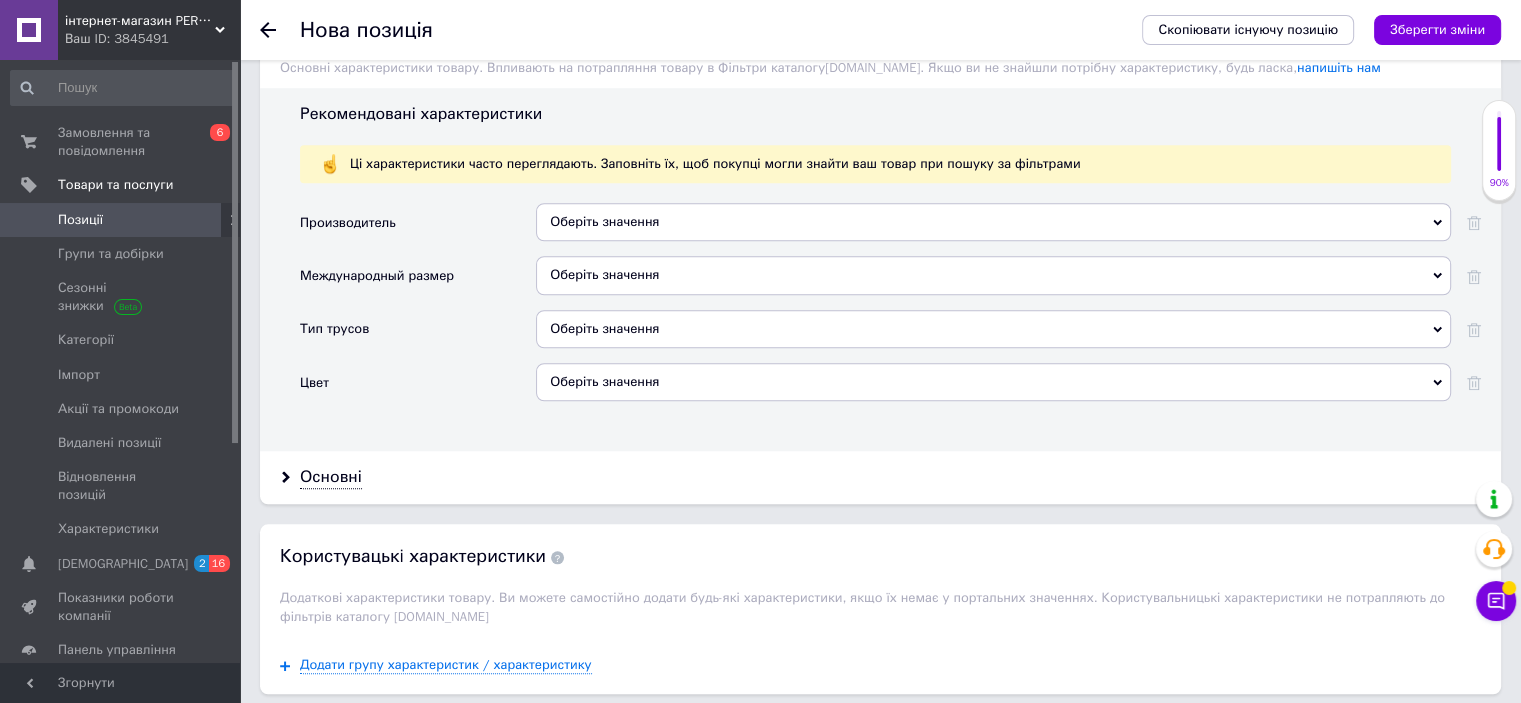 click on "Оберіть значення" at bounding box center (993, 275) 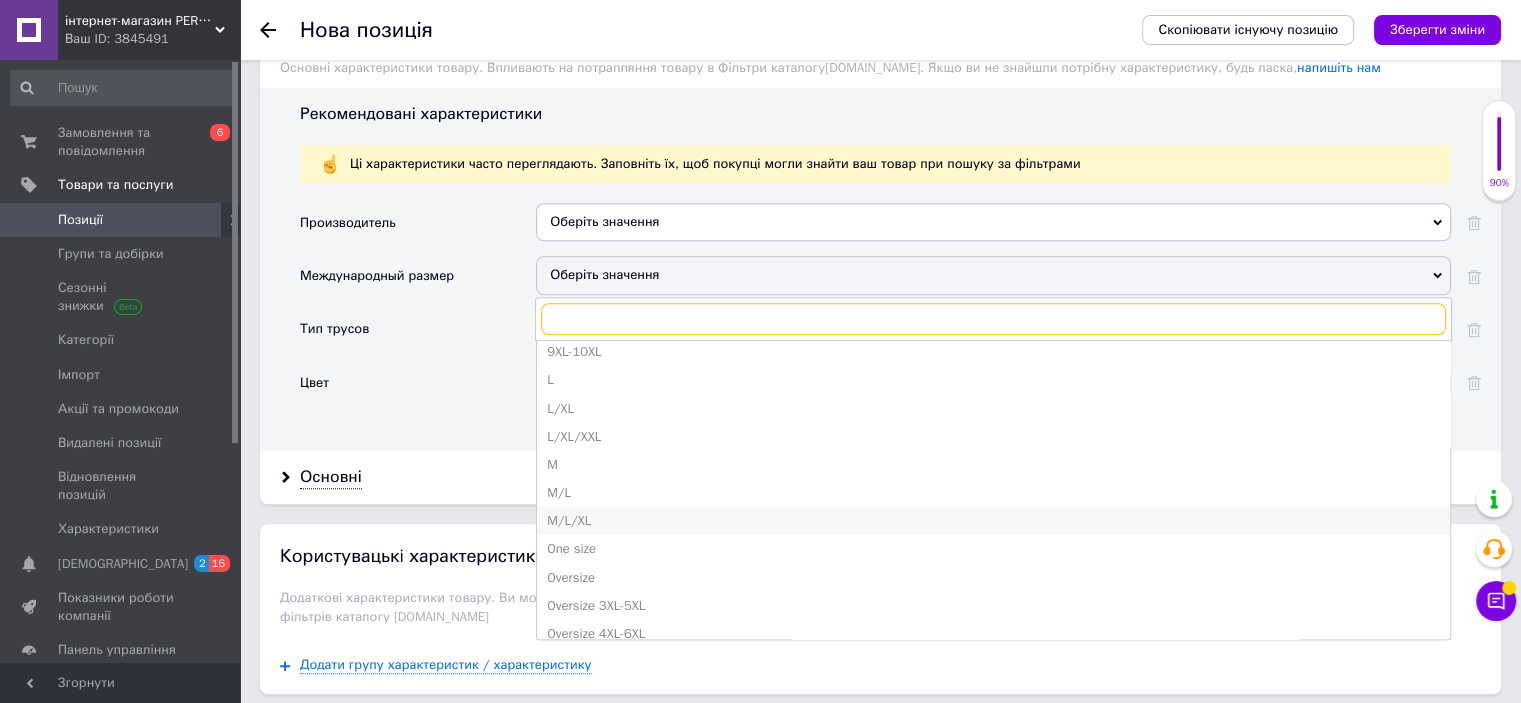 scroll, scrollTop: 500, scrollLeft: 0, axis: vertical 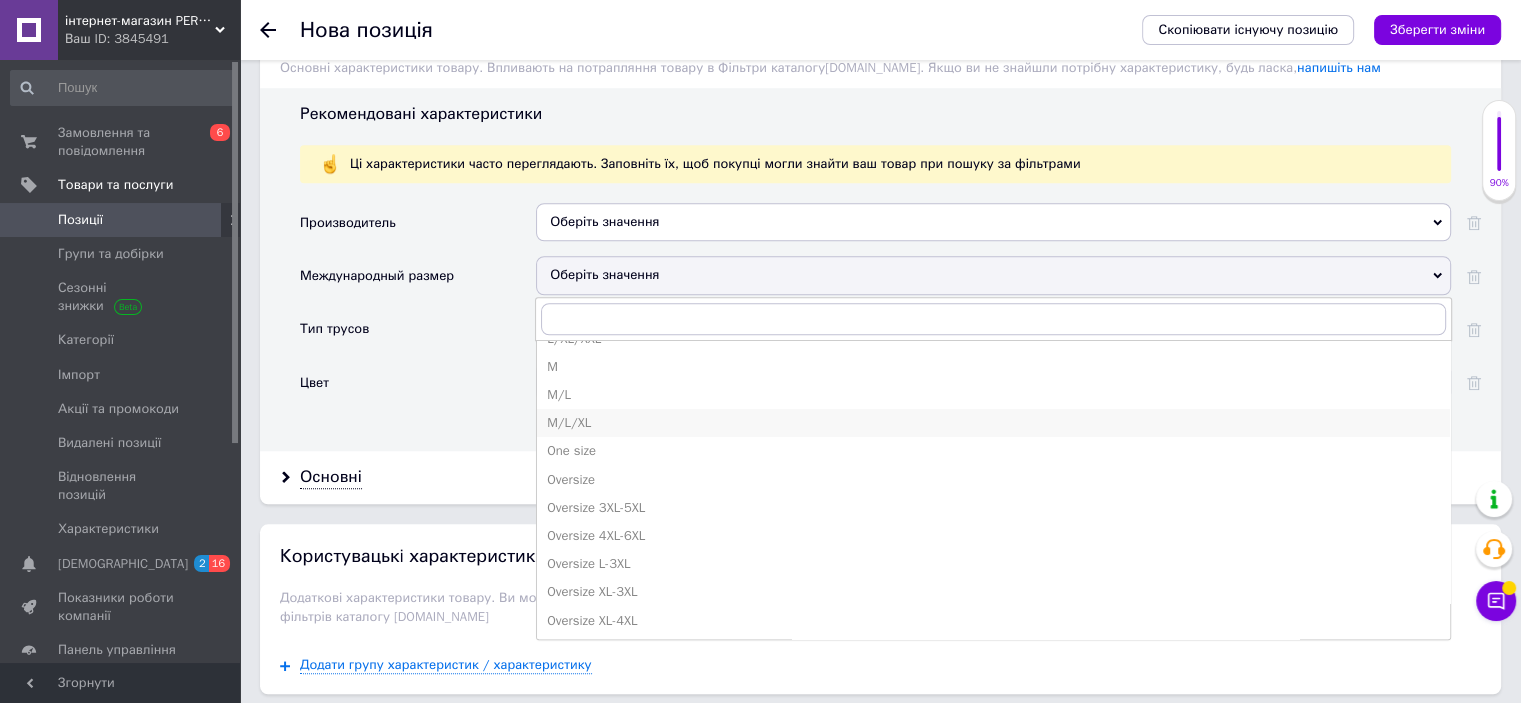 click on "M/L/XL" at bounding box center [993, 423] 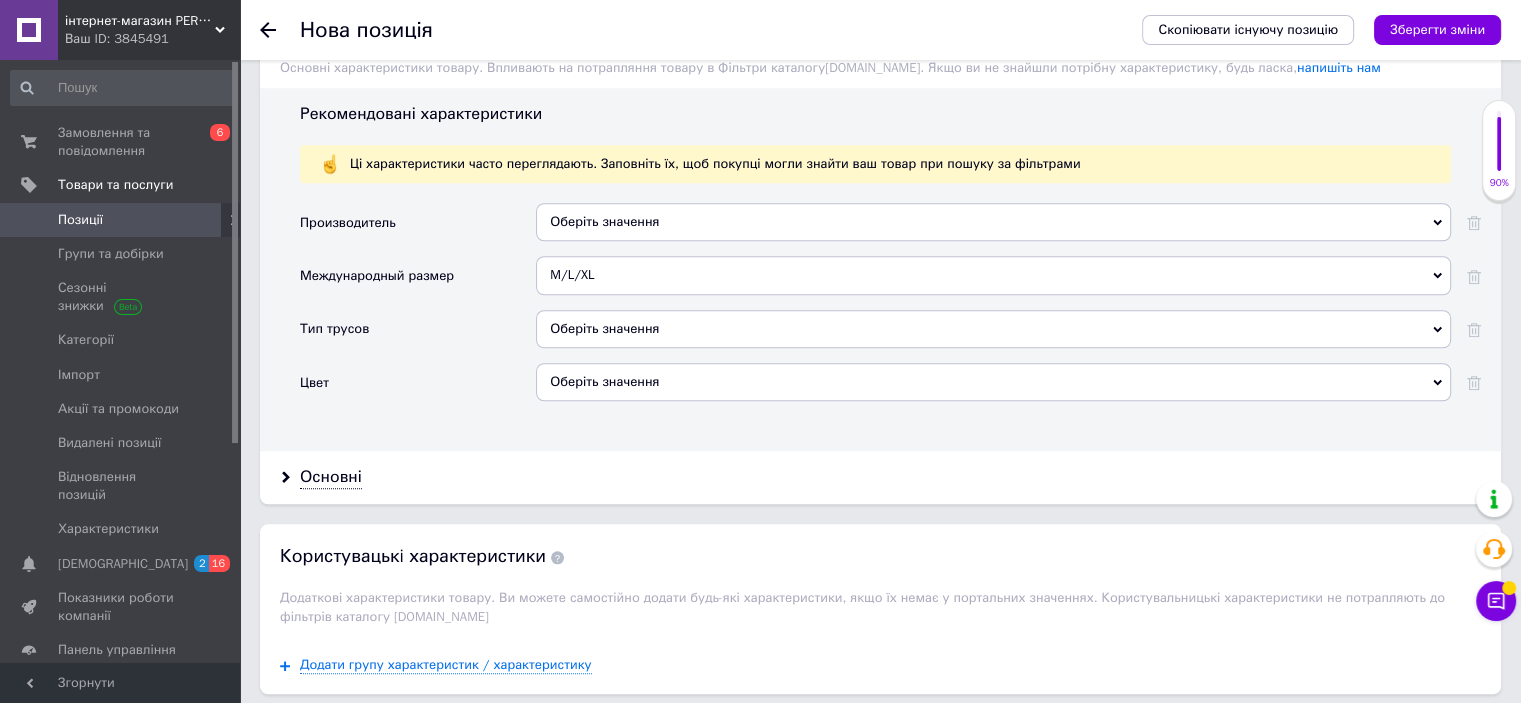 click on "Оберіть значення" at bounding box center (993, 329) 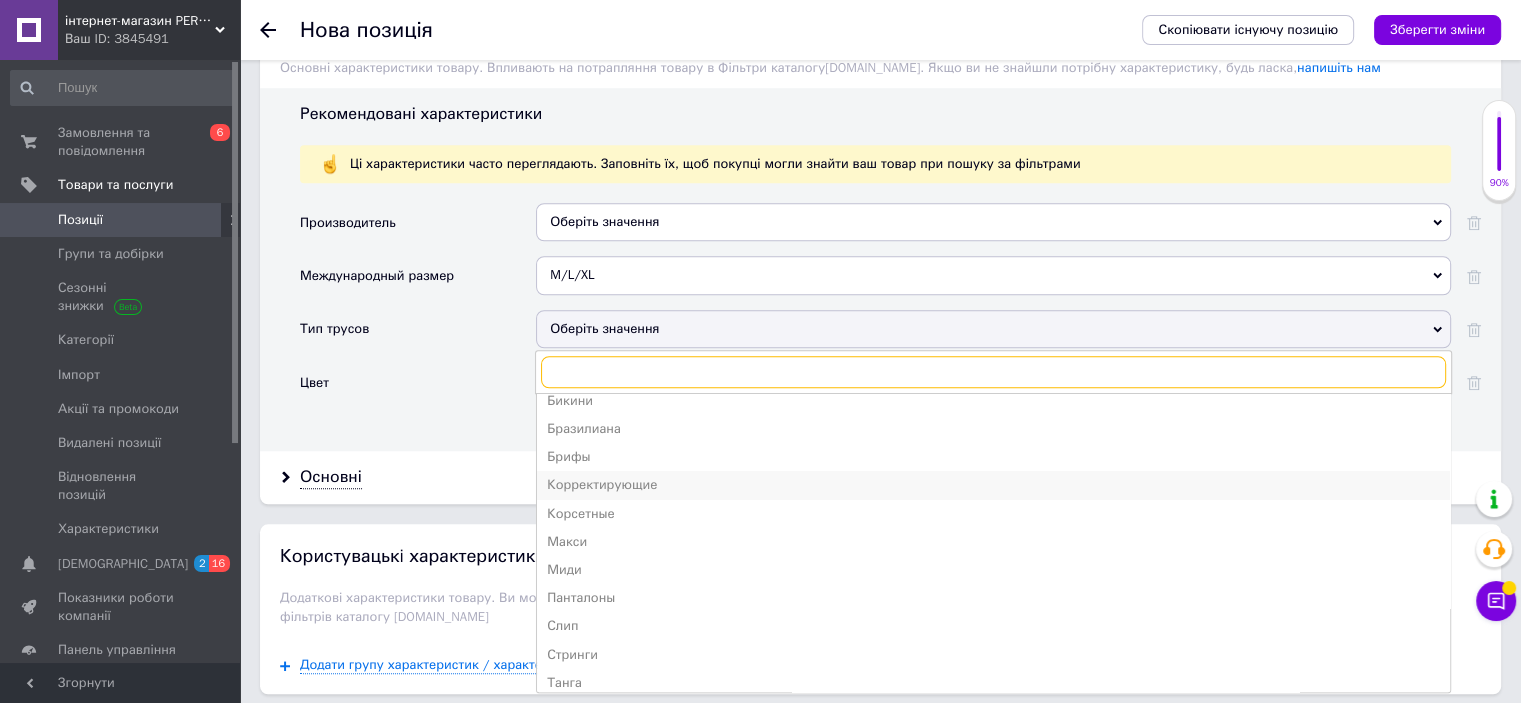 scroll, scrollTop: 100, scrollLeft: 0, axis: vertical 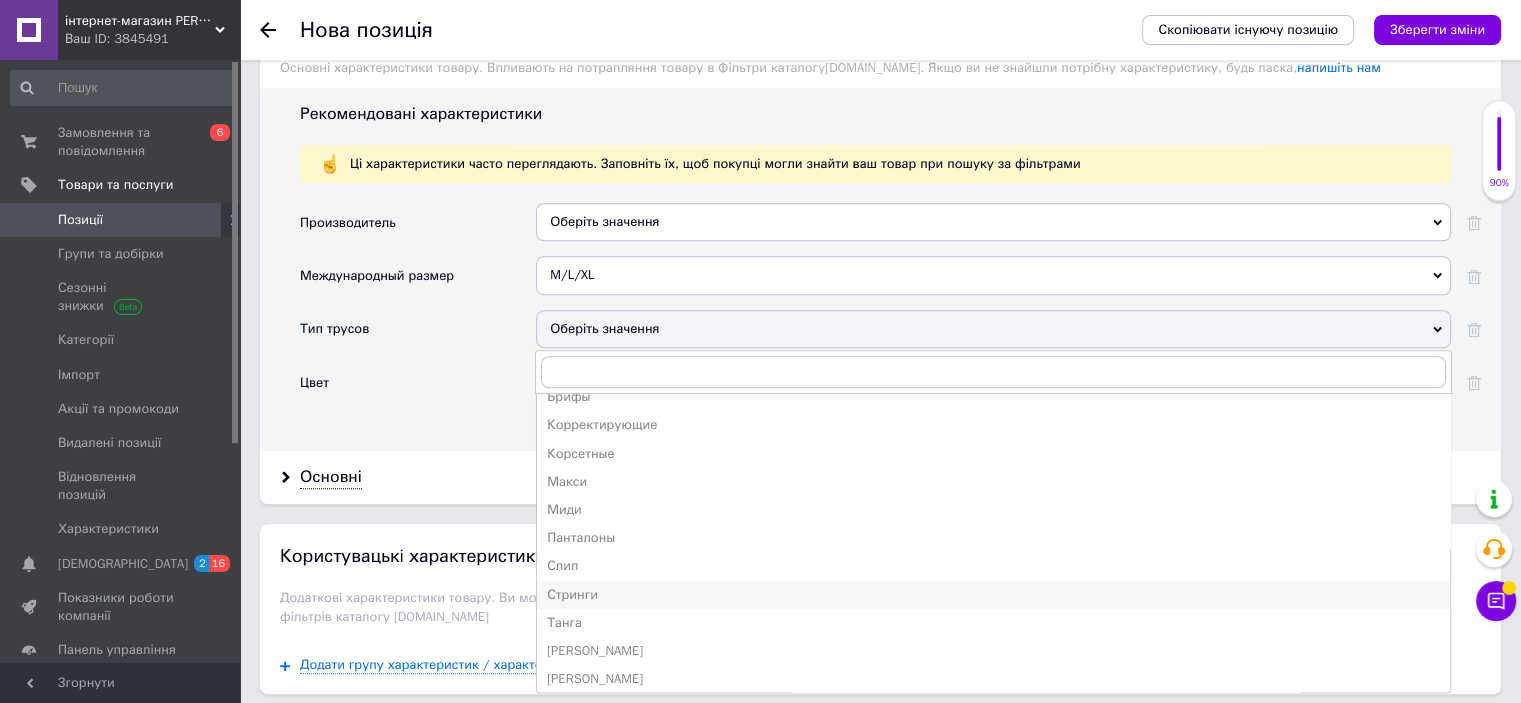 click on "Стринги" at bounding box center (993, 595) 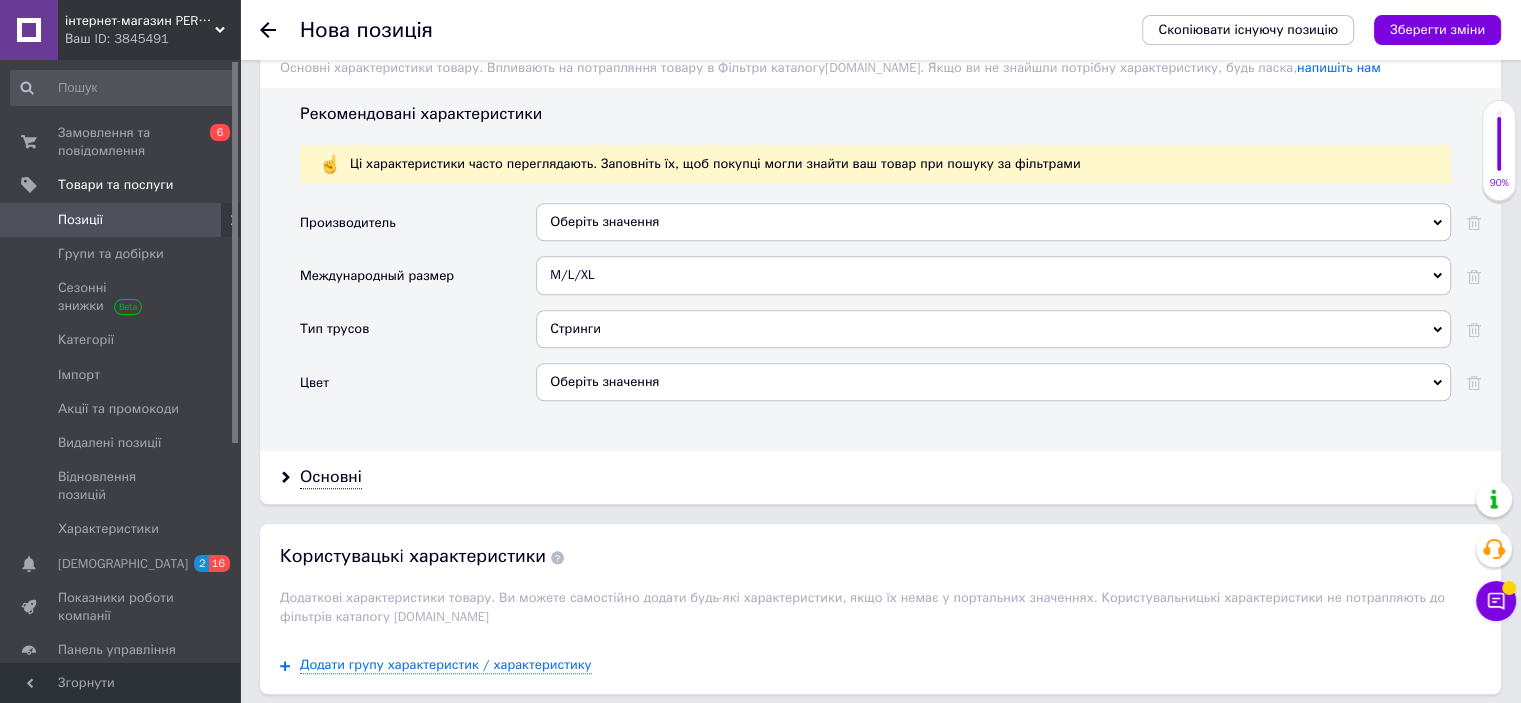 click on "Оберіть значення" at bounding box center (993, 382) 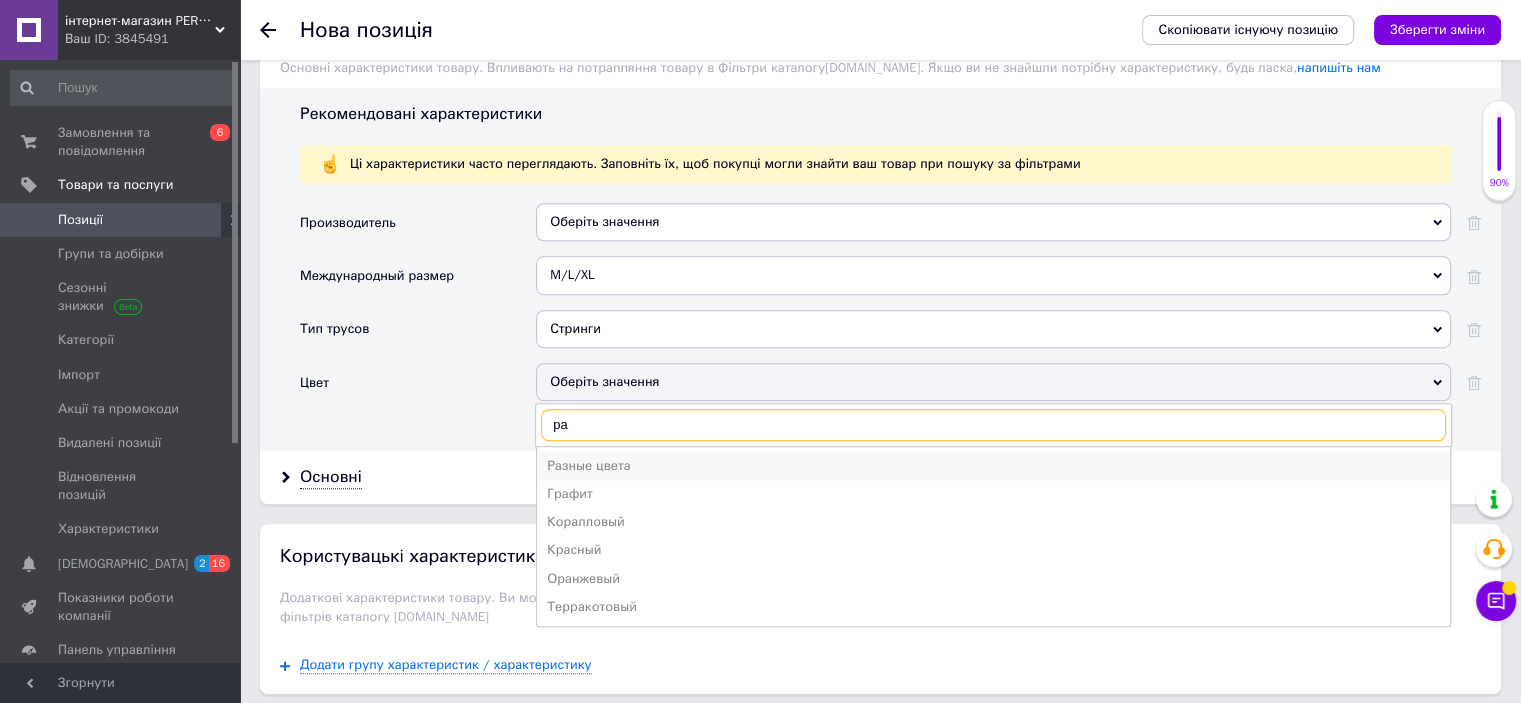 type on "ра" 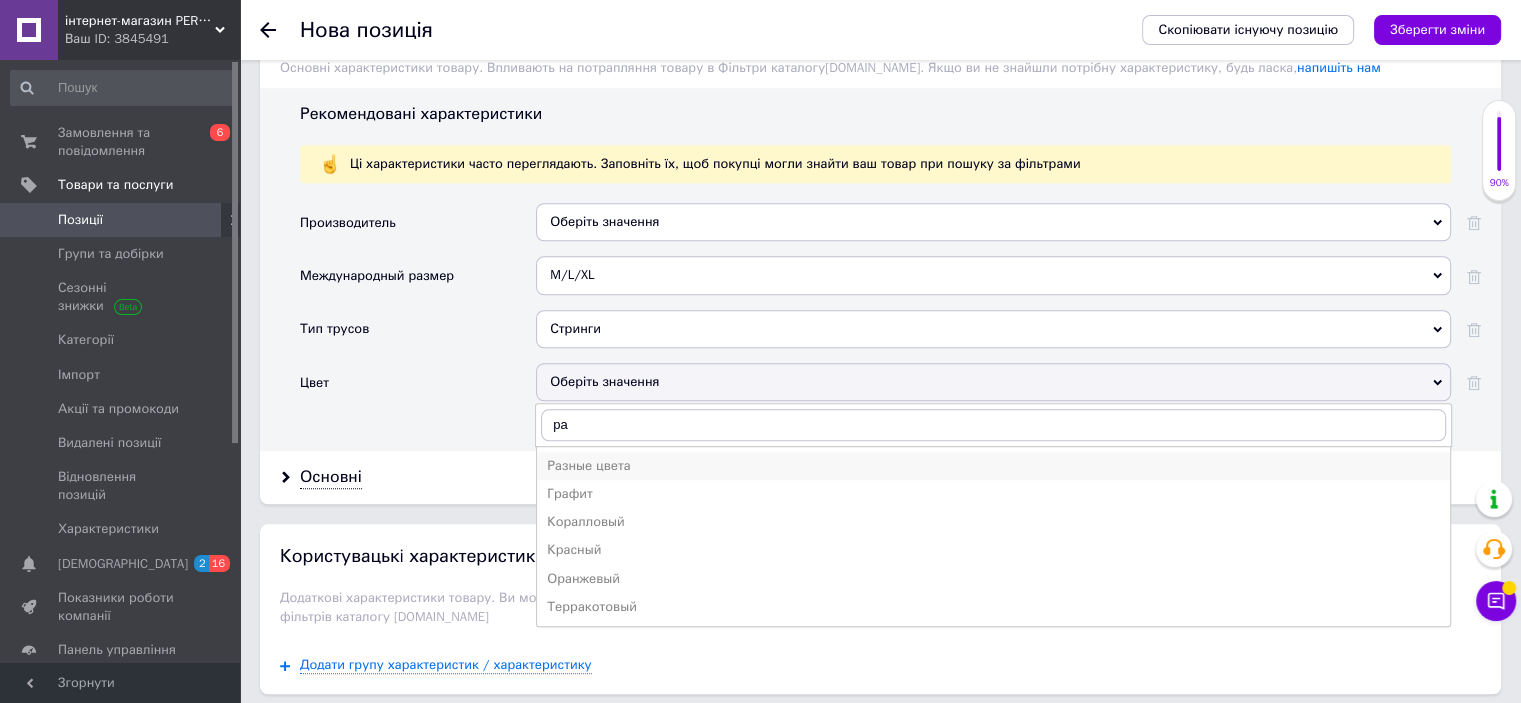 click on "Разные цвета" at bounding box center [993, 466] 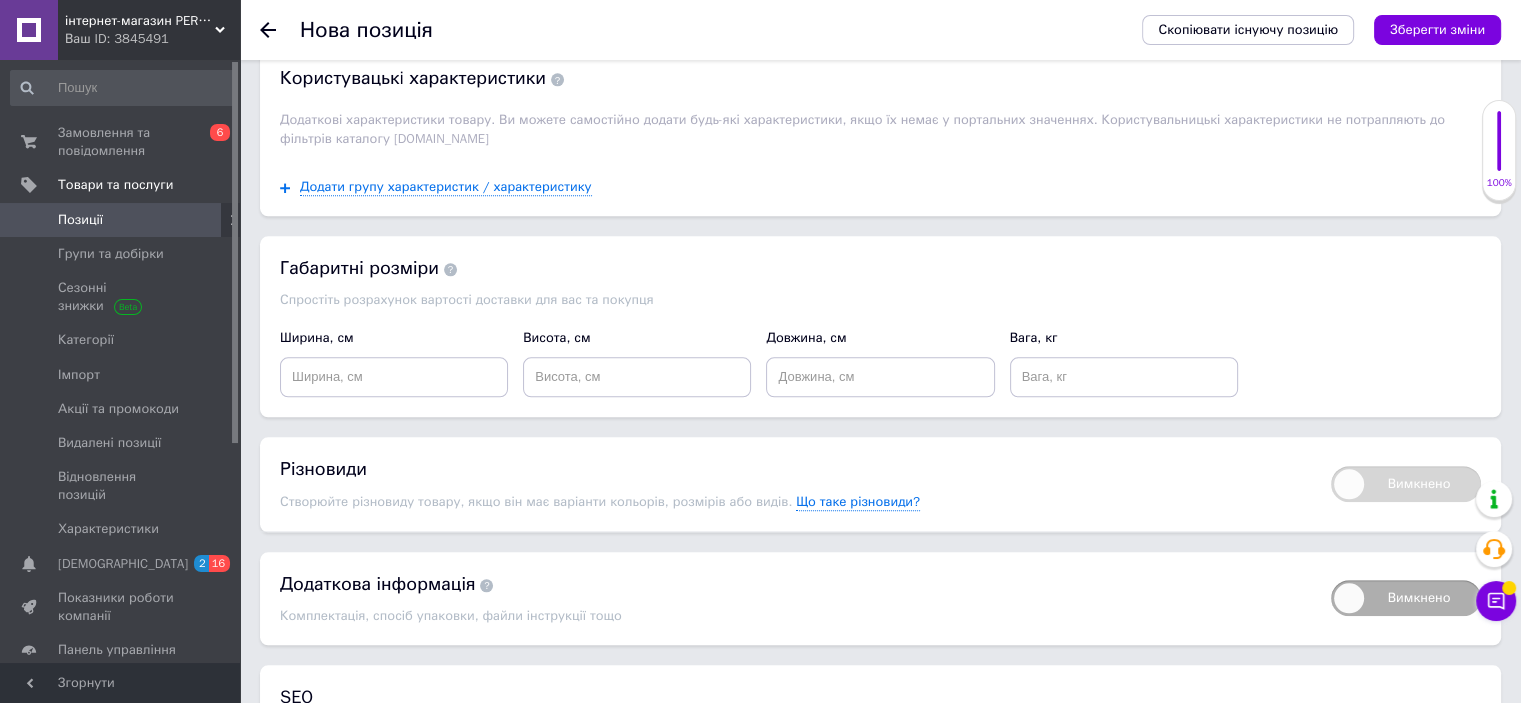 scroll, scrollTop: 2177, scrollLeft: 0, axis: vertical 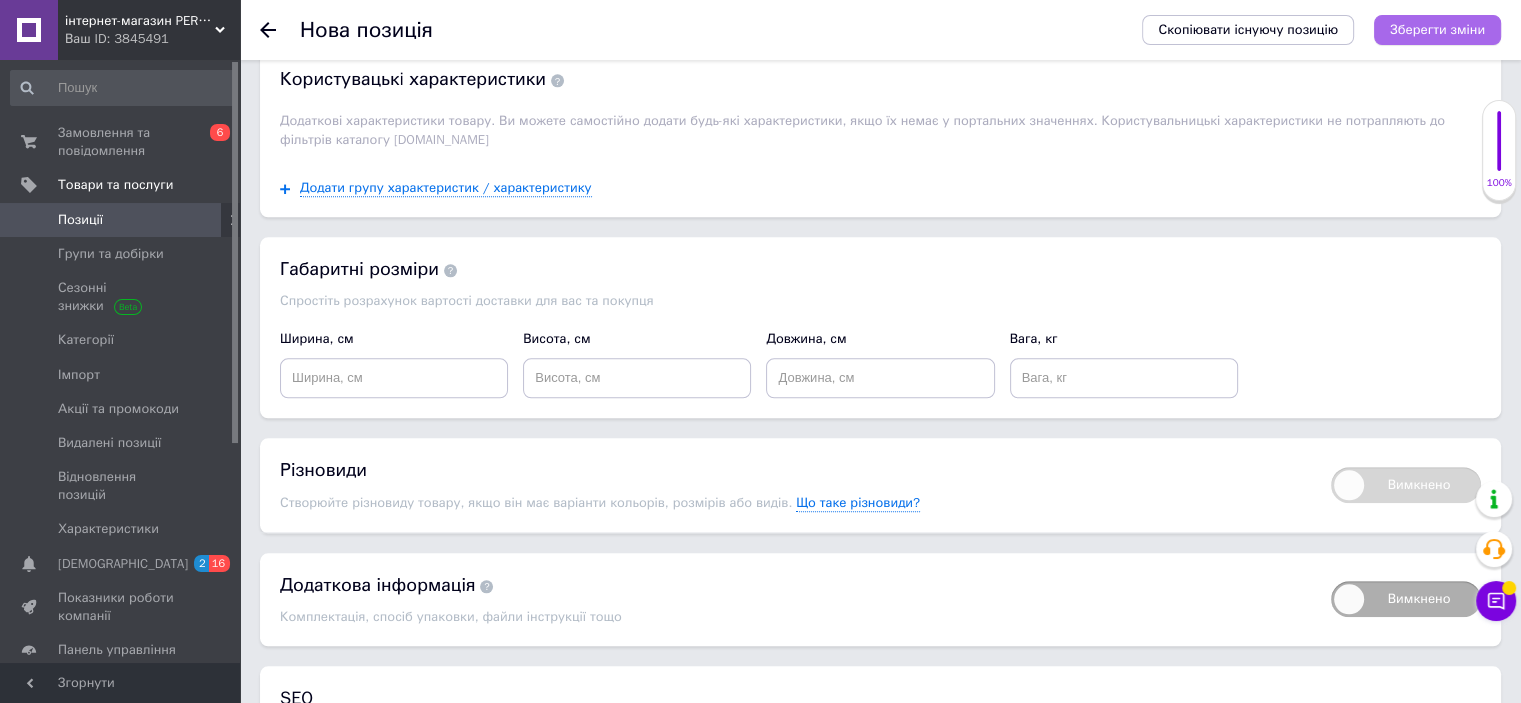 click on "Зберегти зміни" at bounding box center (1437, 29) 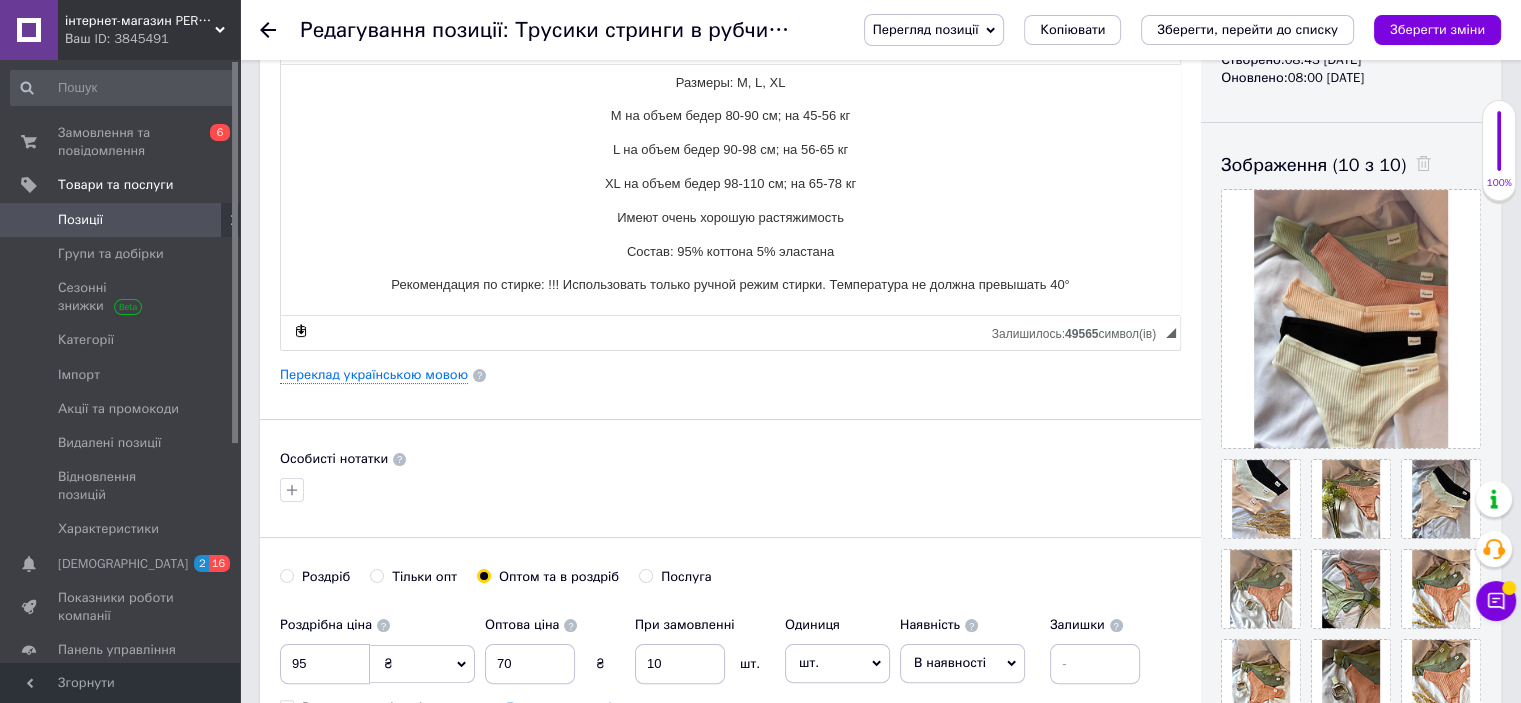 scroll, scrollTop: 500, scrollLeft: 0, axis: vertical 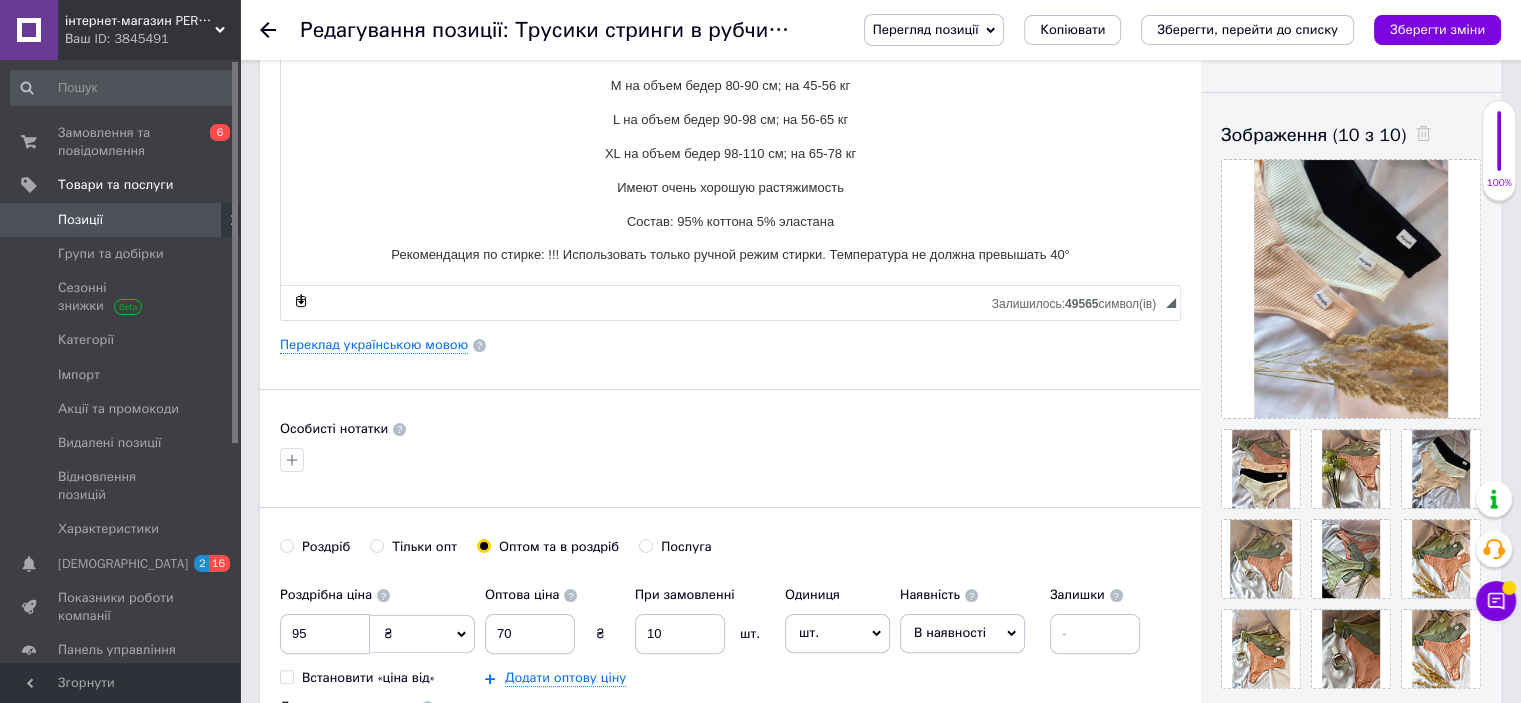 click 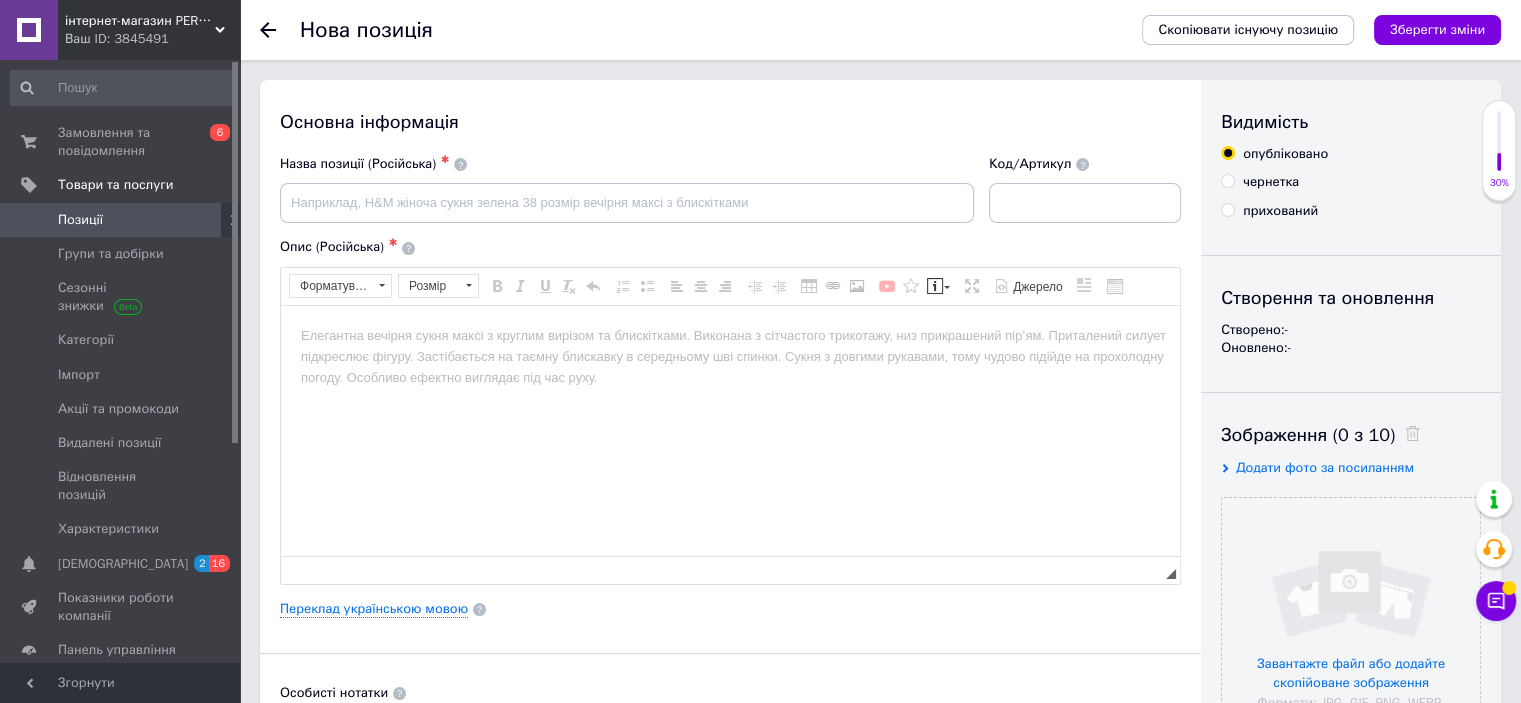 scroll, scrollTop: 0, scrollLeft: 0, axis: both 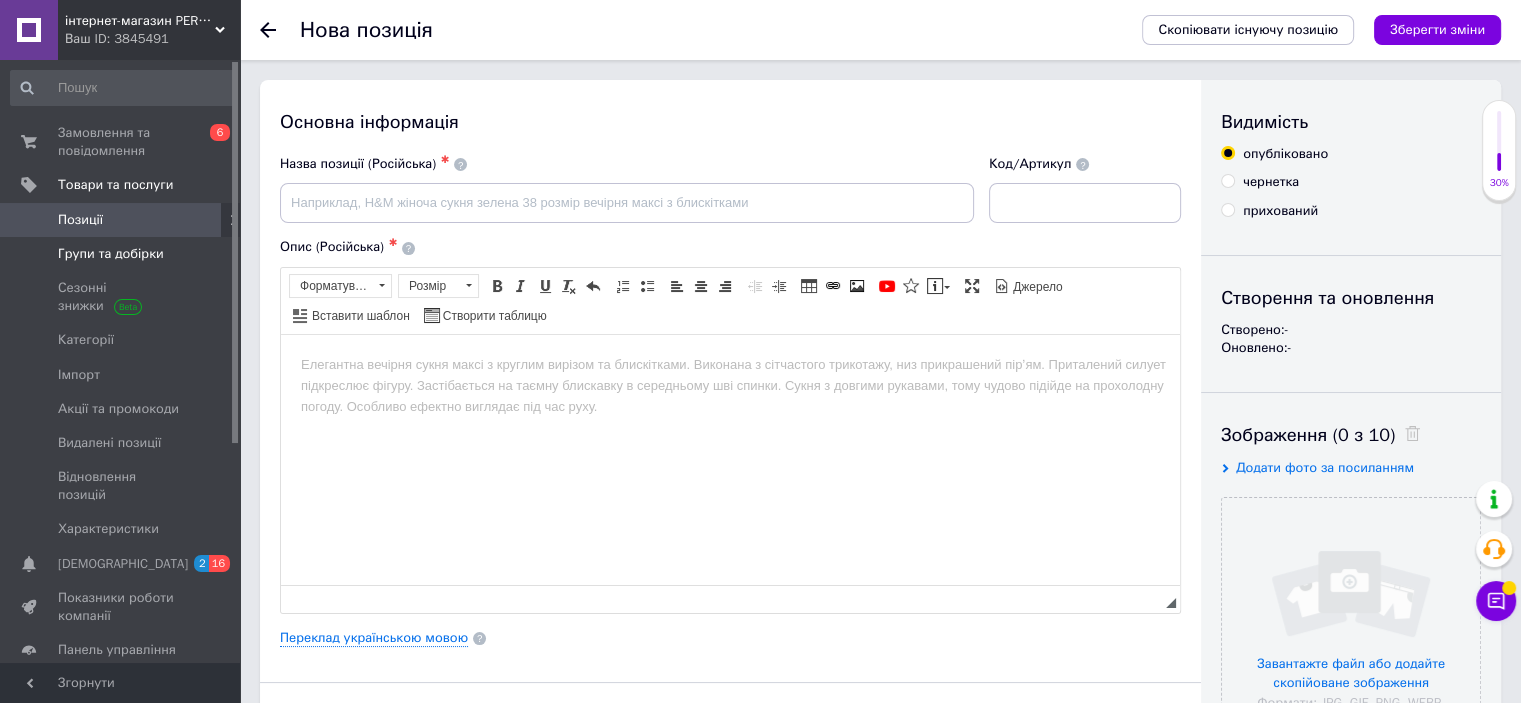 click on "Групи та добірки" at bounding box center [111, 254] 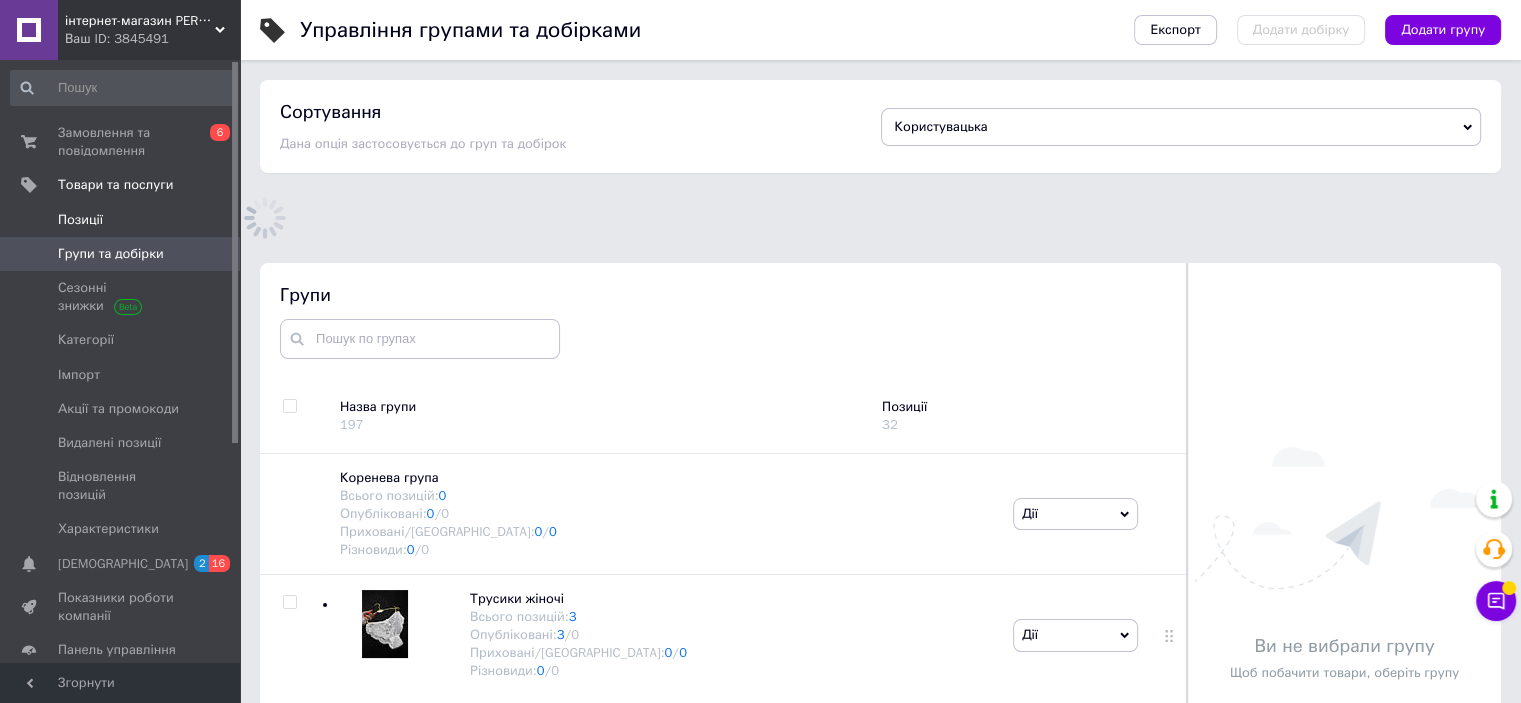 click on "Позиції" at bounding box center (80, 220) 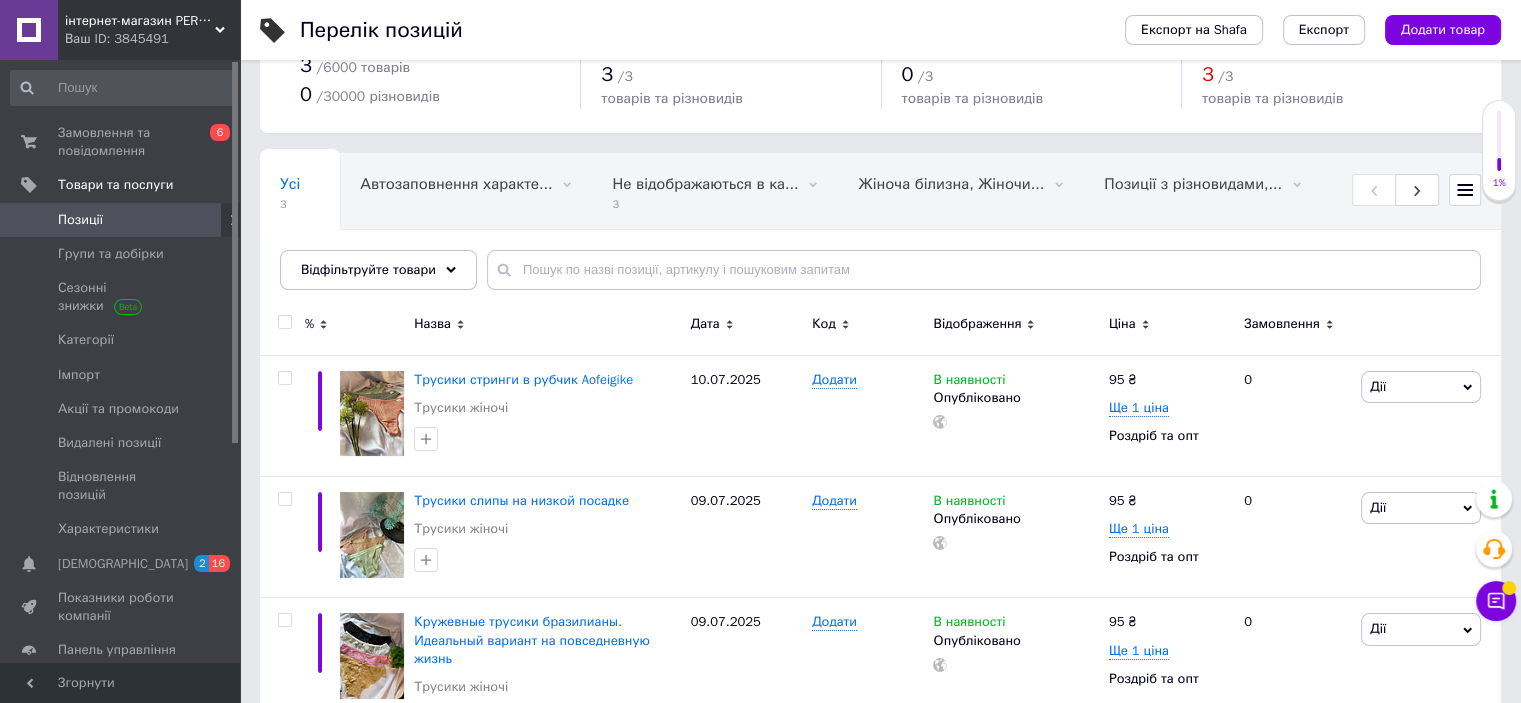 scroll, scrollTop: 146, scrollLeft: 0, axis: vertical 